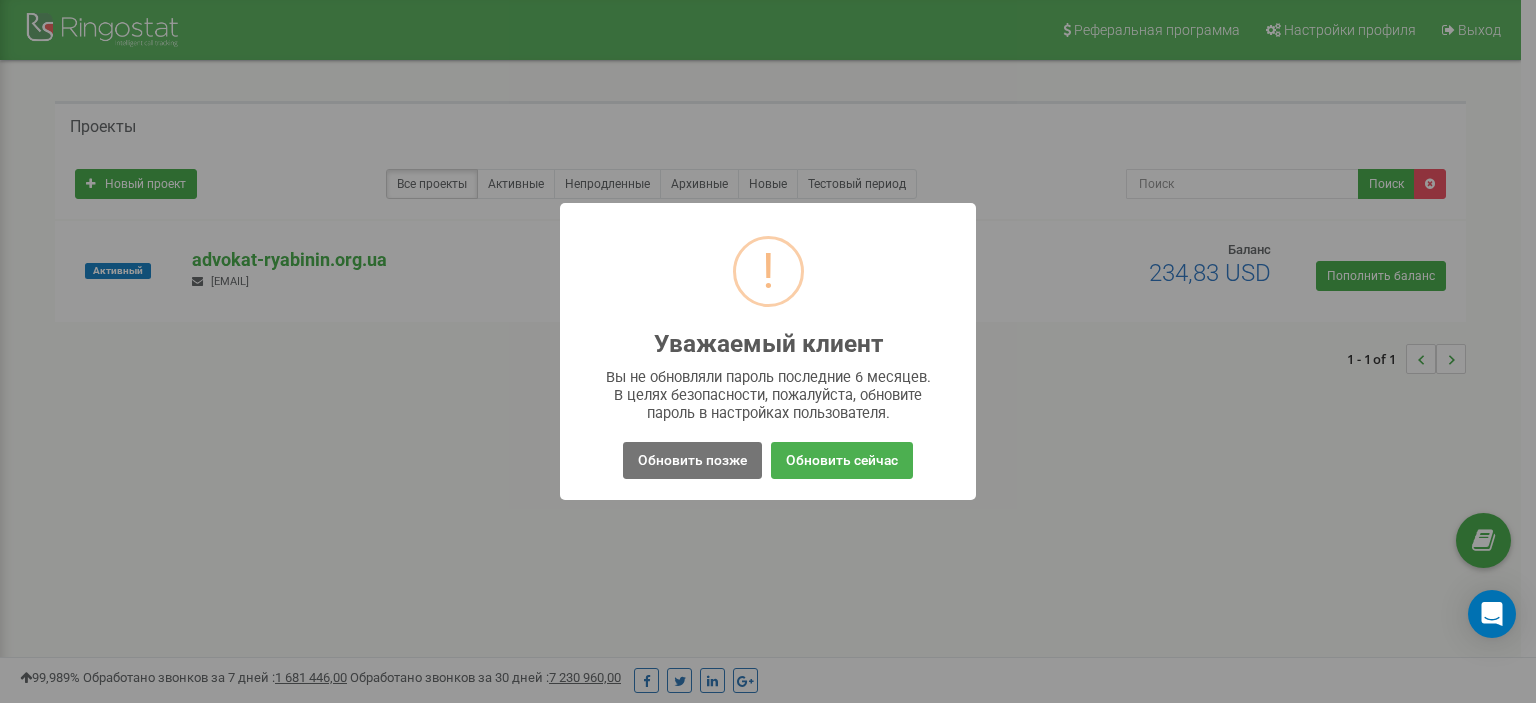scroll, scrollTop: 0, scrollLeft: 0, axis: both 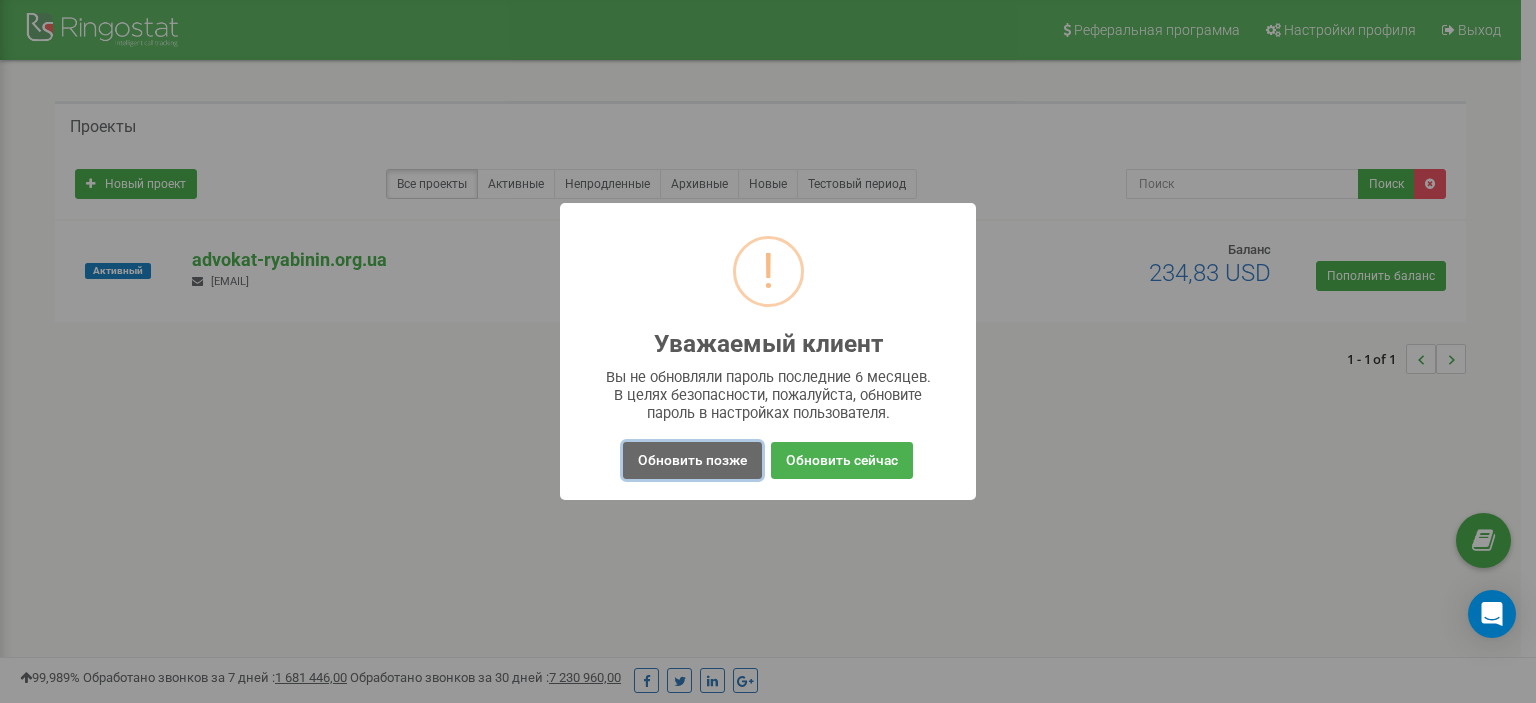 click on "Обновить позже" at bounding box center (692, 460) 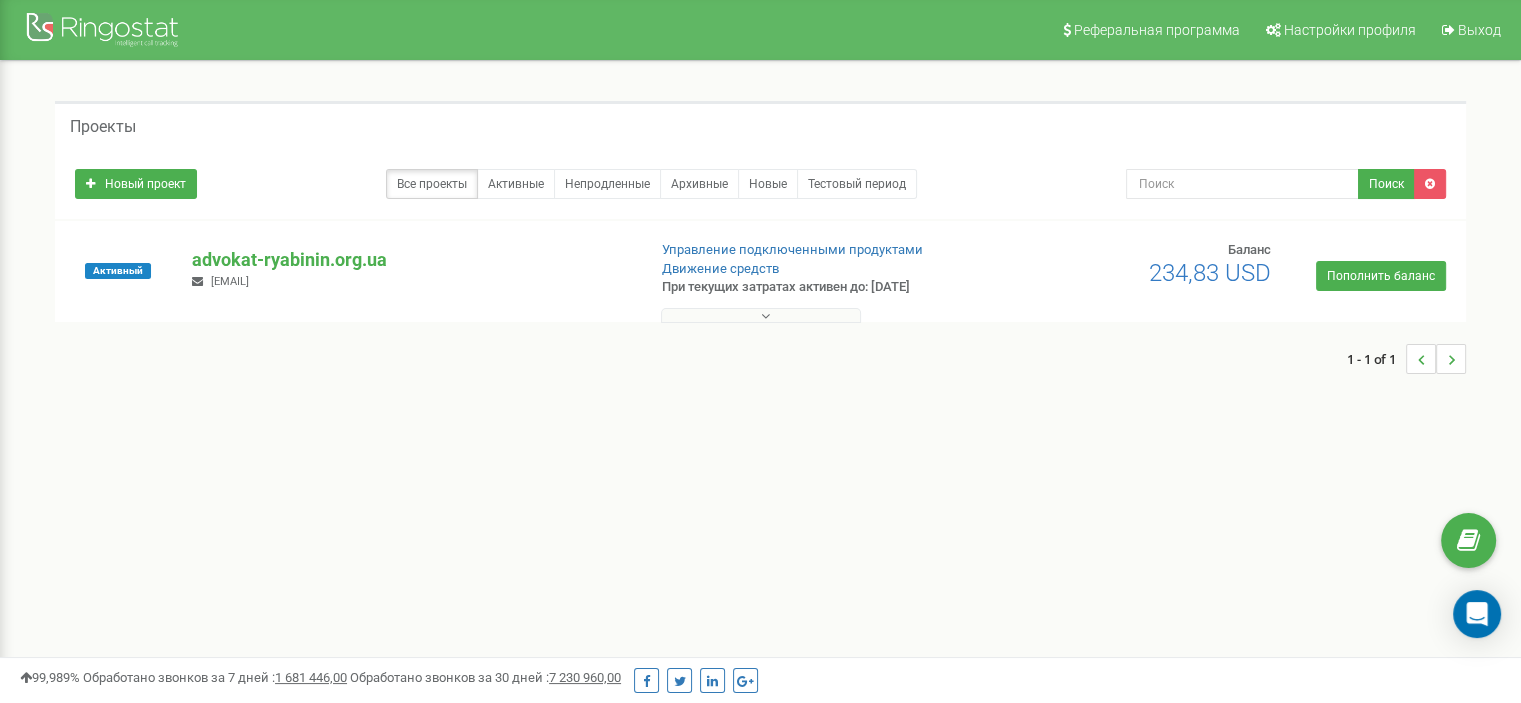 click on "При текущих затратах активен до: 12.01.2026" at bounding box center (822, 287) 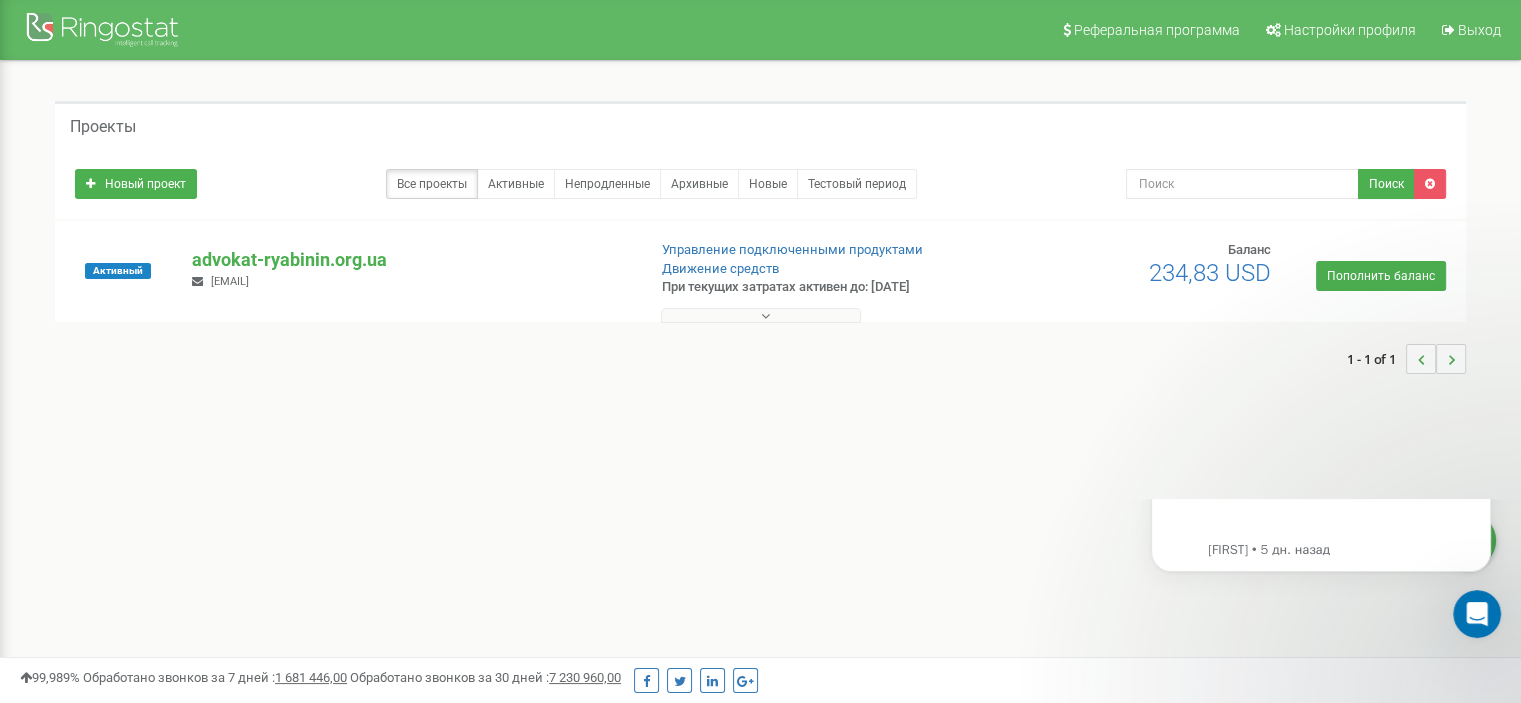 scroll, scrollTop: 0, scrollLeft: 0, axis: both 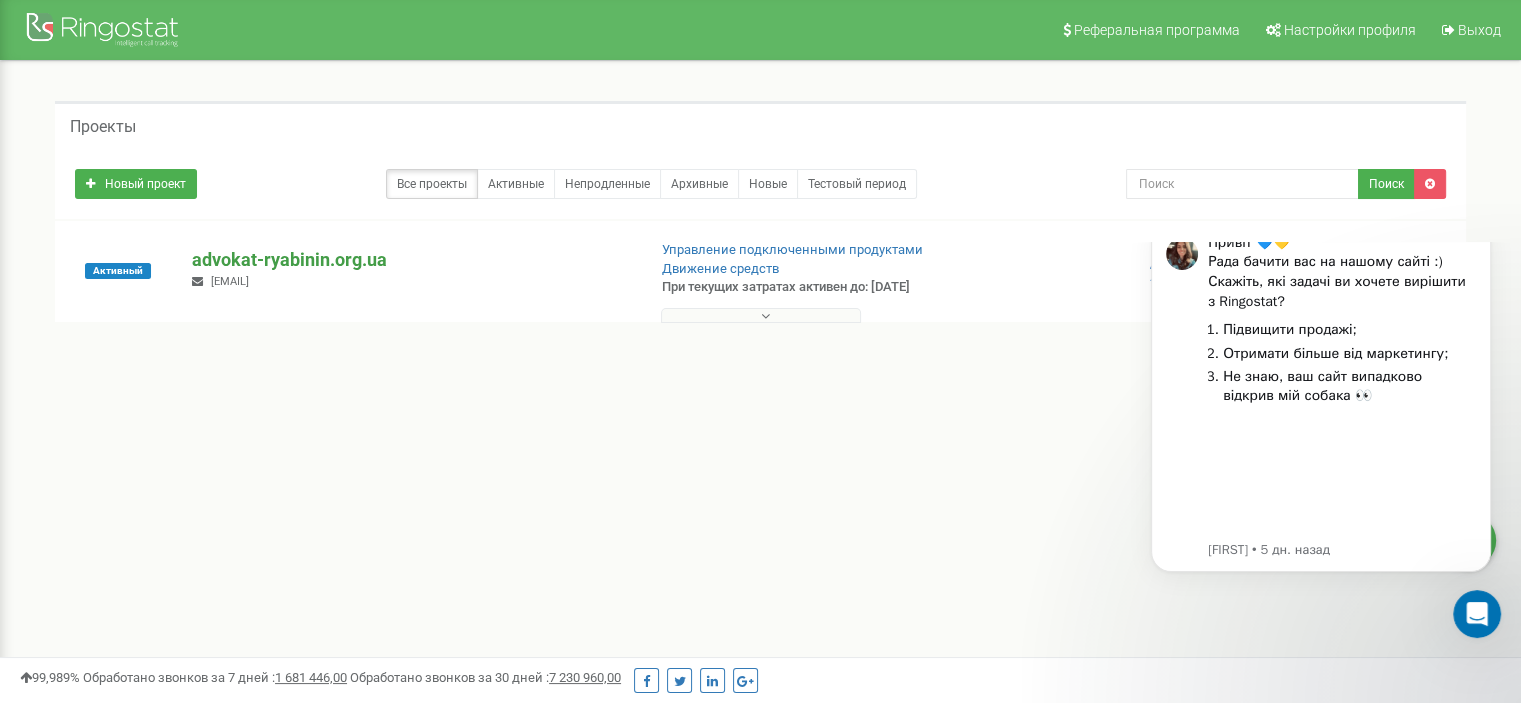 click on "advokat-ryabinin.org.ua" at bounding box center [410, 260] 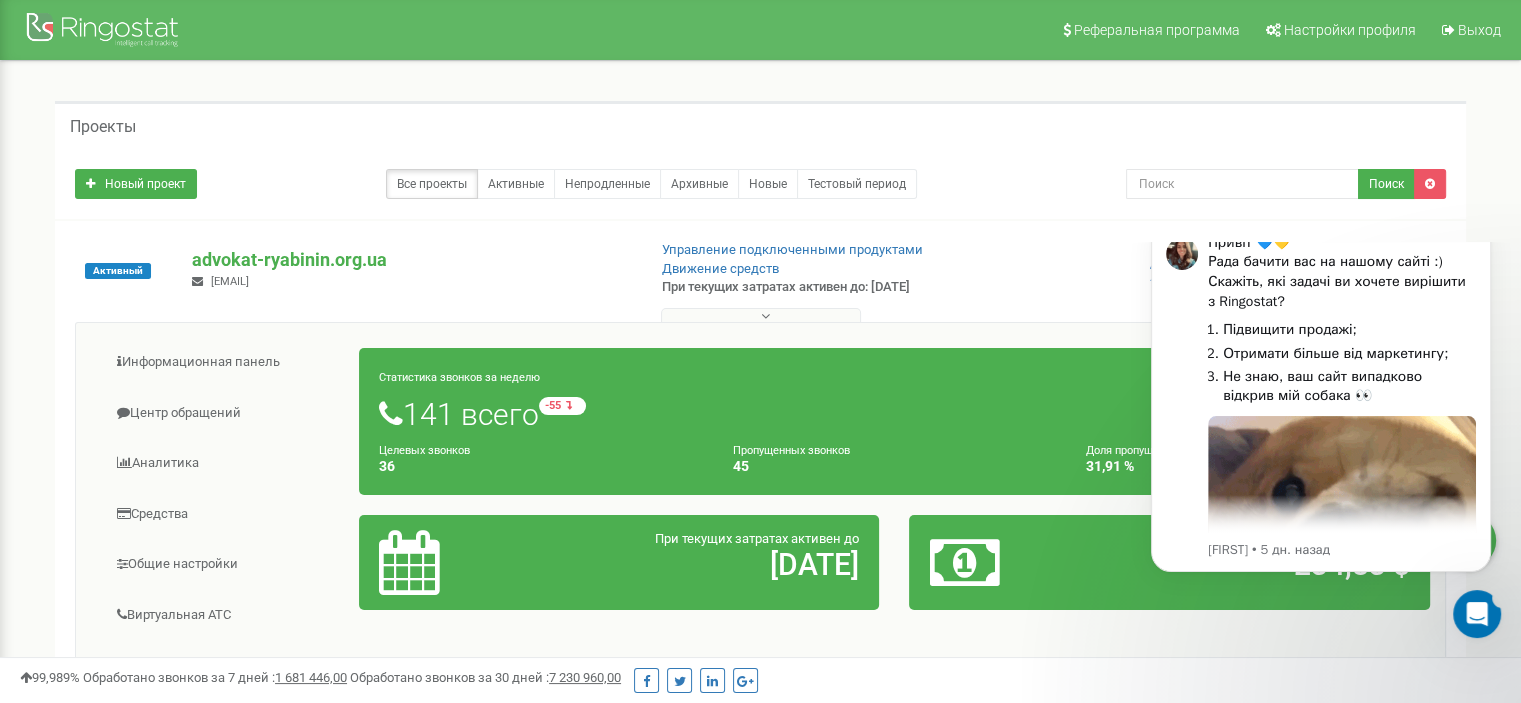 click at bounding box center (1477, 614) 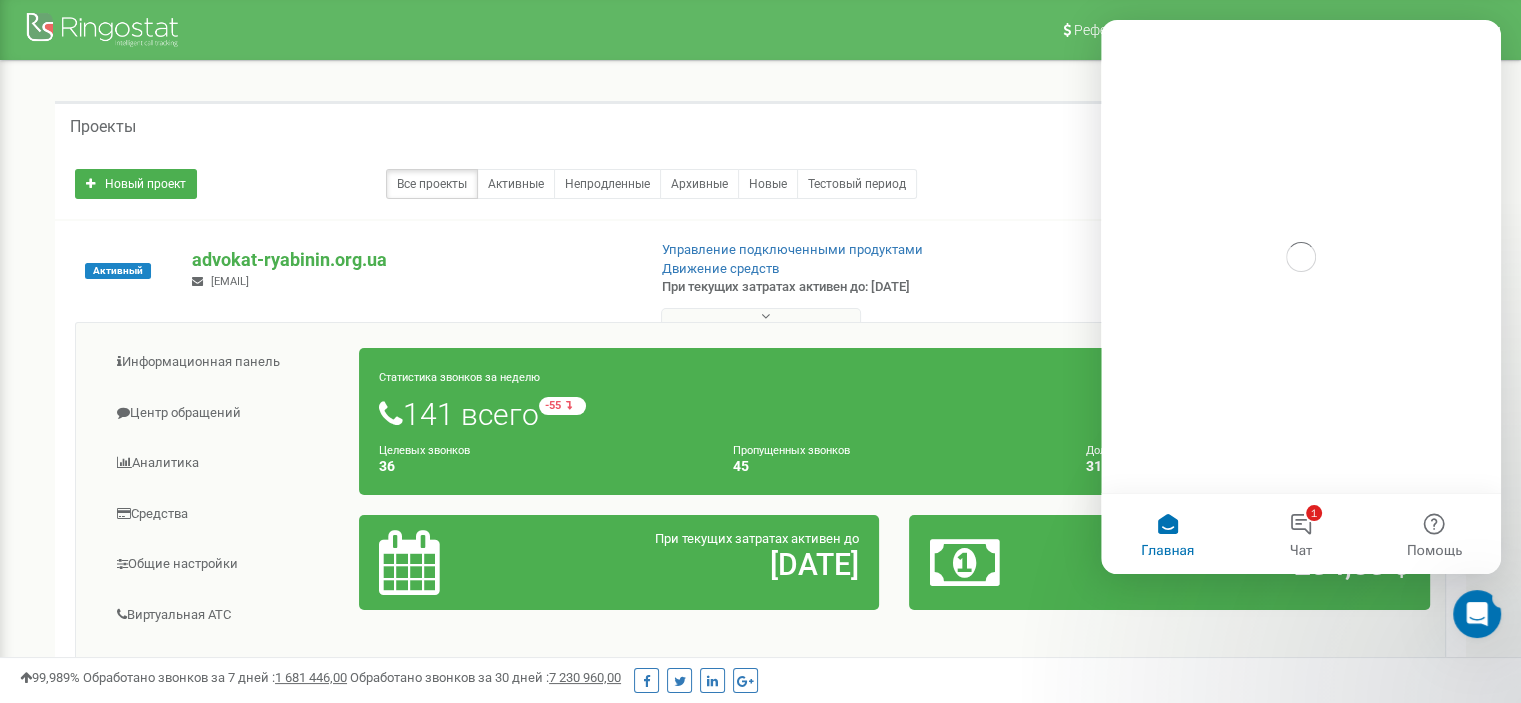 scroll, scrollTop: 0, scrollLeft: 0, axis: both 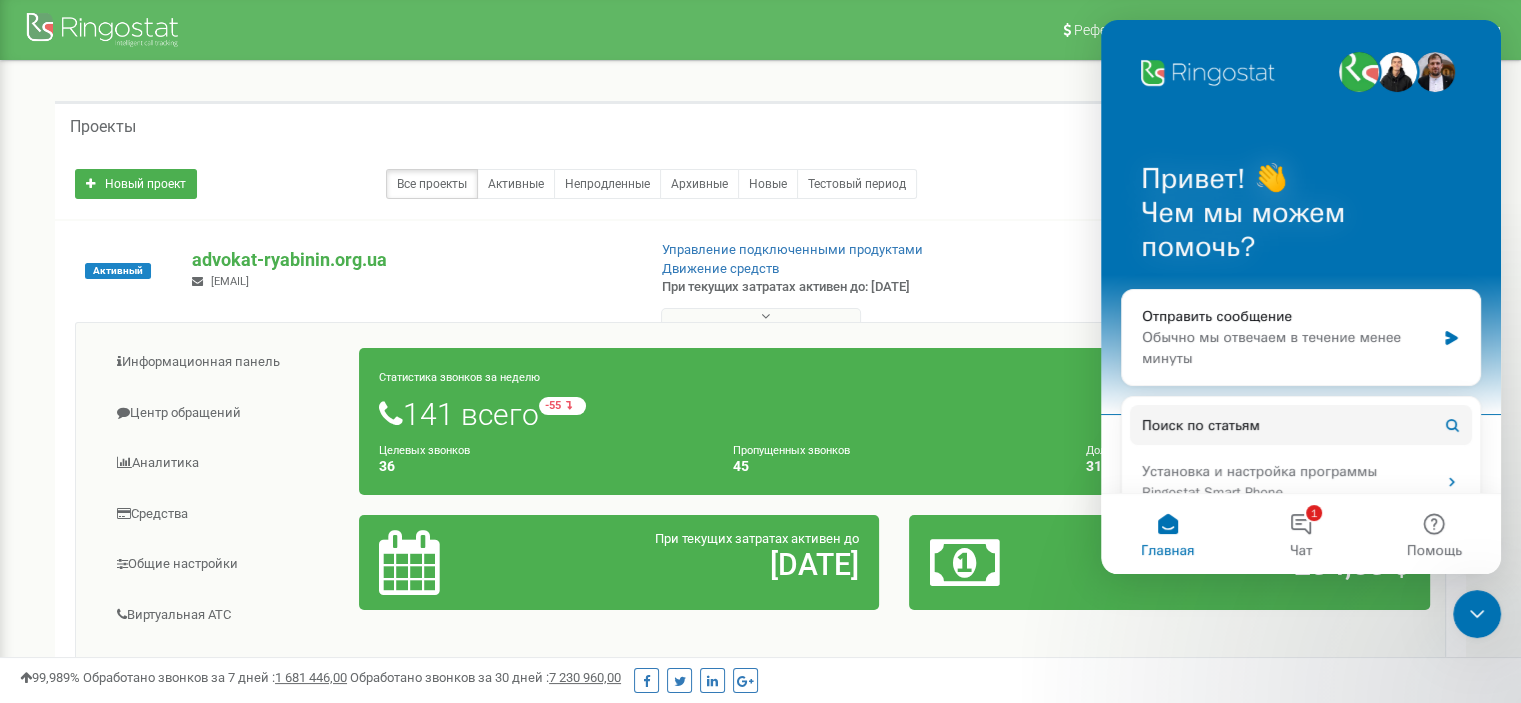 click 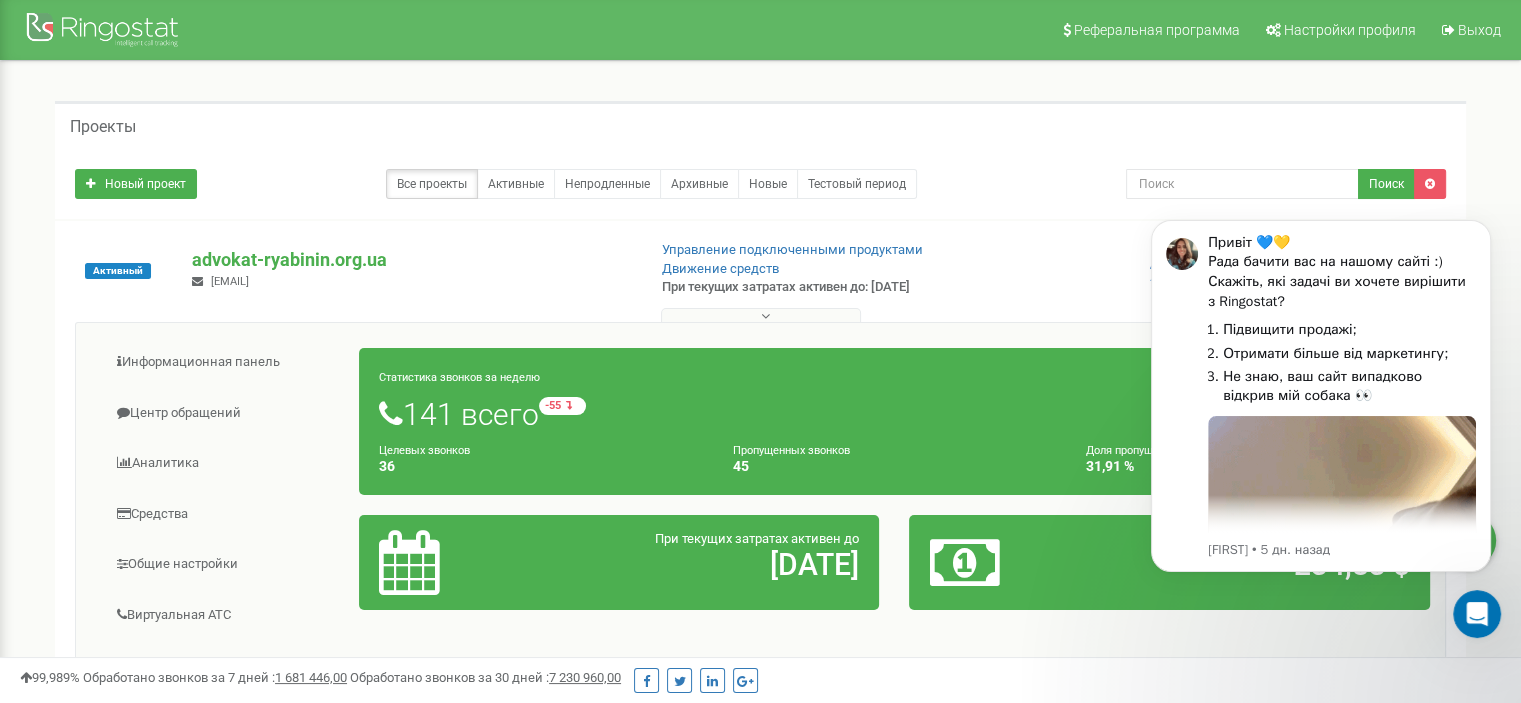 scroll, scrollTop: 0, scrollLeft: 0, axis: both 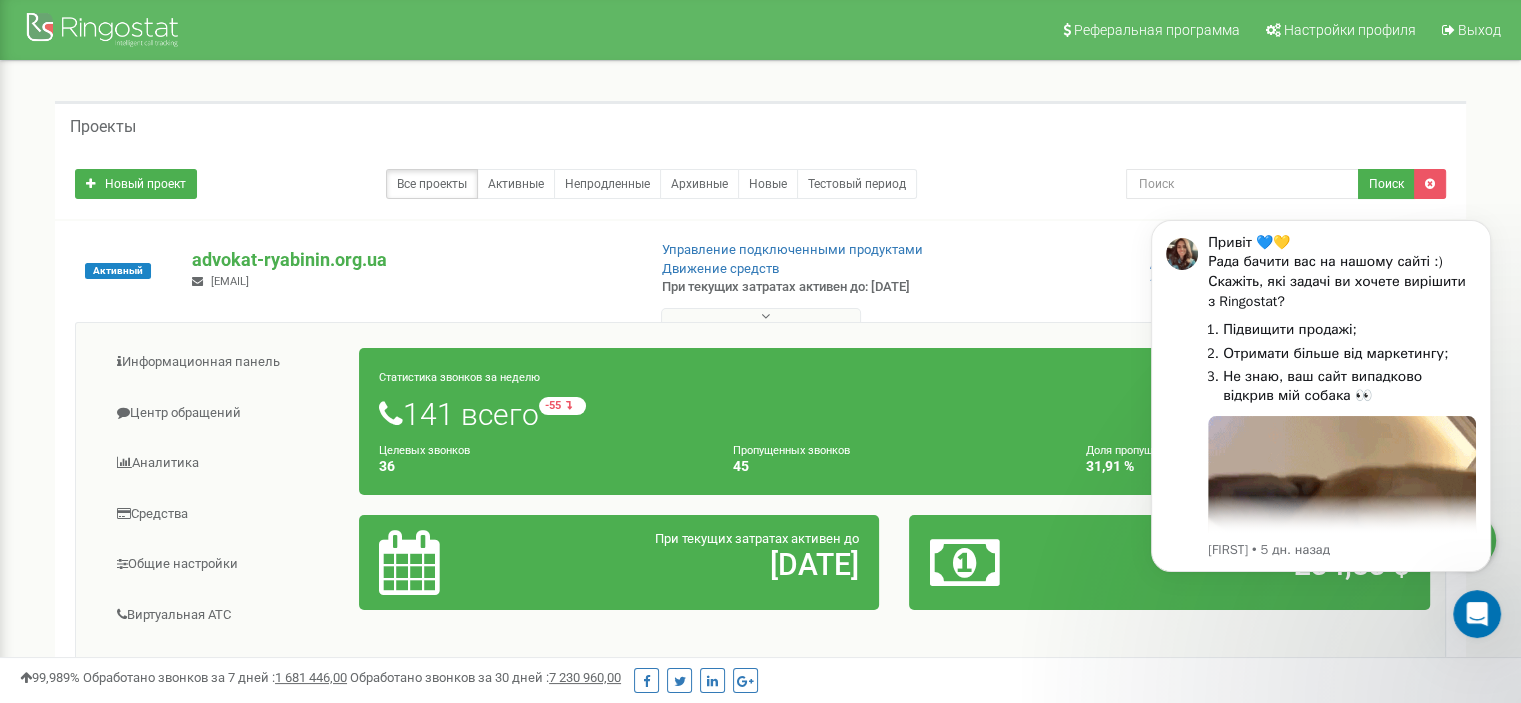click on "Активный
advokat-ryabinin.org.ua
lawyeroffices@ukr.net
Управление подключенными продуктами
Движение средств" at bounding box center [760, 281] 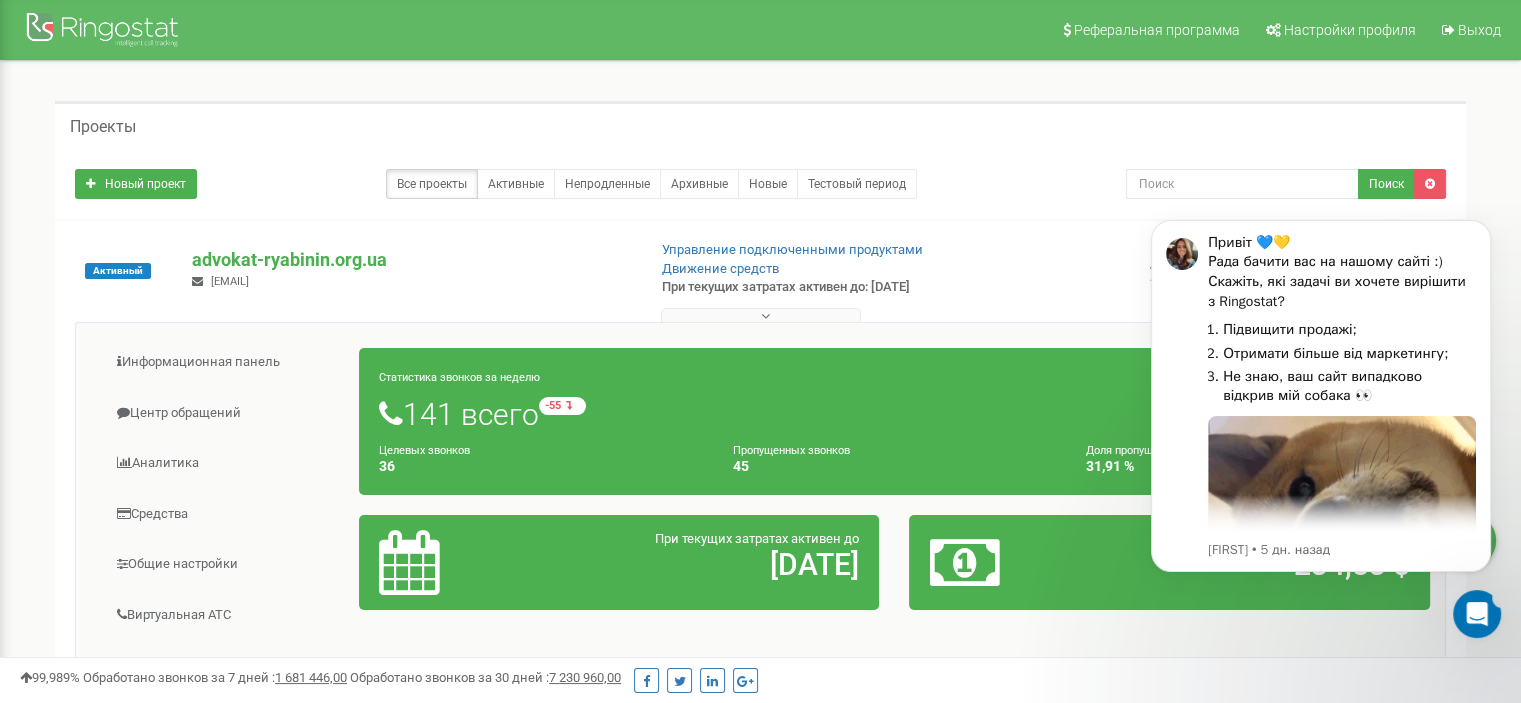 click on "Привіт 💙💛 Рада бачити вас на нашому сайті :) Скажіть, які задачі ви хочете вирішити з Ringostat? Підвищити продажі; Отримати більше від маркетингу; Не знаю, ваш сайт випадково відкрив мій собака 👀 Введіть номер відповіді тут ⤵️ Karine • 5 дн. назад" at bounding box center [1321, 419] 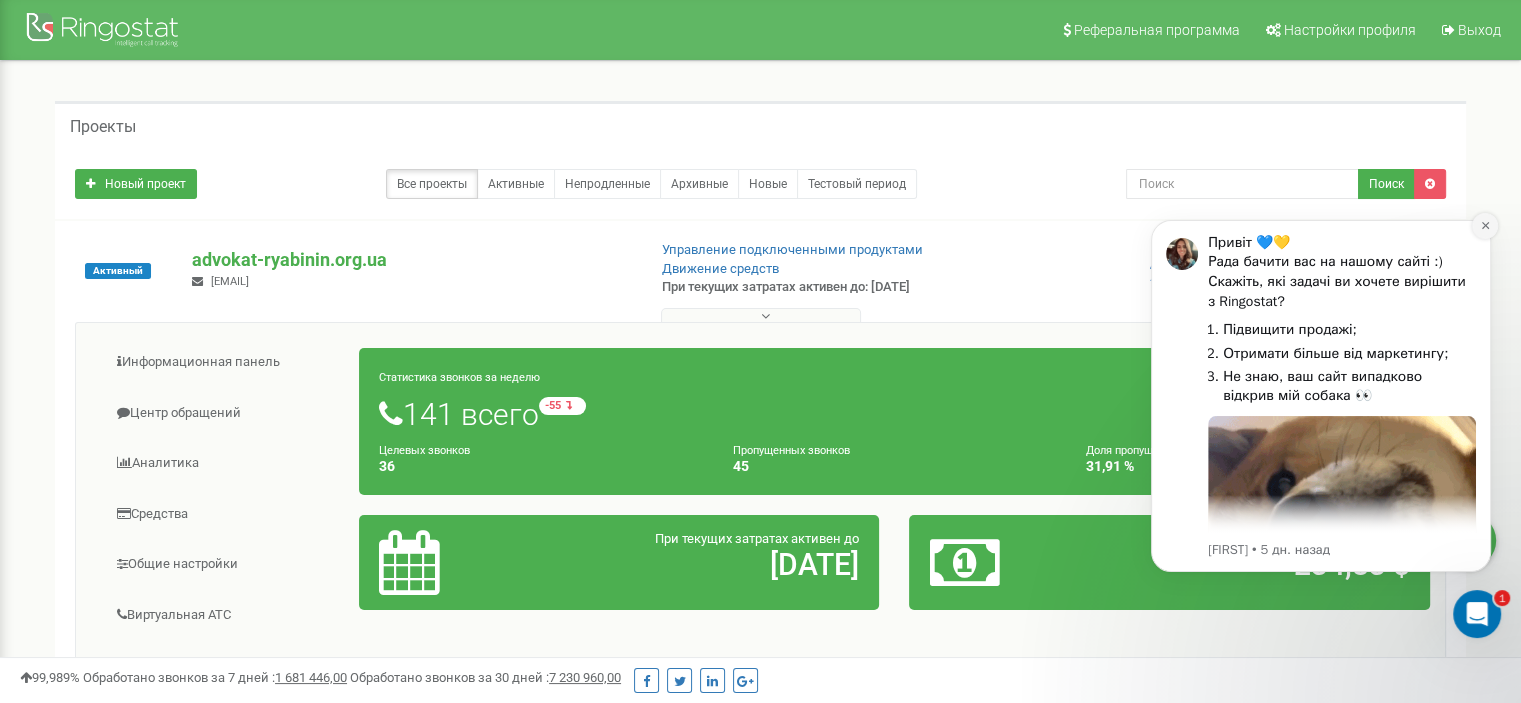 click at bounding box center [1485, 226] 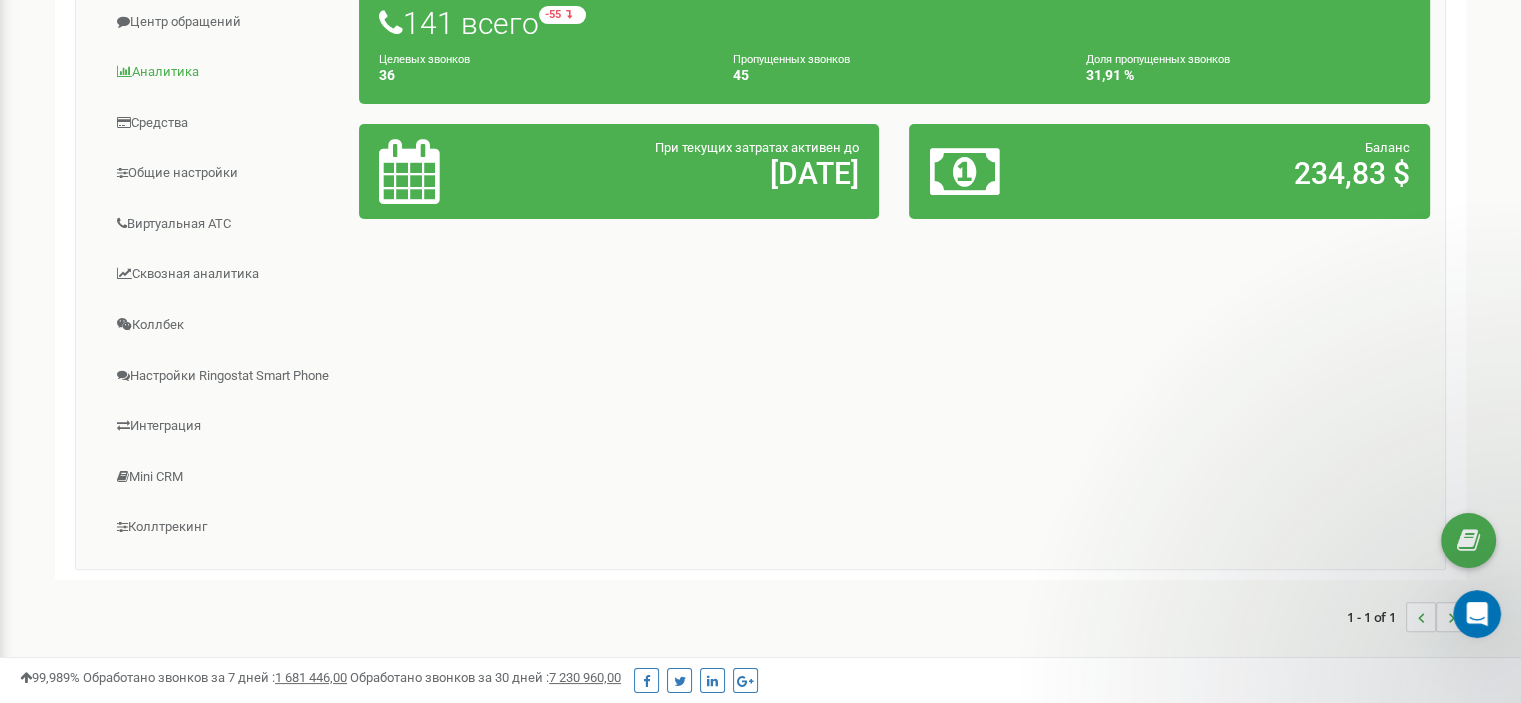scroll, scrollTop: 296, scrollLeft: 0, axis: vertical 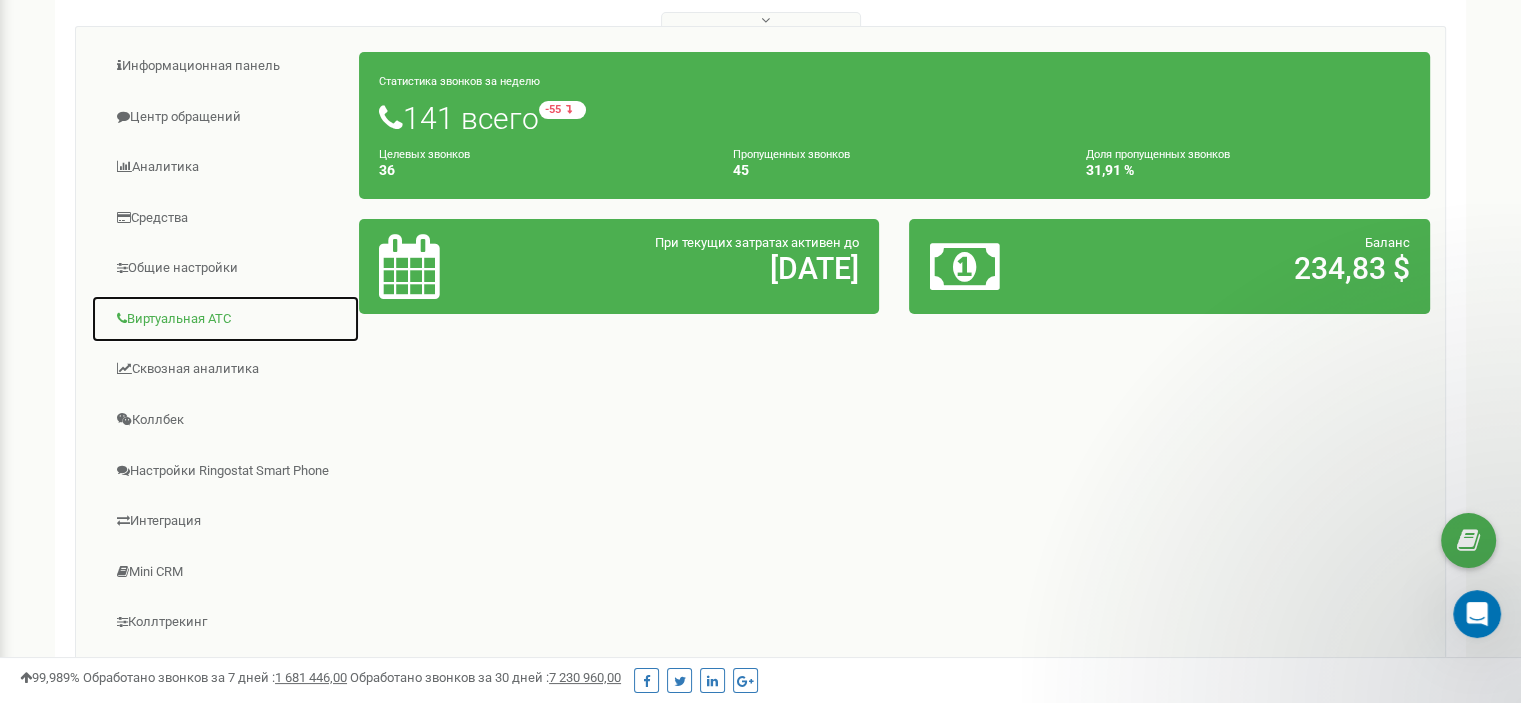 click on "Виртуальная АТС" at bounding box center (225, 319) 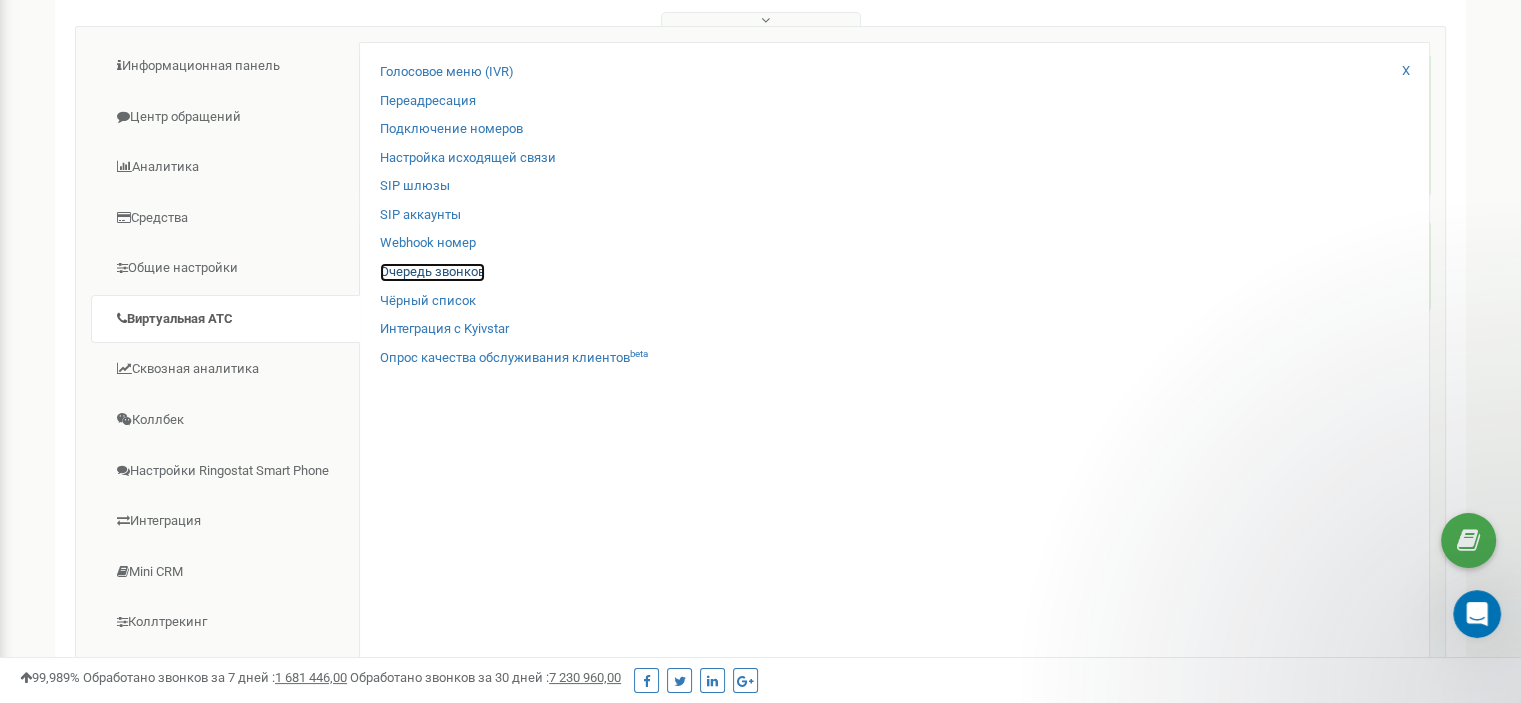 click on "Очередь звонков" at bounding box center (432, 272) 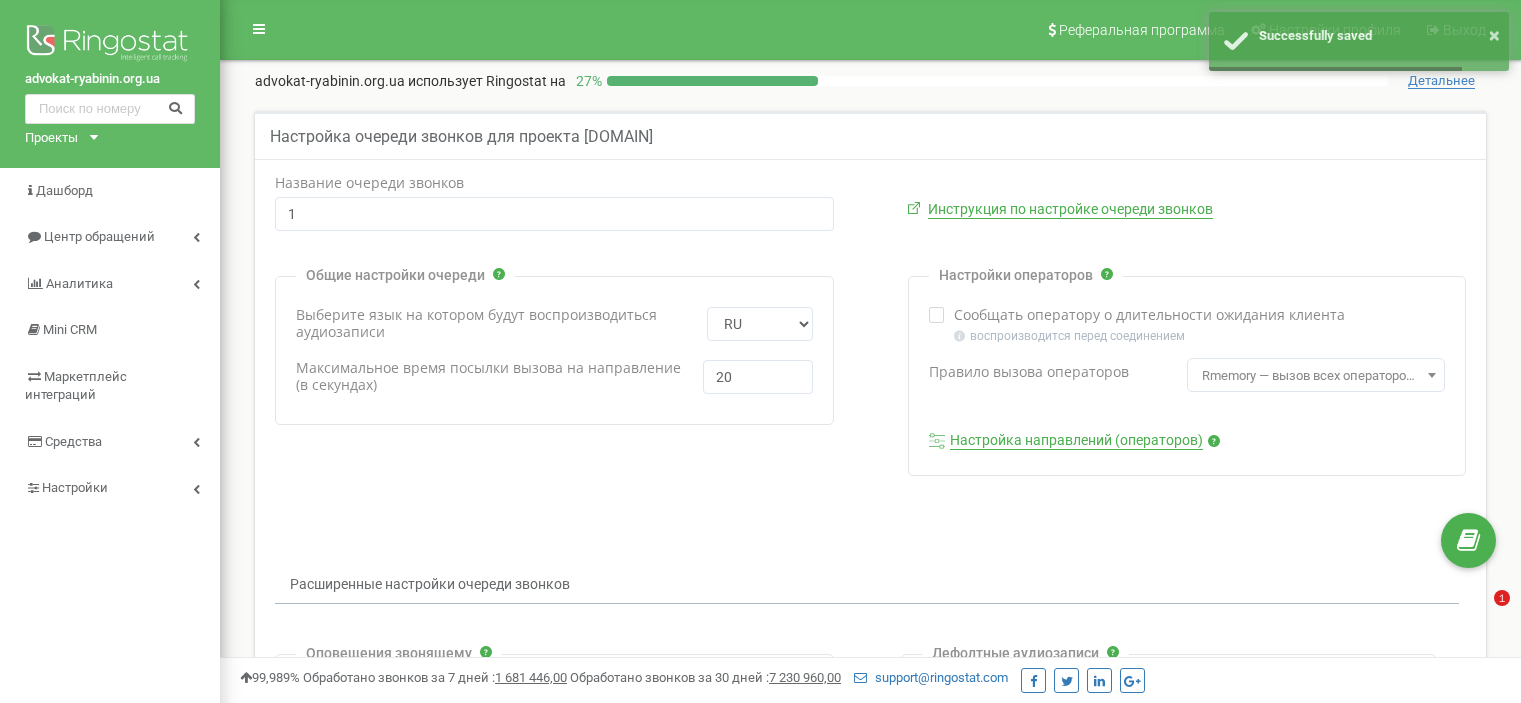 scroll, scrollTop: 0, scrollLeft: 0, axis: both 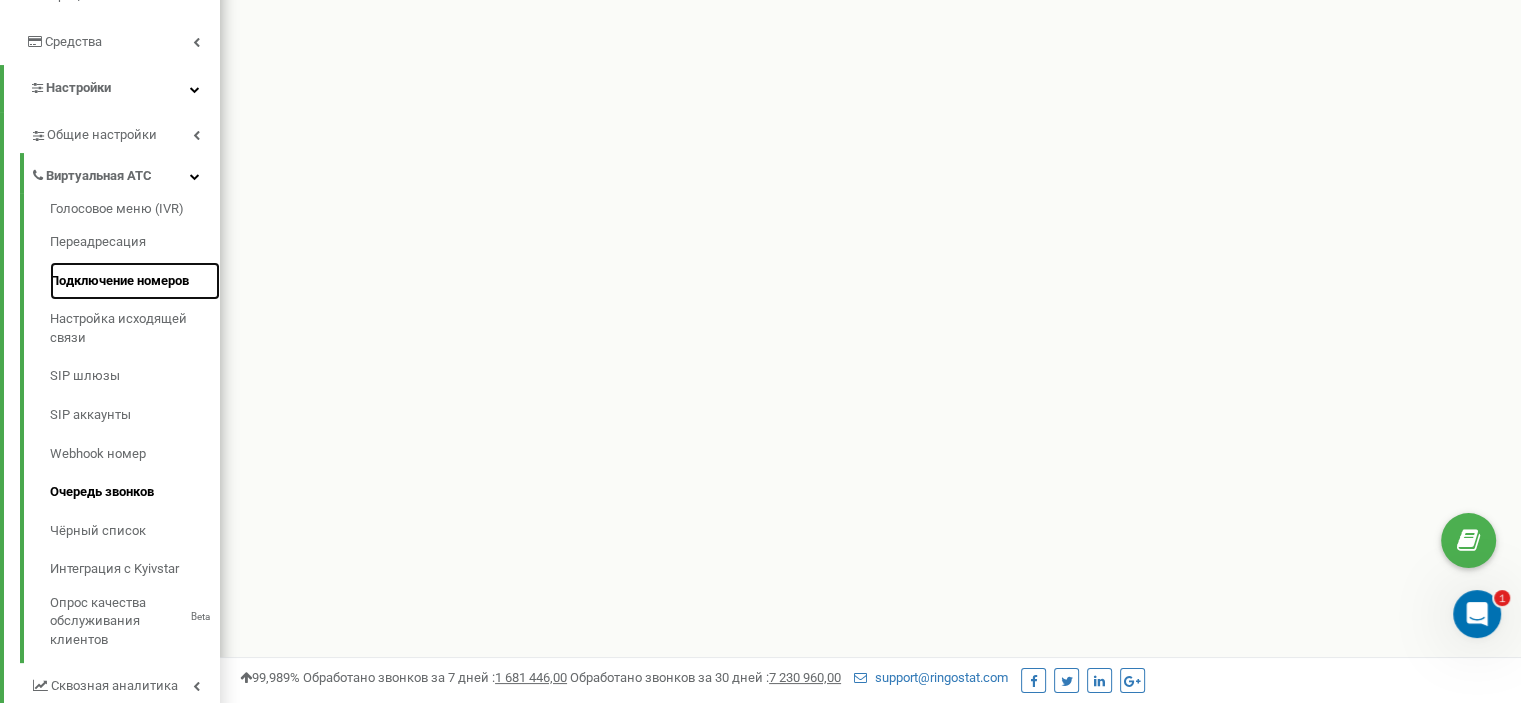 click on "Подключение номеров" at bounding box center (135, 281) 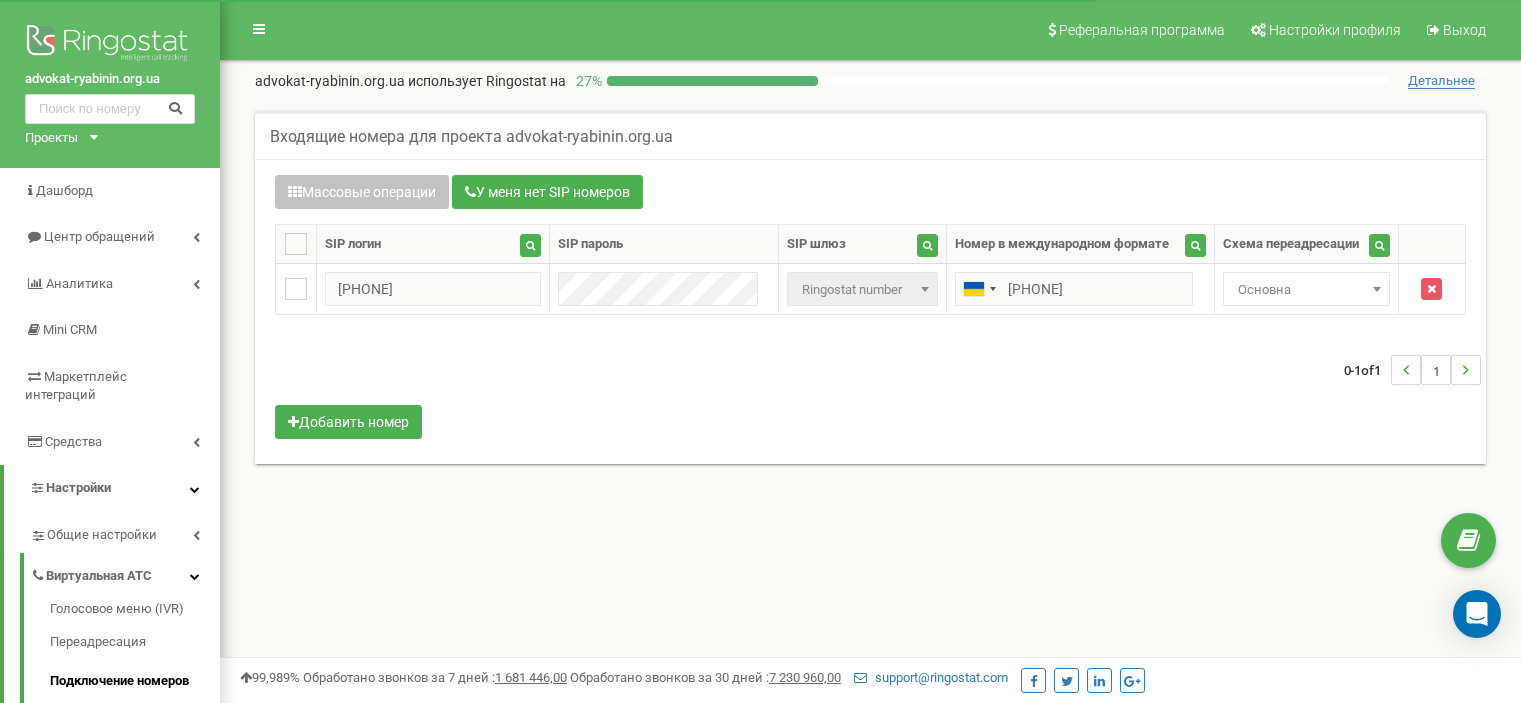 scroll, scrollTop: 0, scrollLeft: 0, axis: both 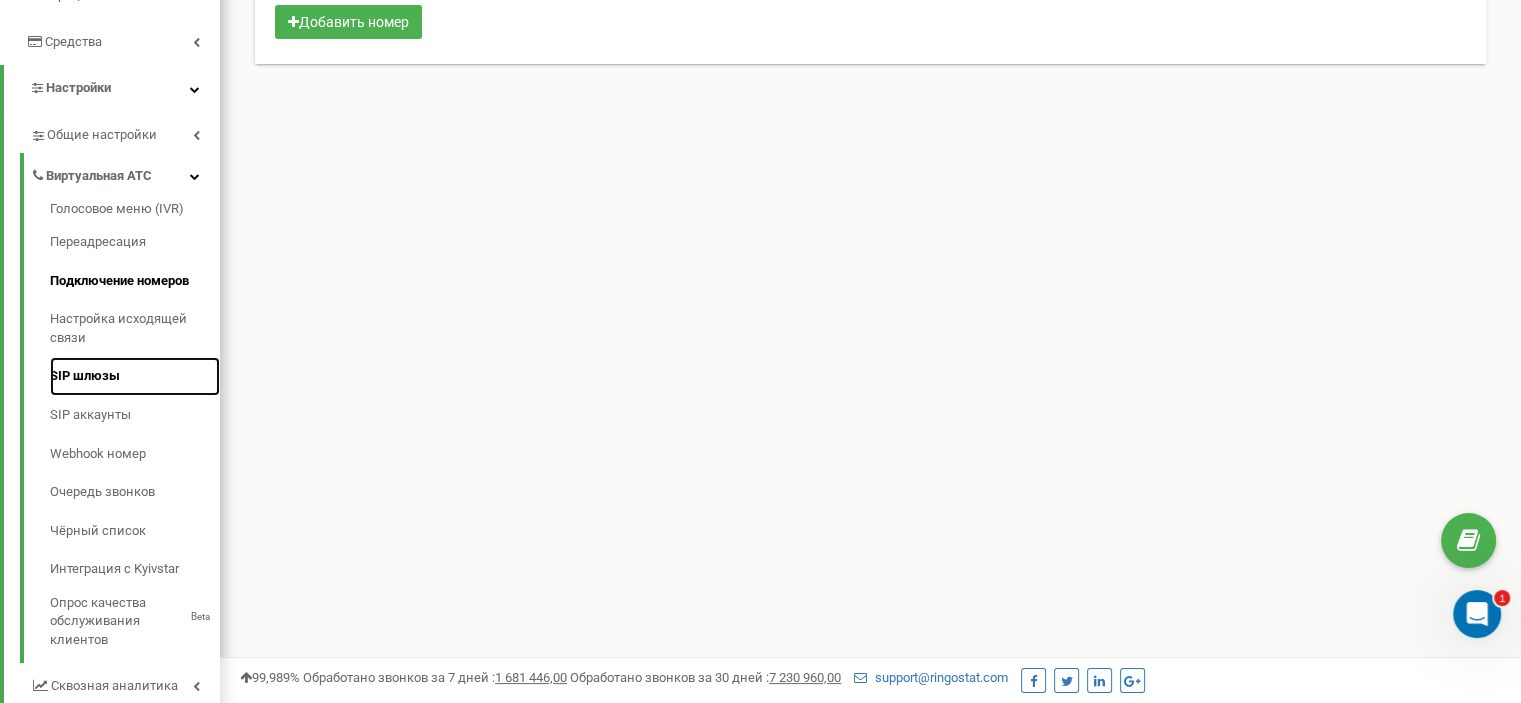 click on "SIP шлюзы" at bounding box center (135, 376) 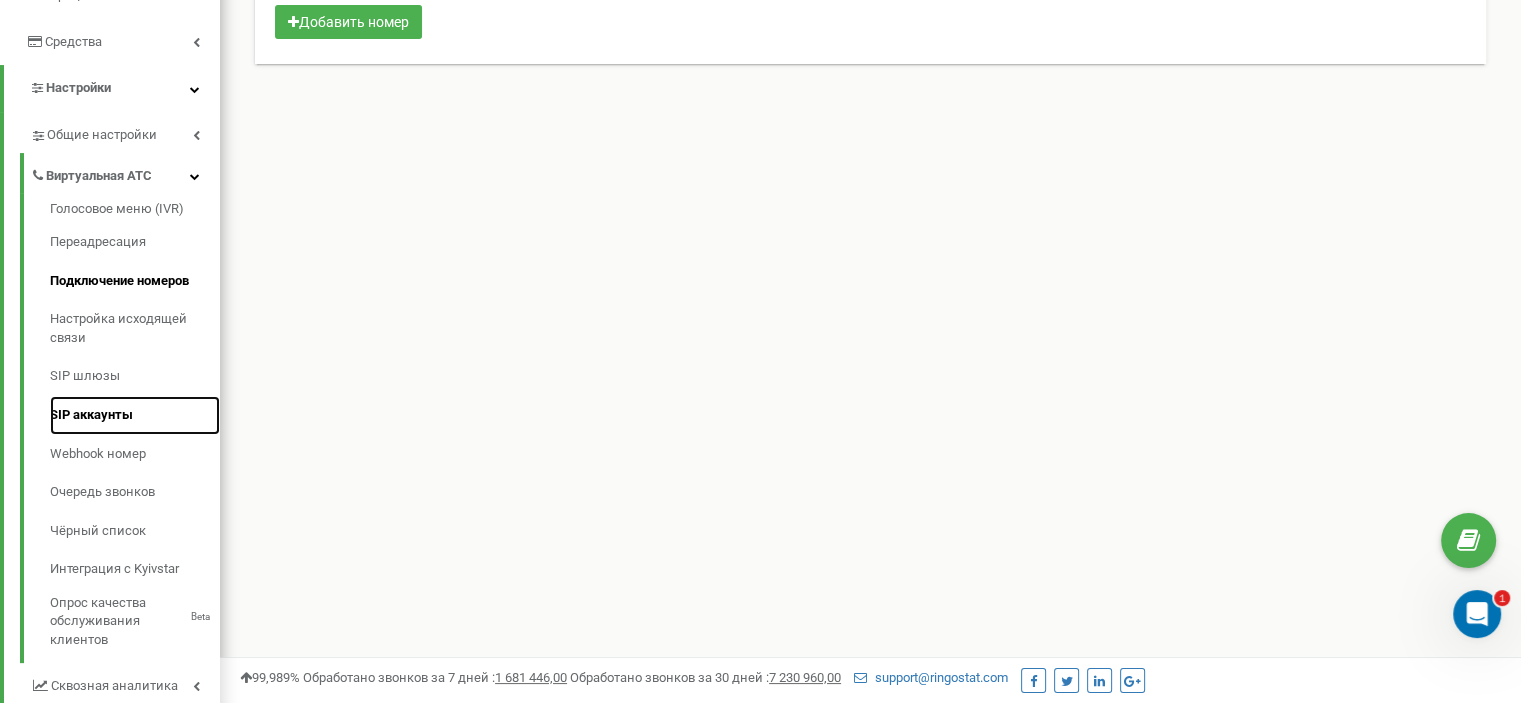 click on "SIP аккаунты" at bounding box center (135, 415) 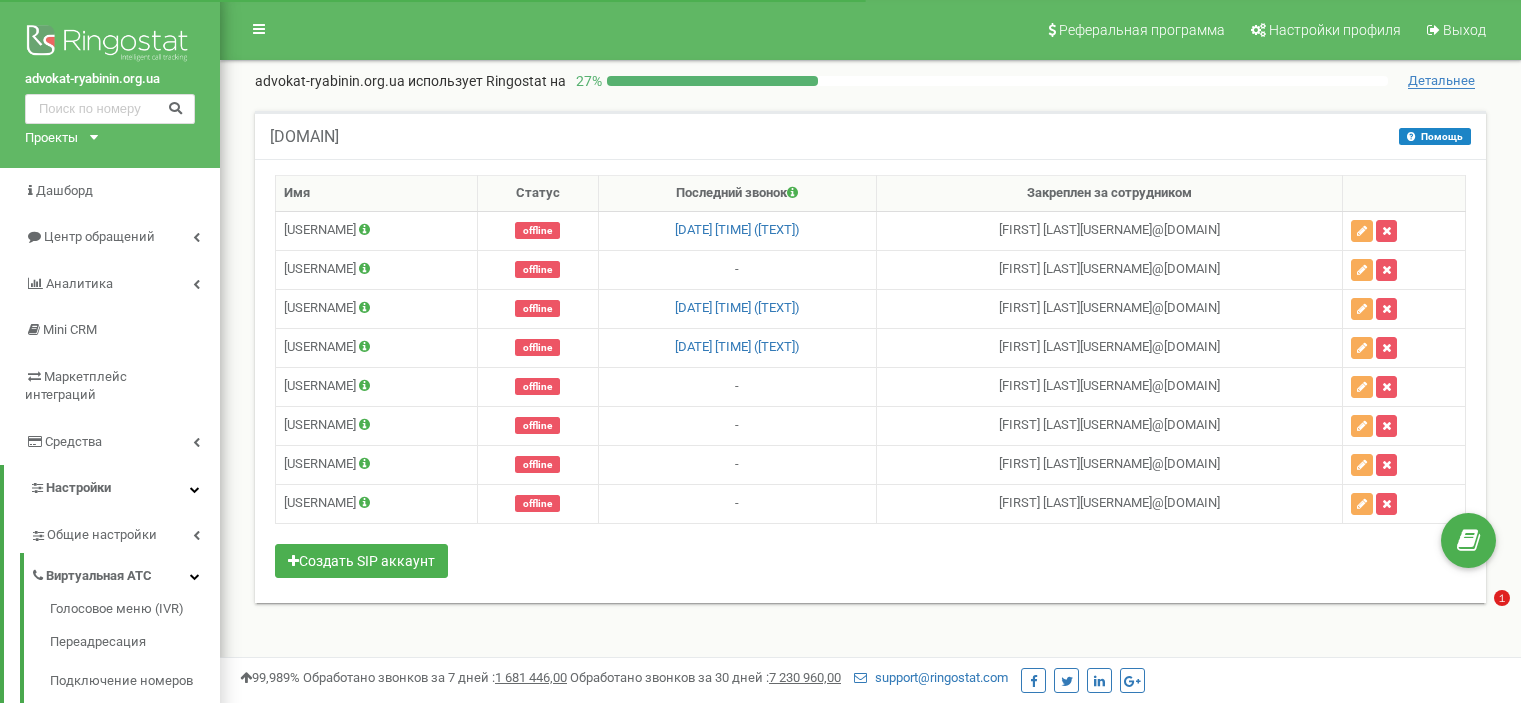 scroll, scrollTop: 0, scrollLeft: 0, axis: both 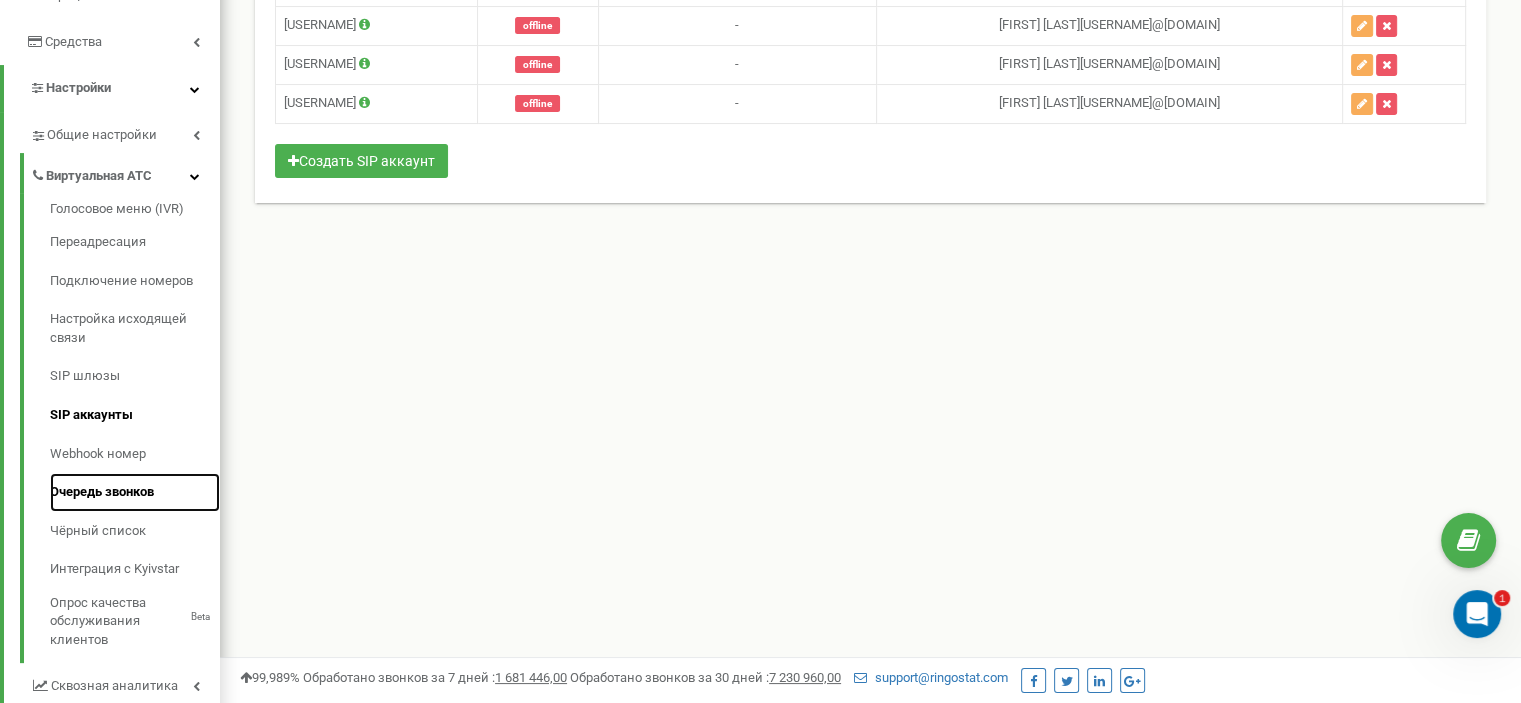 click on "Очередь звонков" at bounding box center [135, 492] 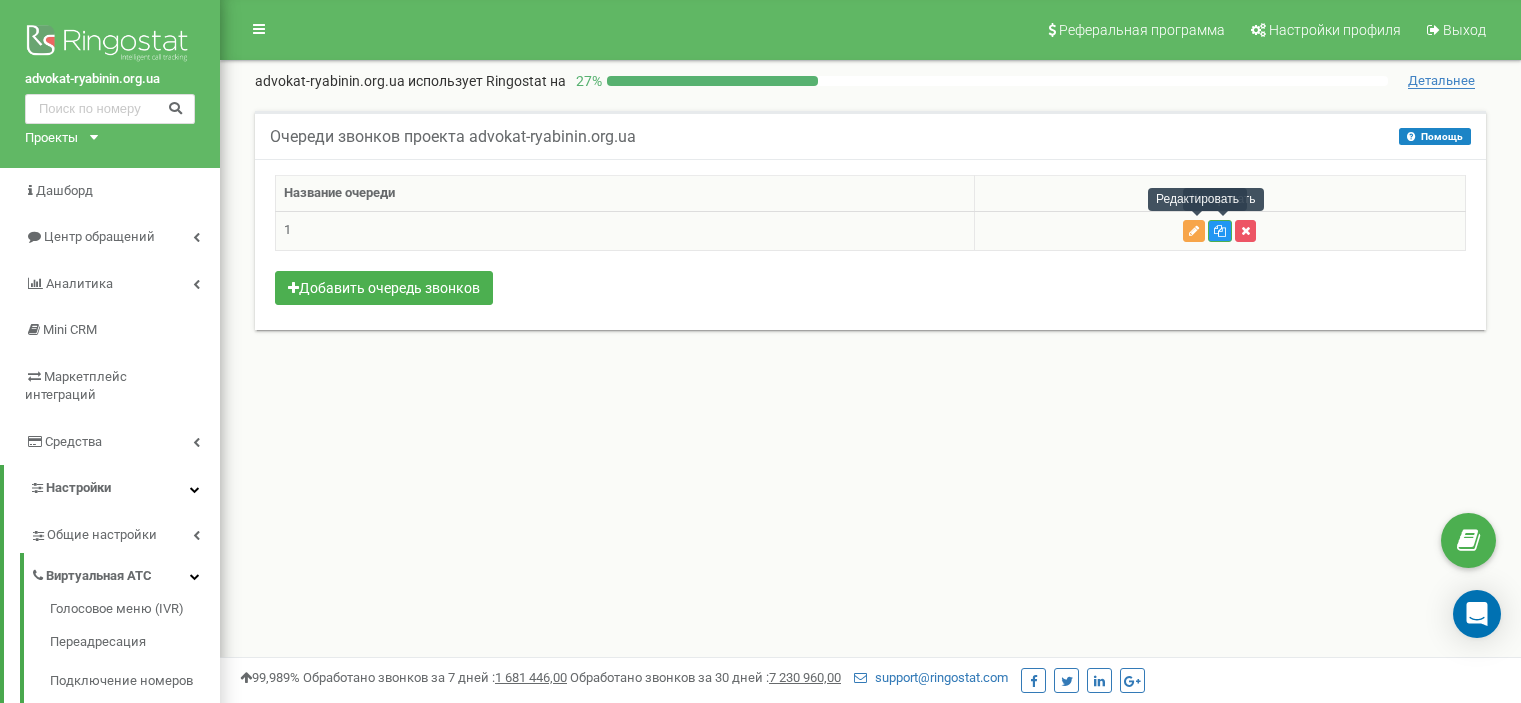 scroll, scrollTop: 0, scrollLeft: 0, axis: both 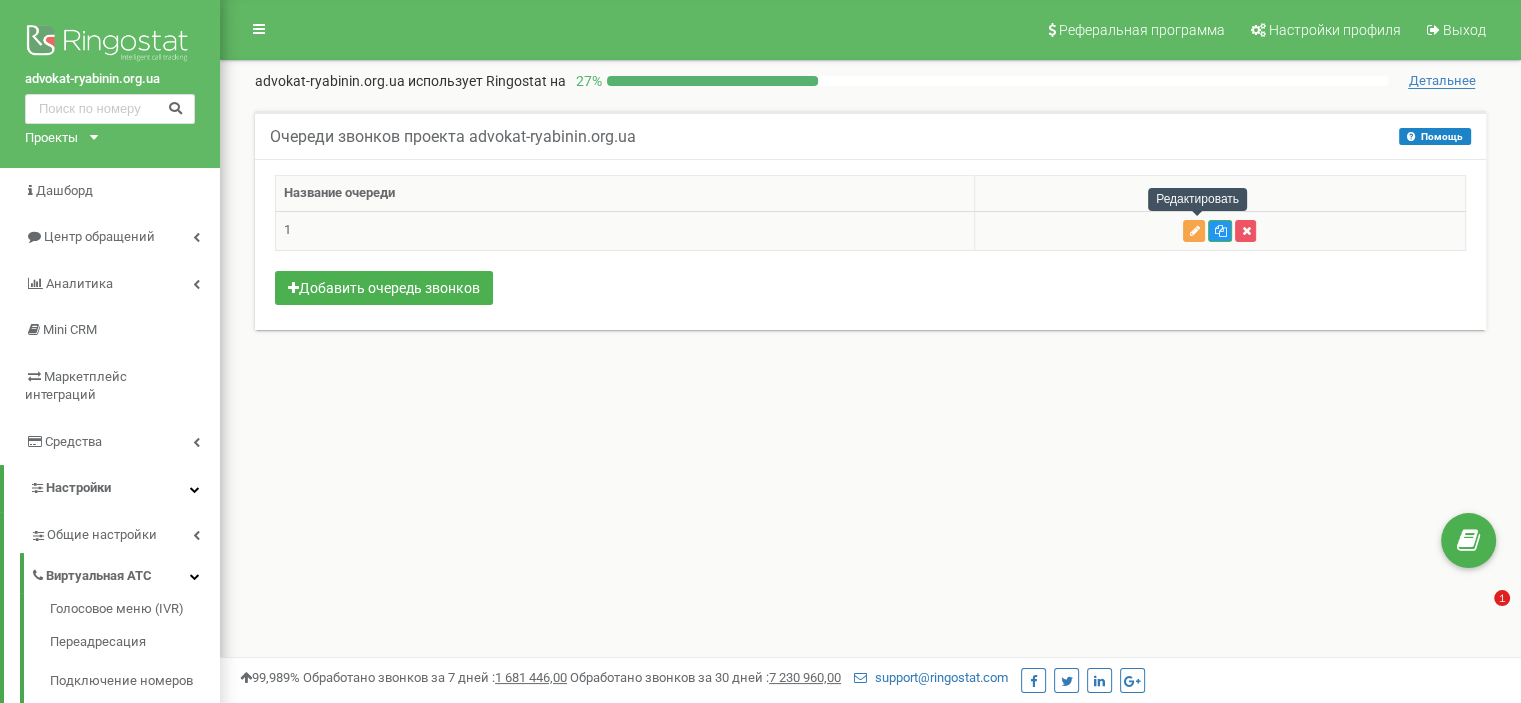 click at bounding box center [1194, 231] 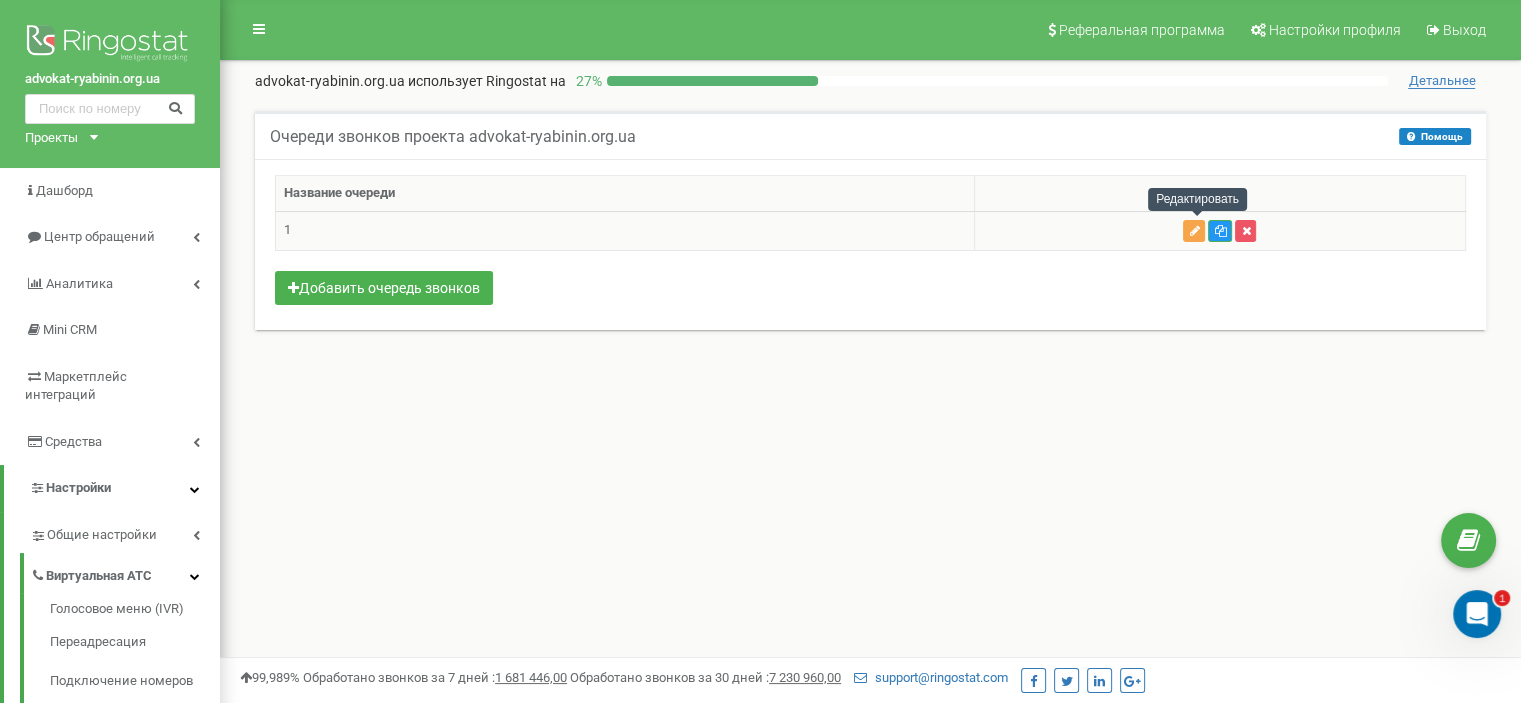 scroll, scrollTop: 0, scrollLeft: 0, axis: both 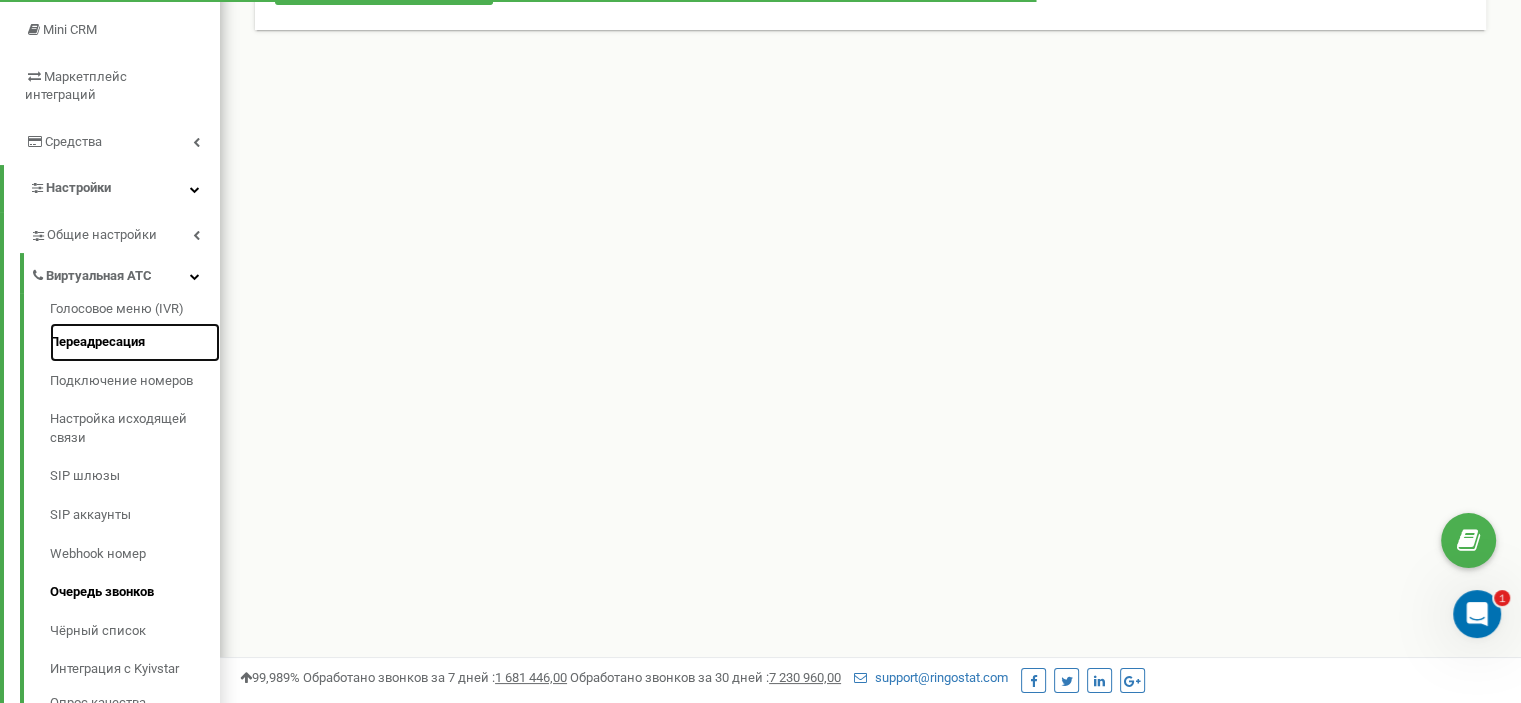 click on "Переадресация" at bounding box center (135, 342) 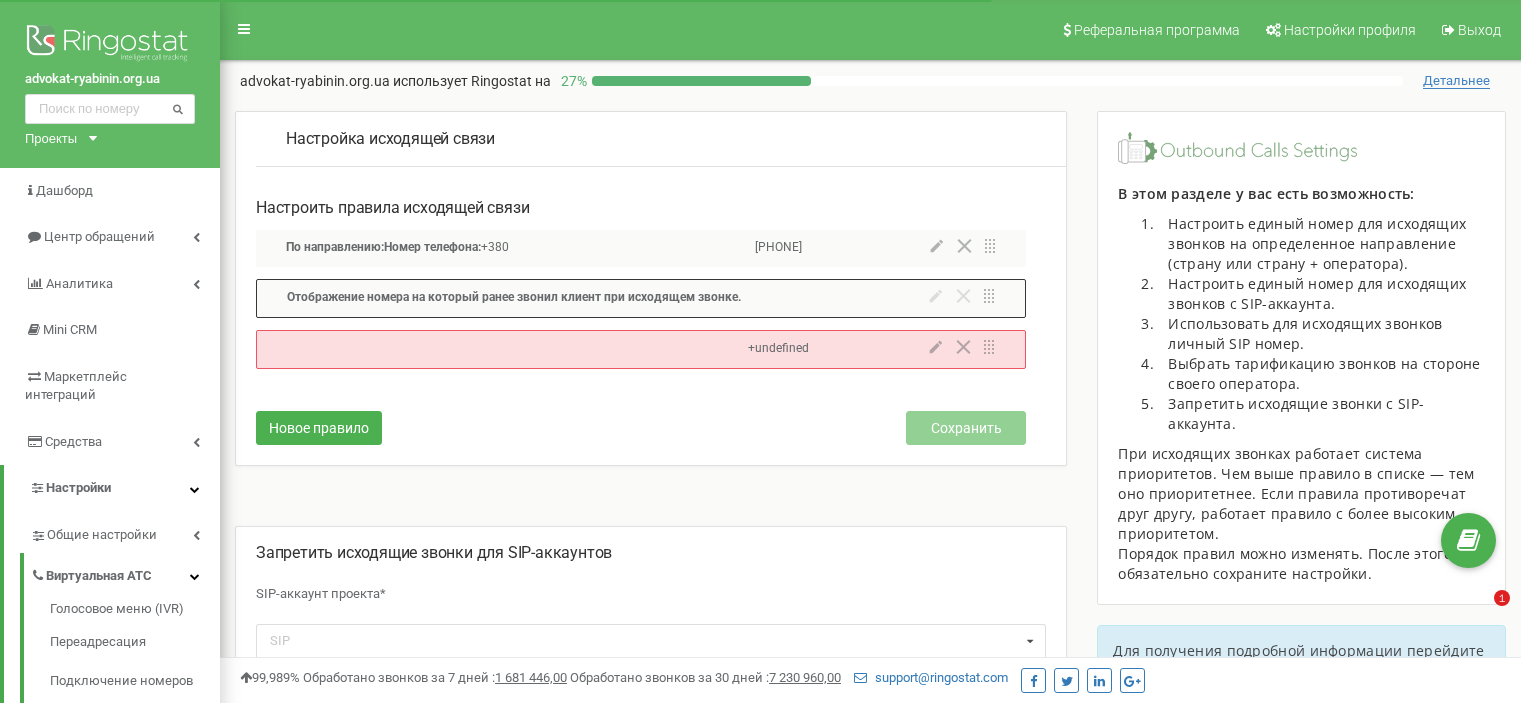 scroll, scrollTop: 0, scrollLeft: 0, axis: both 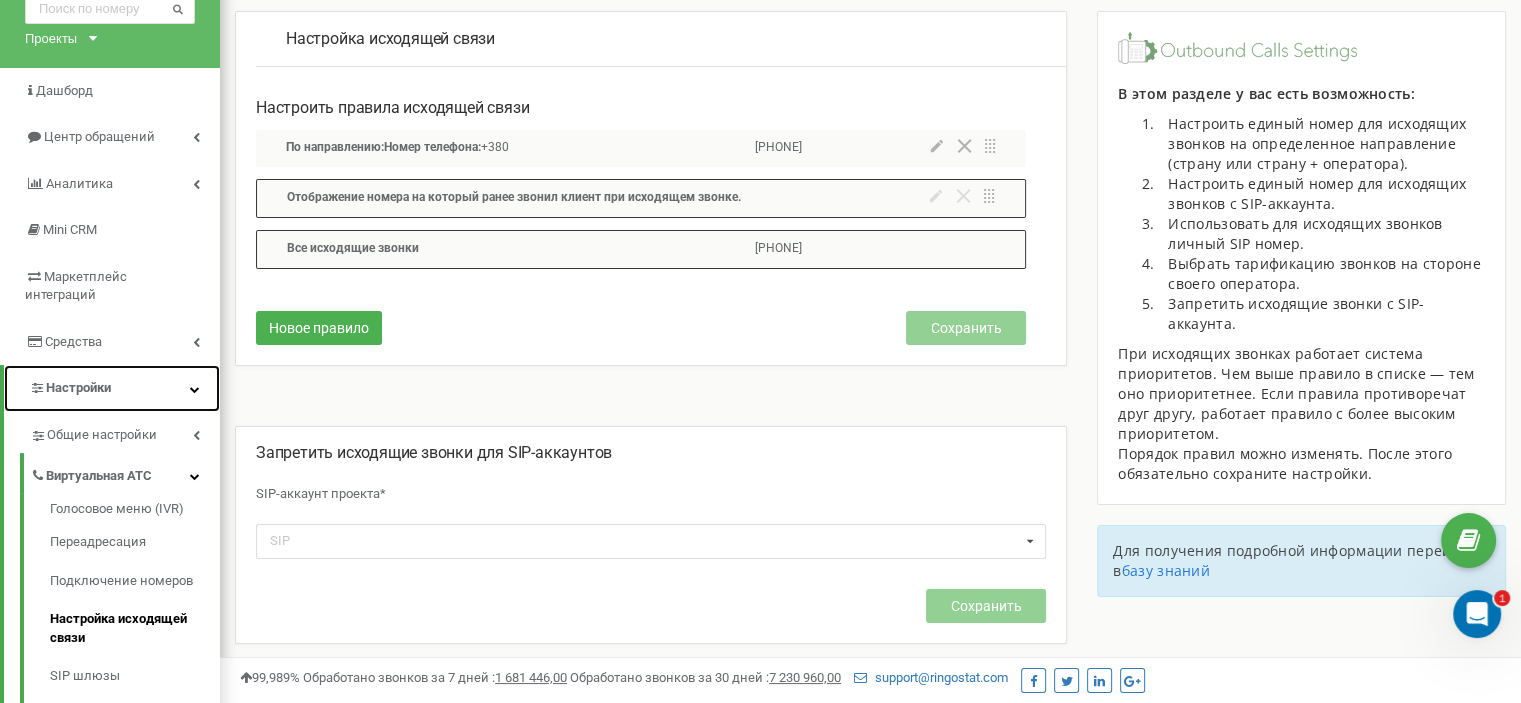 click on "Настройки" at bounding box center [78, 387] 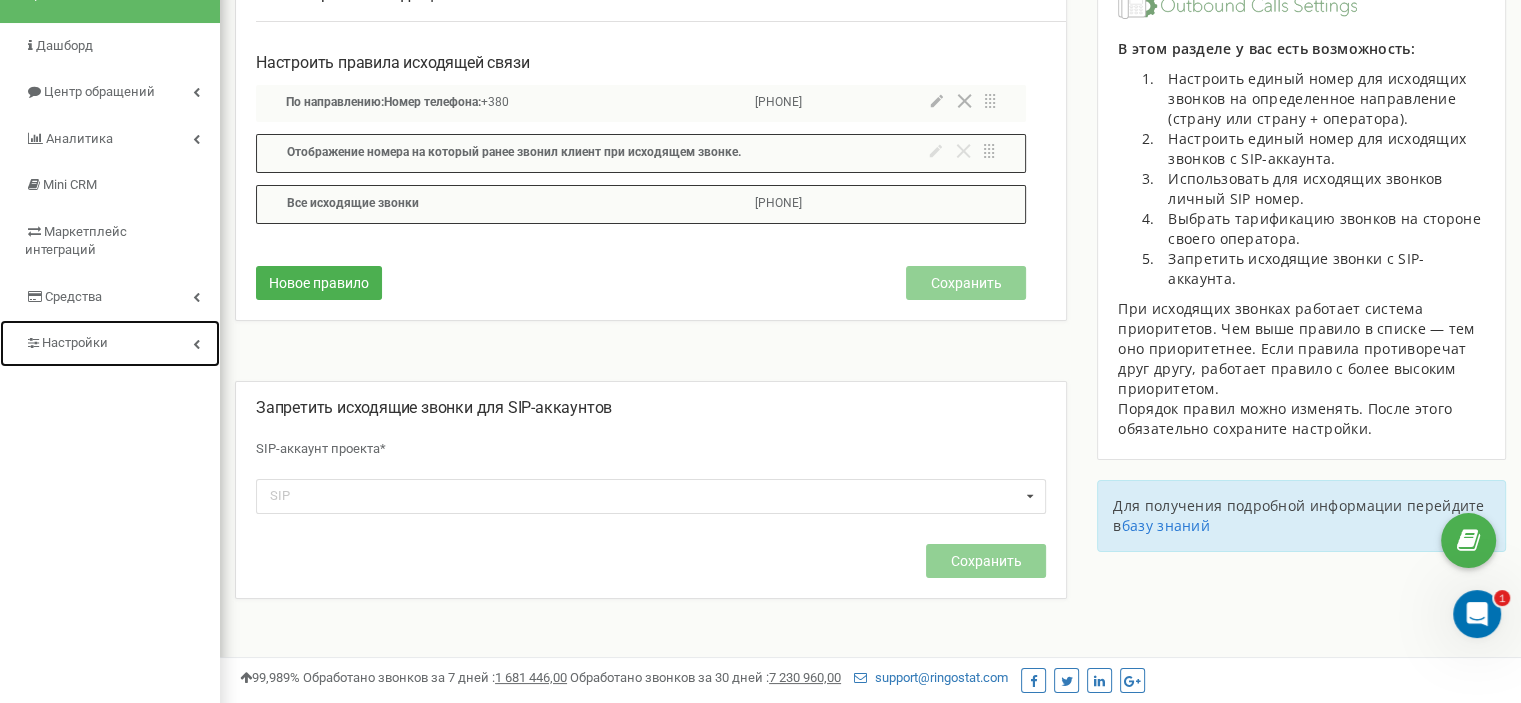 scroll, scrollTop: 100, scrollLeft: 0, axis: vertical 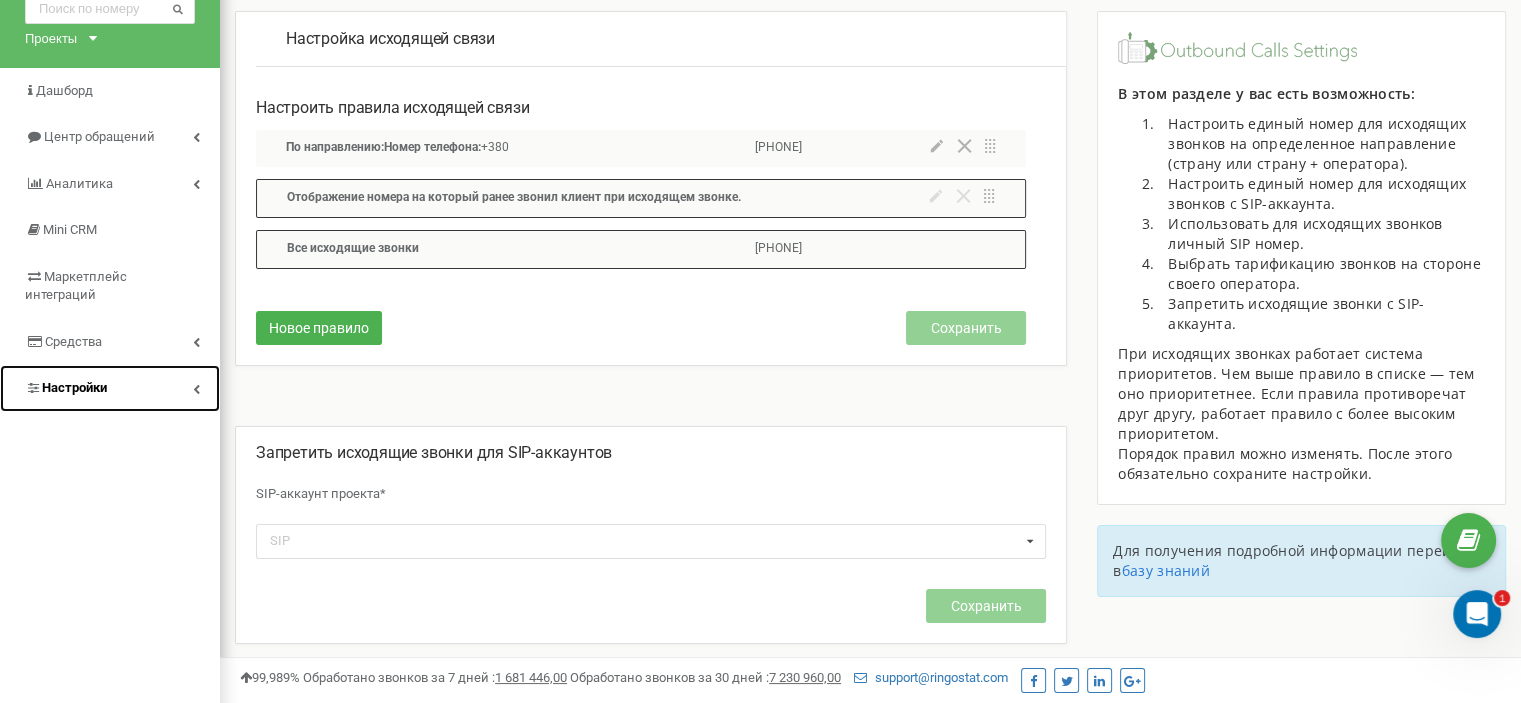 click on "Настройки" at bounding box center (74, 387) 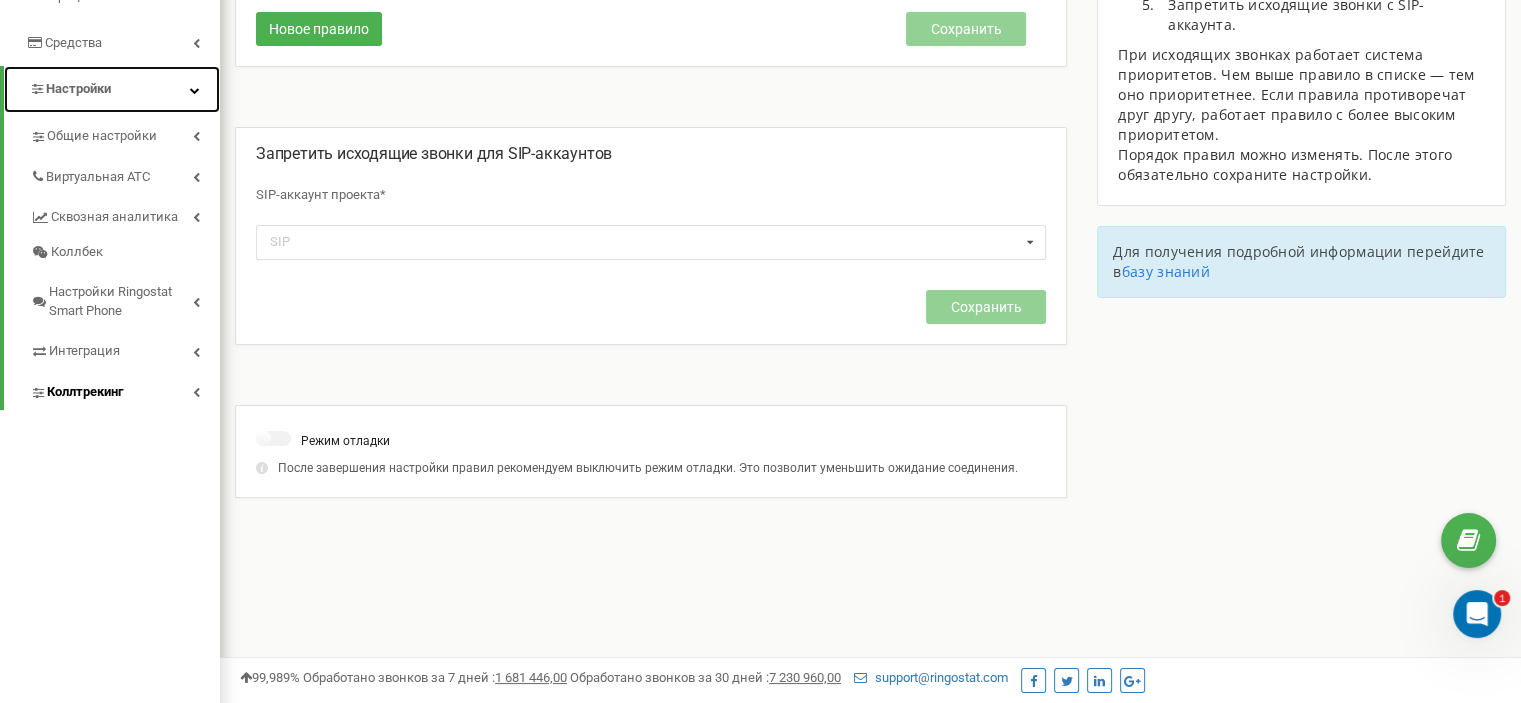 scroll, scrollTop: 400, scrollLeft: 0, axis: vertical 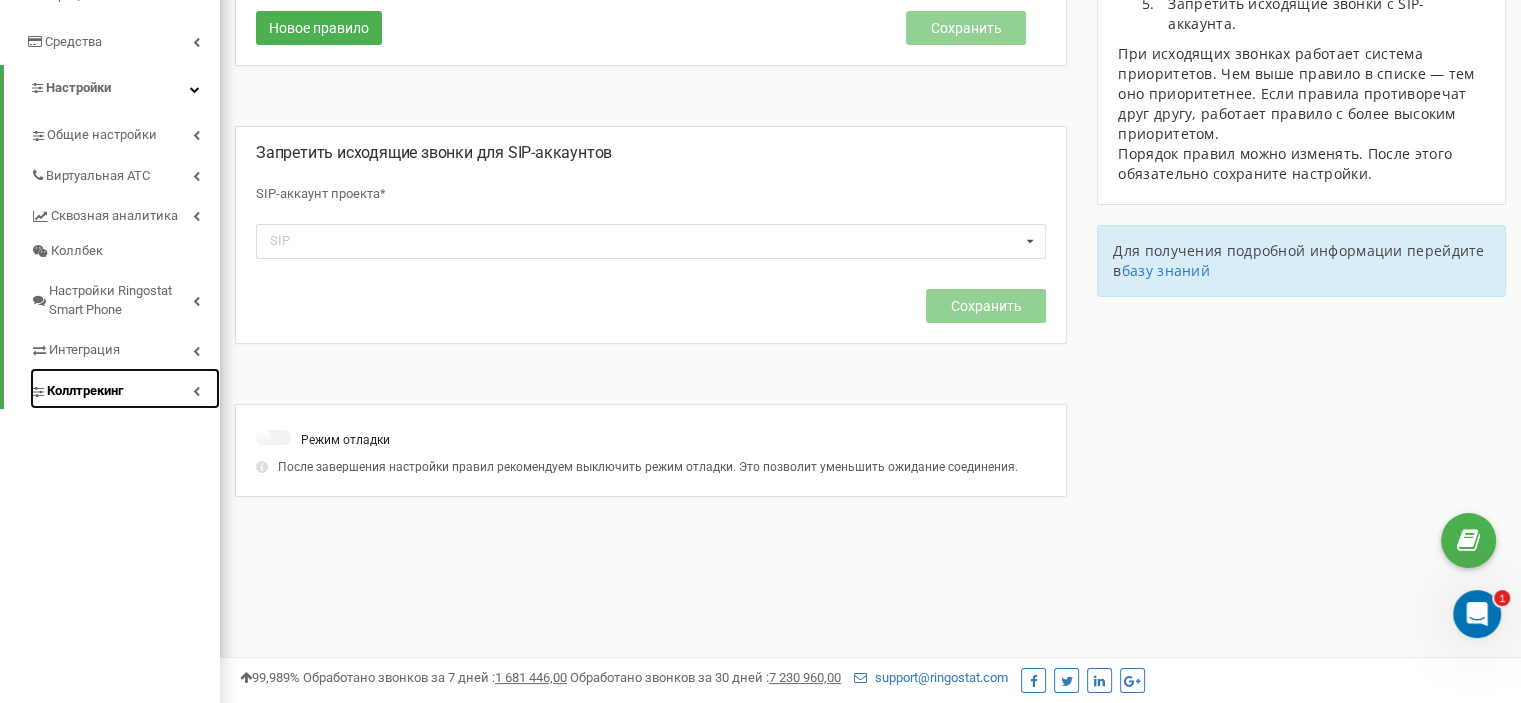 click on "Коллтрекинг" at bounding box center (125, 388) 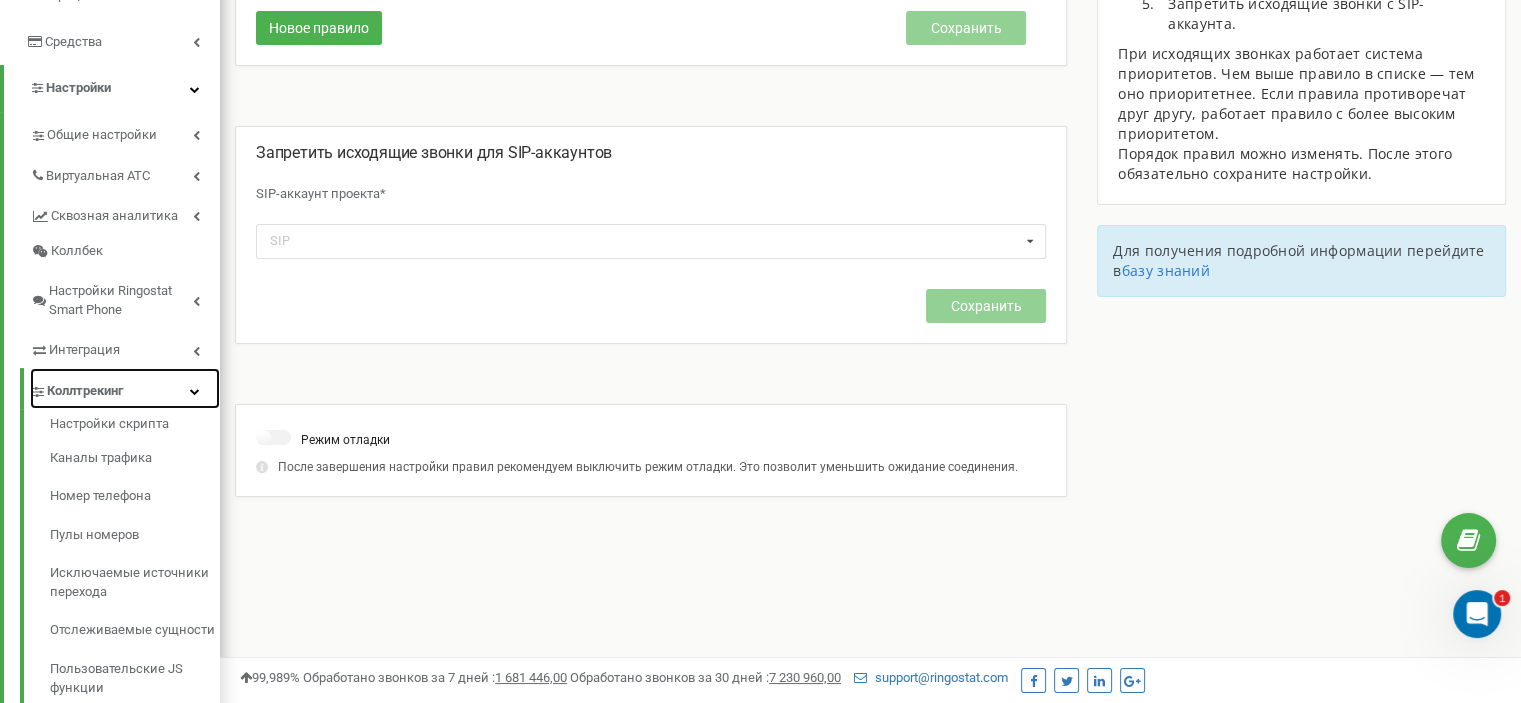 click on "Коллтрекинг" at bounding box center [125, 388] 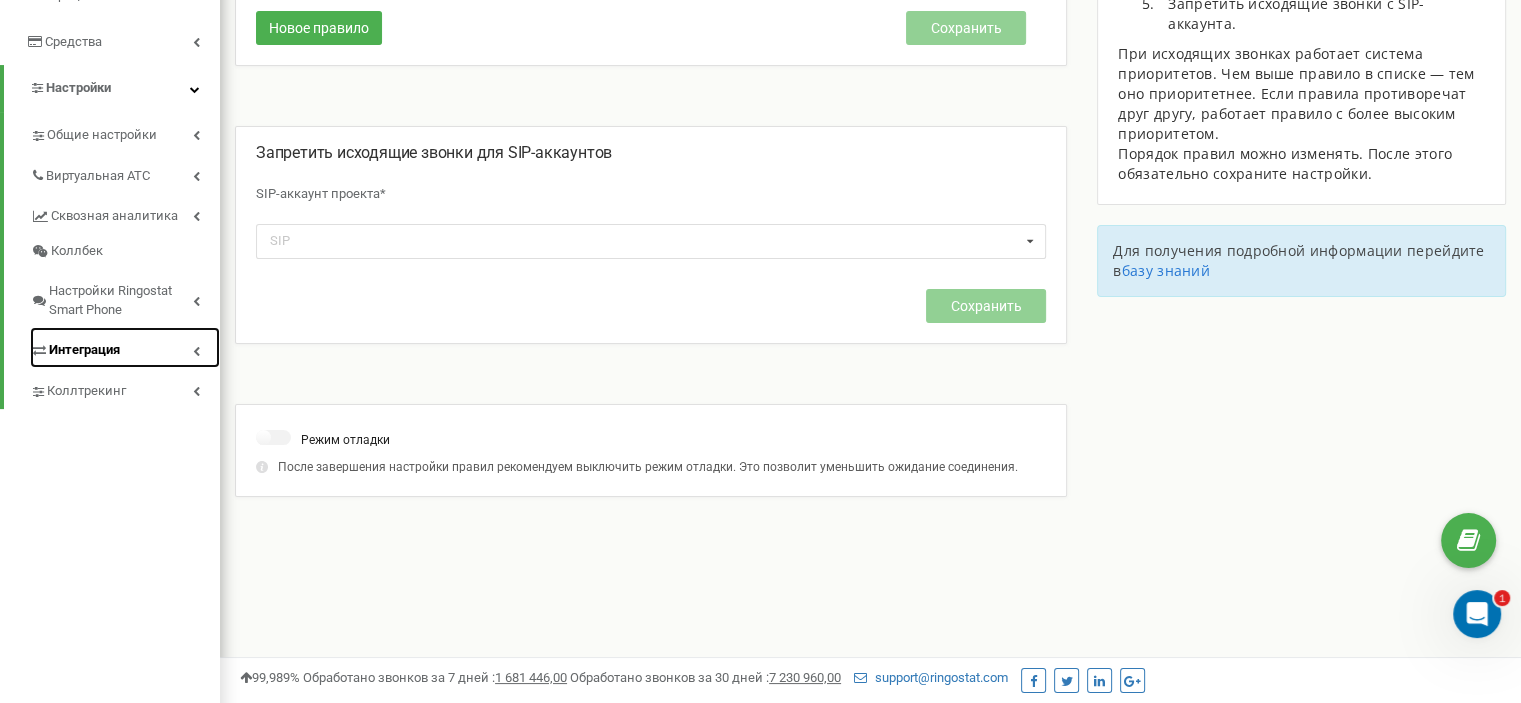click on "Интеграция" at bounding box center (125, 347) 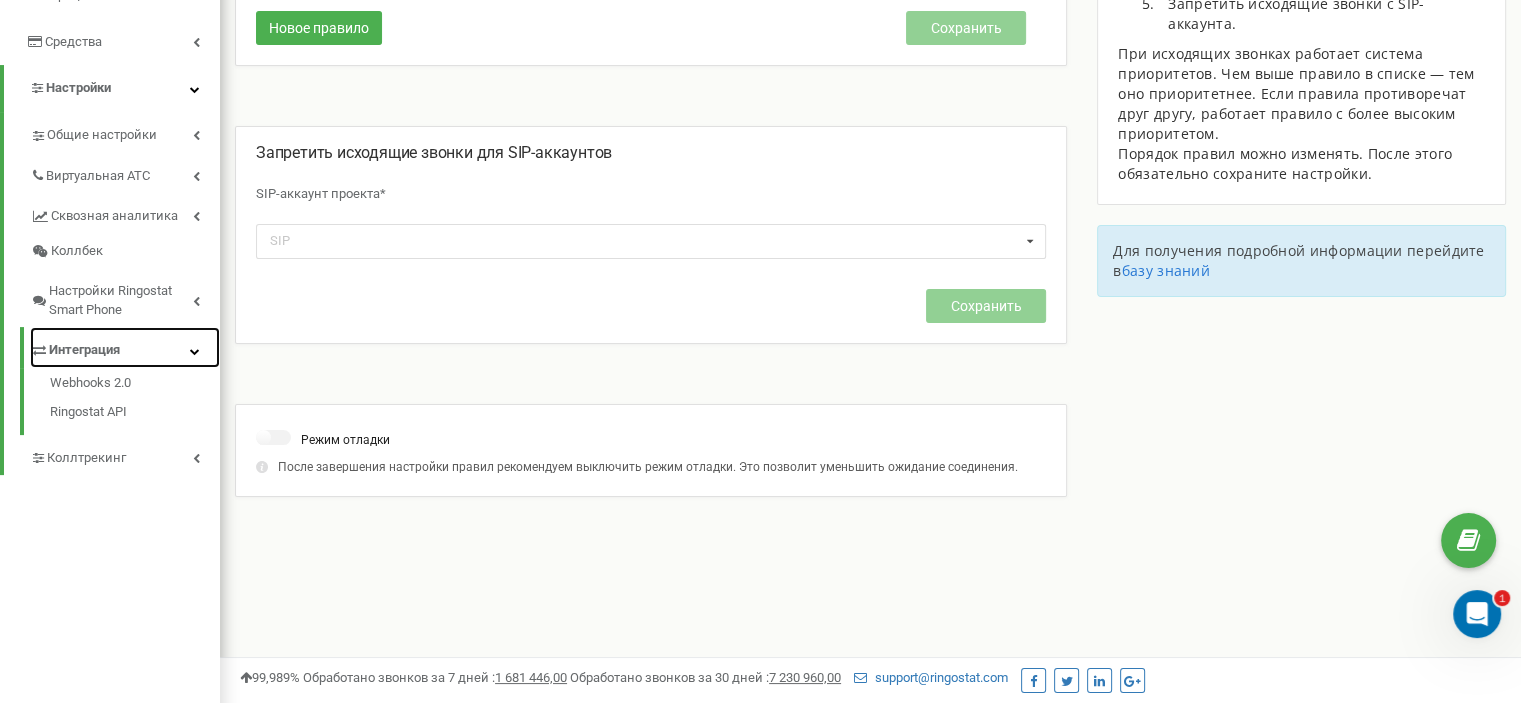 click on "Интеграция" at bounding box center (125, 347) 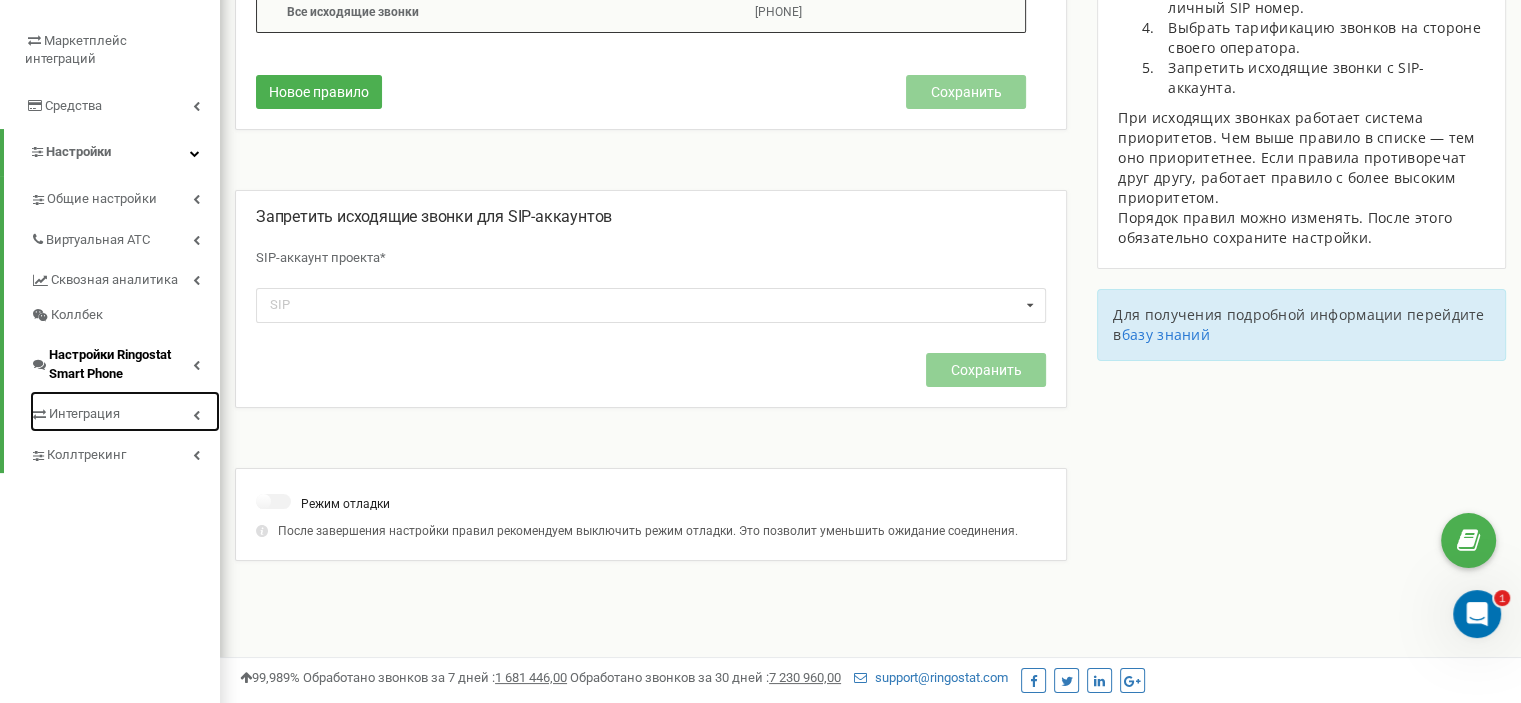 scroll, scrollTop: 300, scrollLeft: 0, axis: vertical 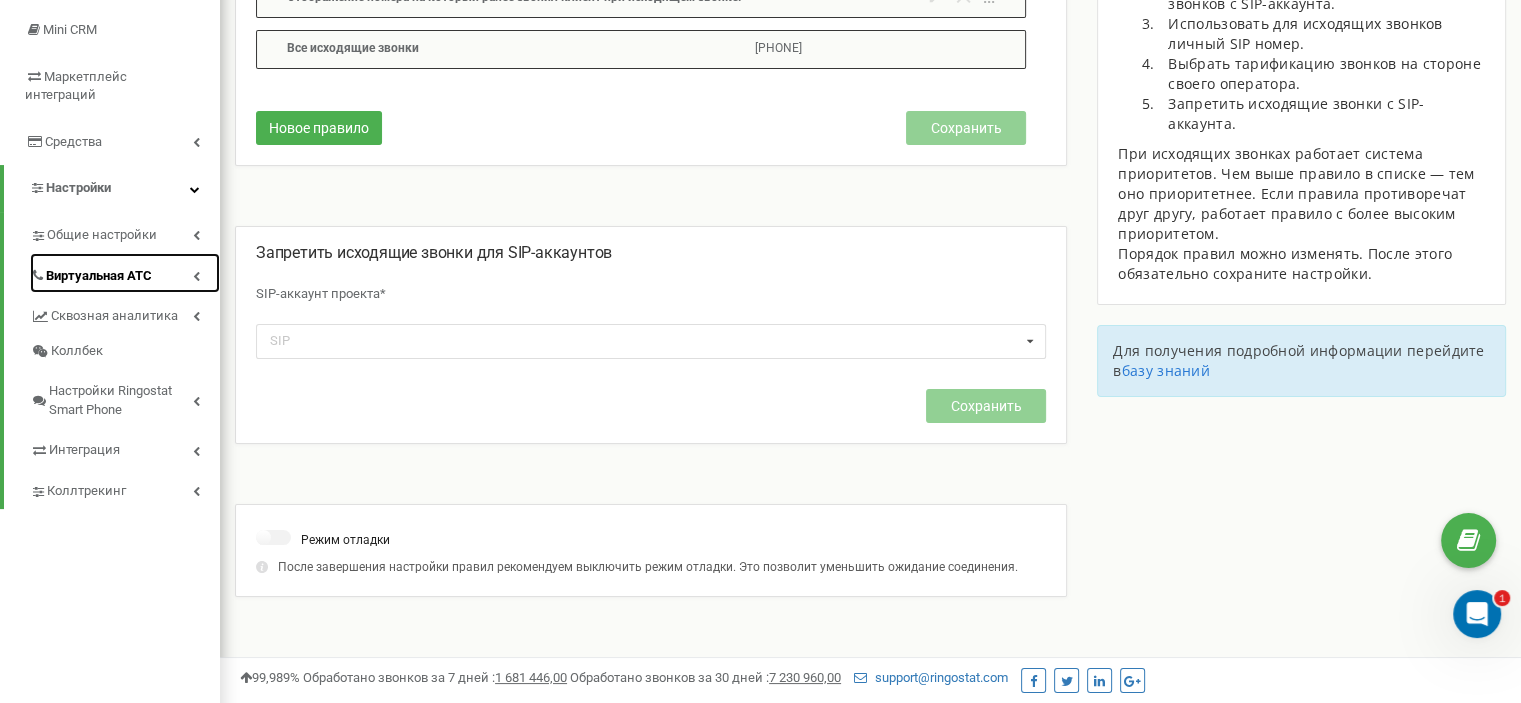 click on "Виртуальная АТС" at bounding box center [99, 276] 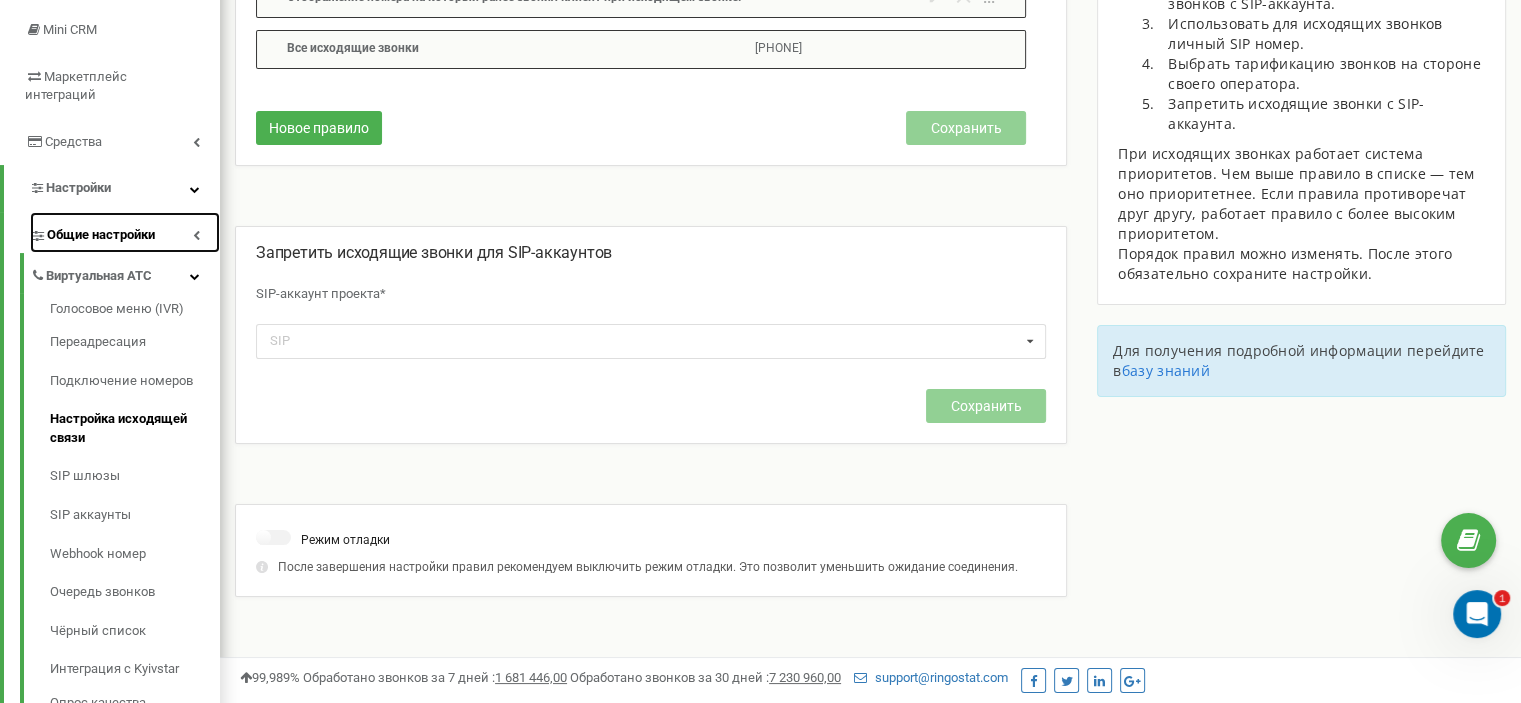 click on "Общие настройки" at bounding box center [101, 235] 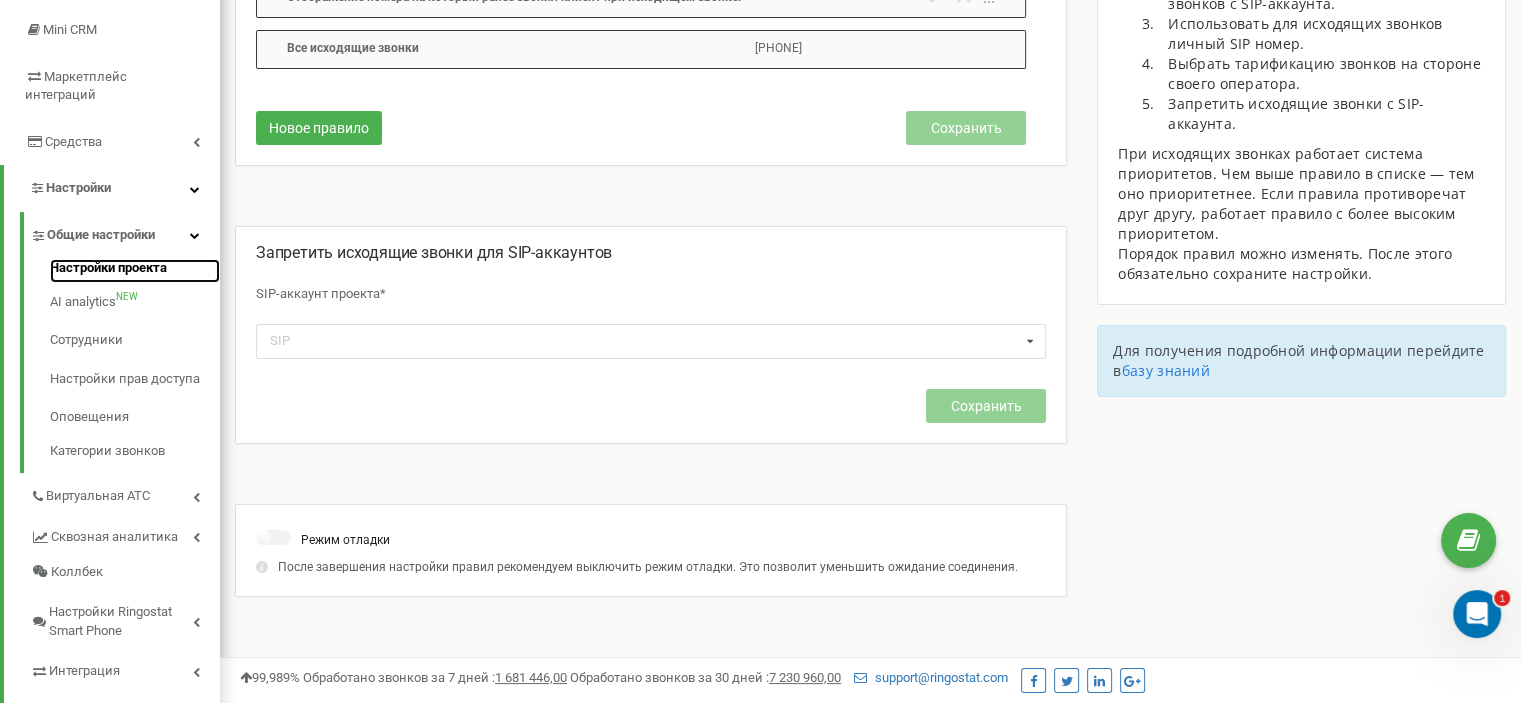 click on "Настройки проекта" at bounding box center (135, 271) 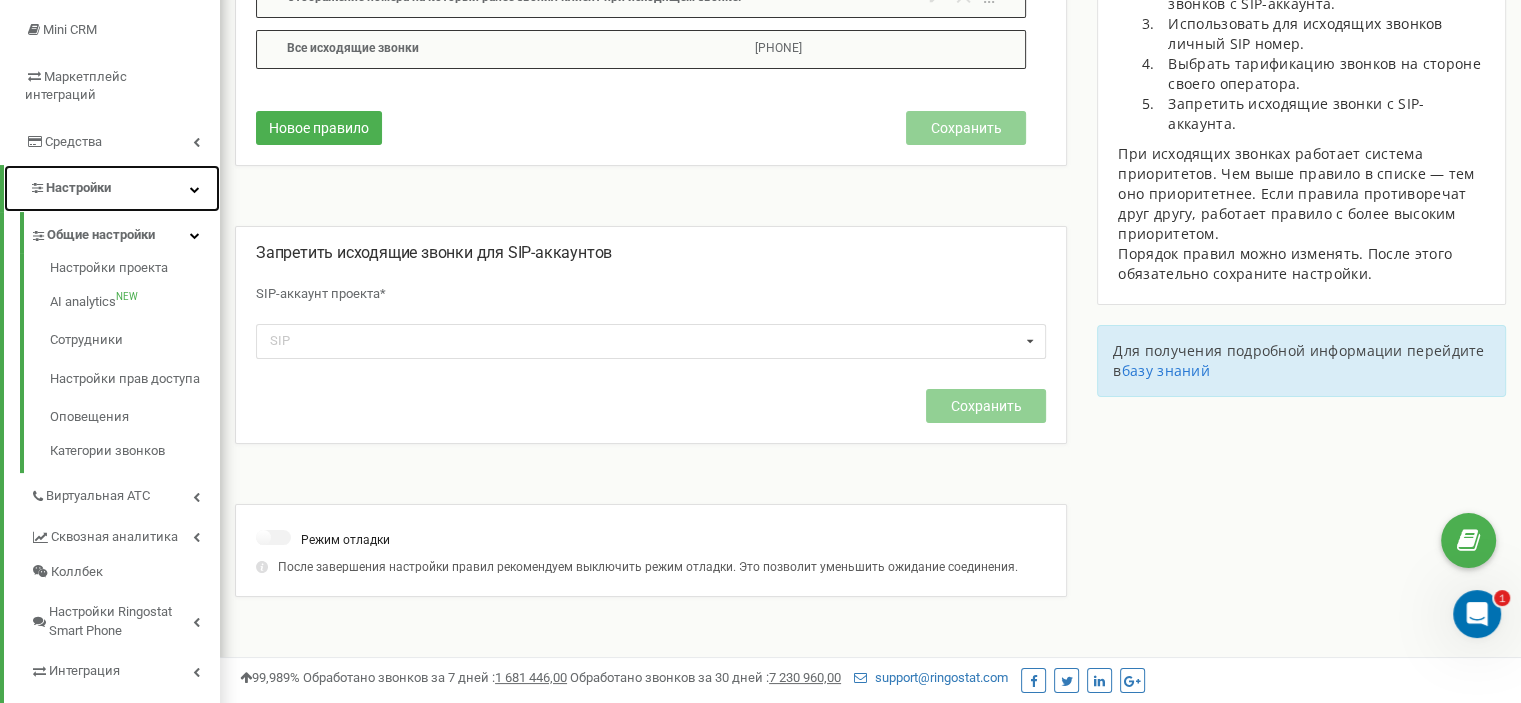 click on "Настройки" at bounding box center [112, 188] 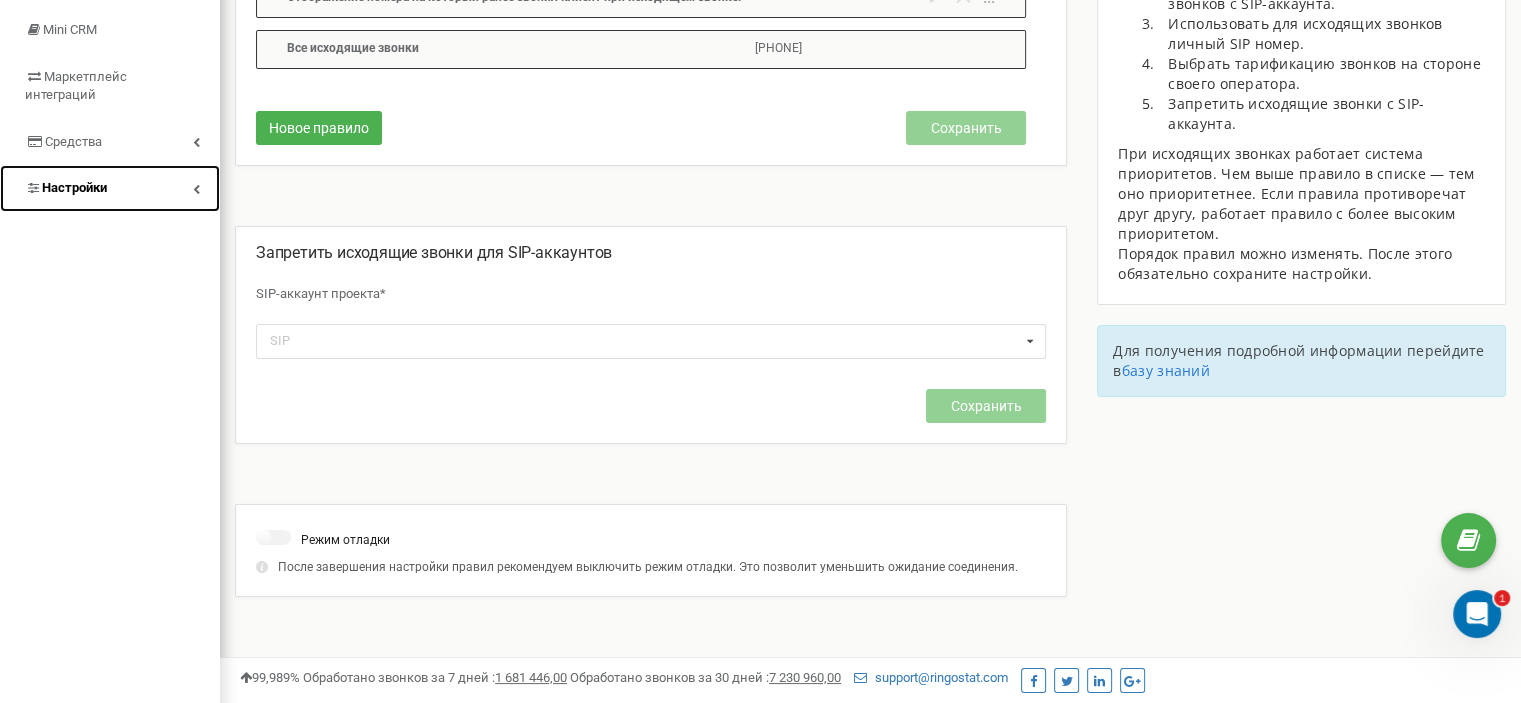click on "Настройки" at bounding box center [110, 188] 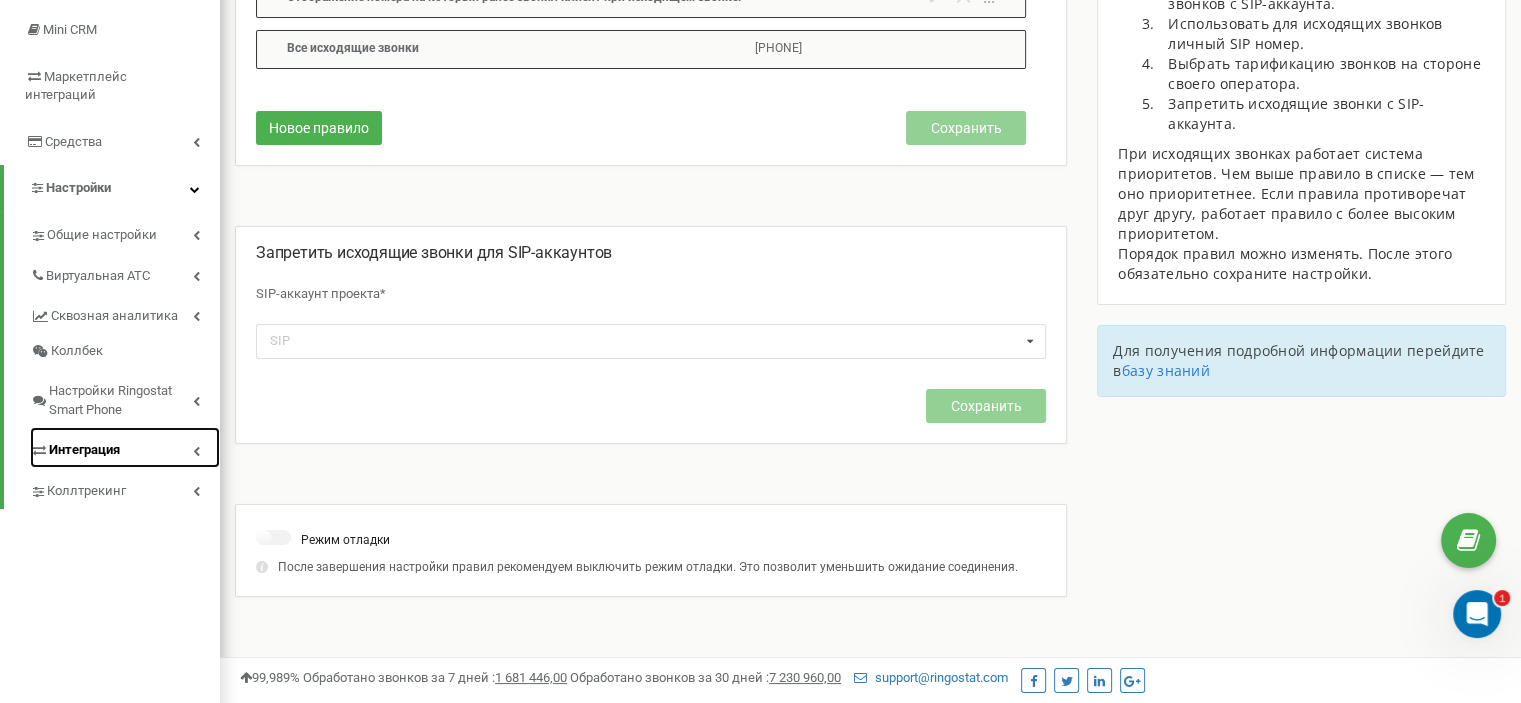 click on "Интеграция" at bounding box center (125, 447) 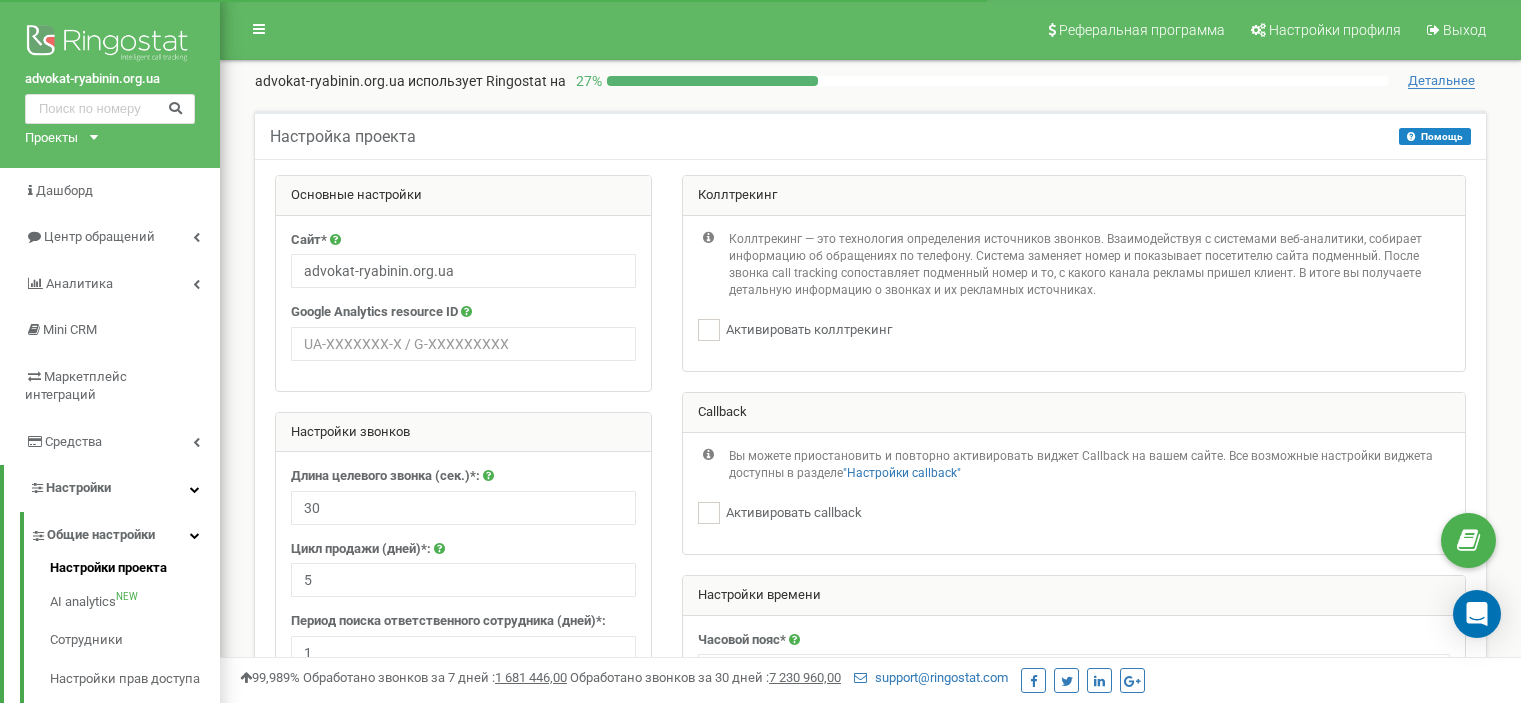 scroll, scrollTop: 0, scrollLeft: 0, axis: both 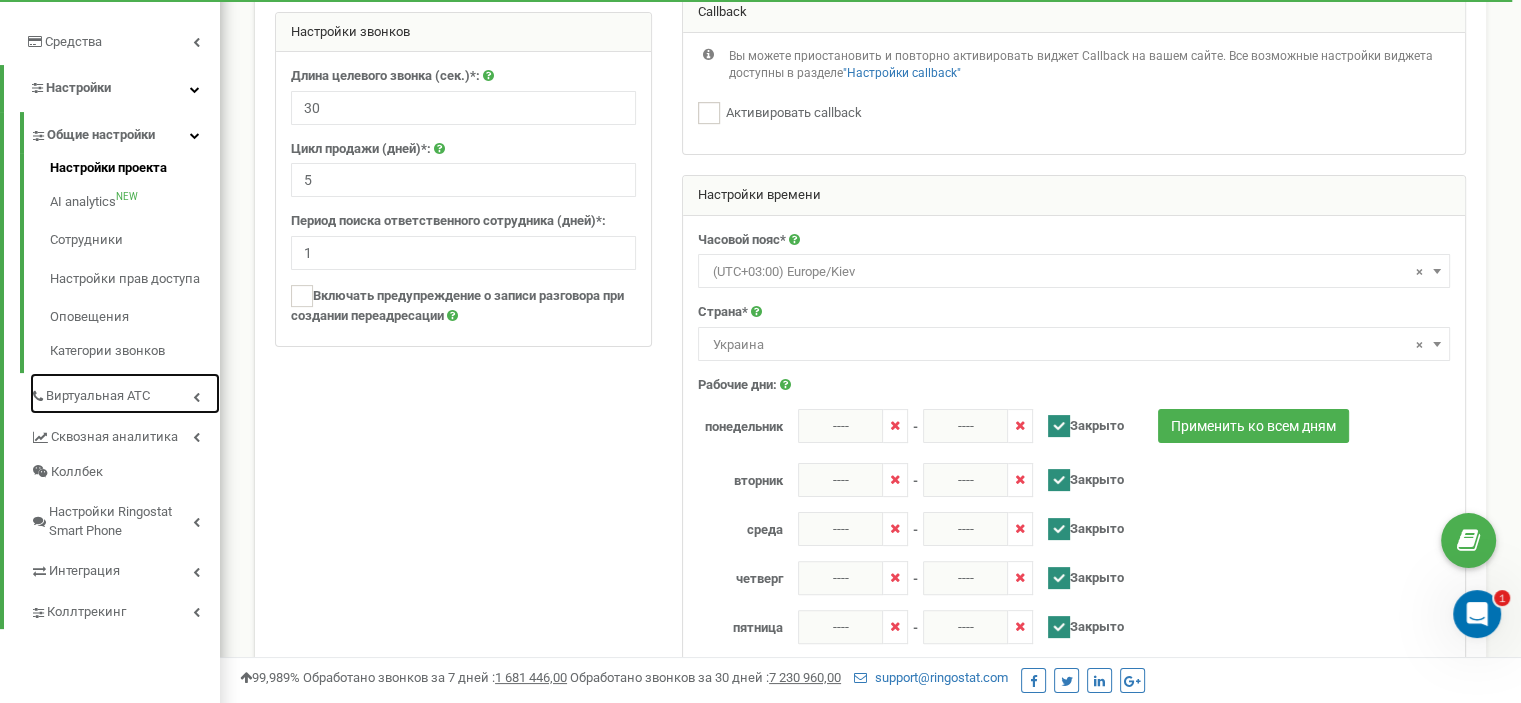 click on "Виртуальная АТС" at bounding box center (98, 396) 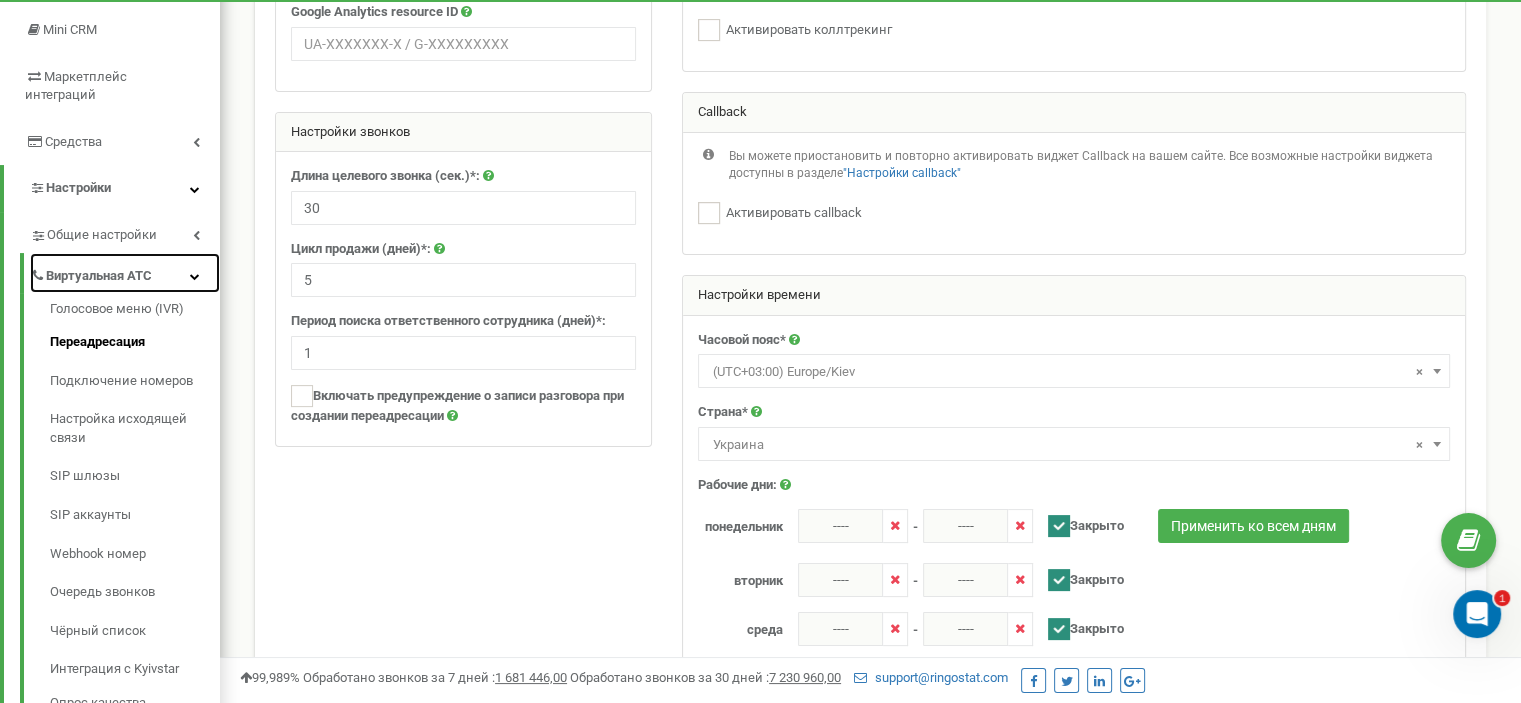 scroll, scrollTop: 0, scrollLeft: 0, axis: both 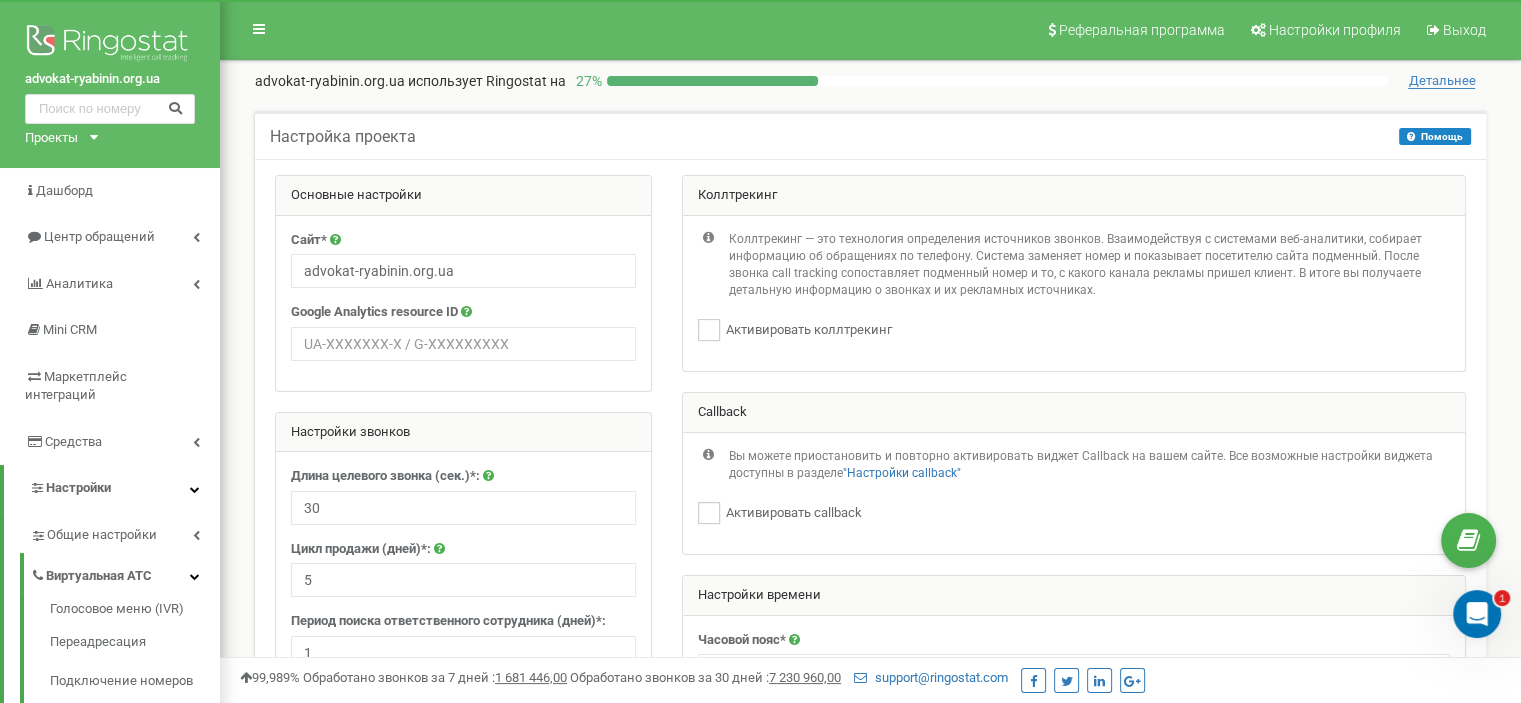 click 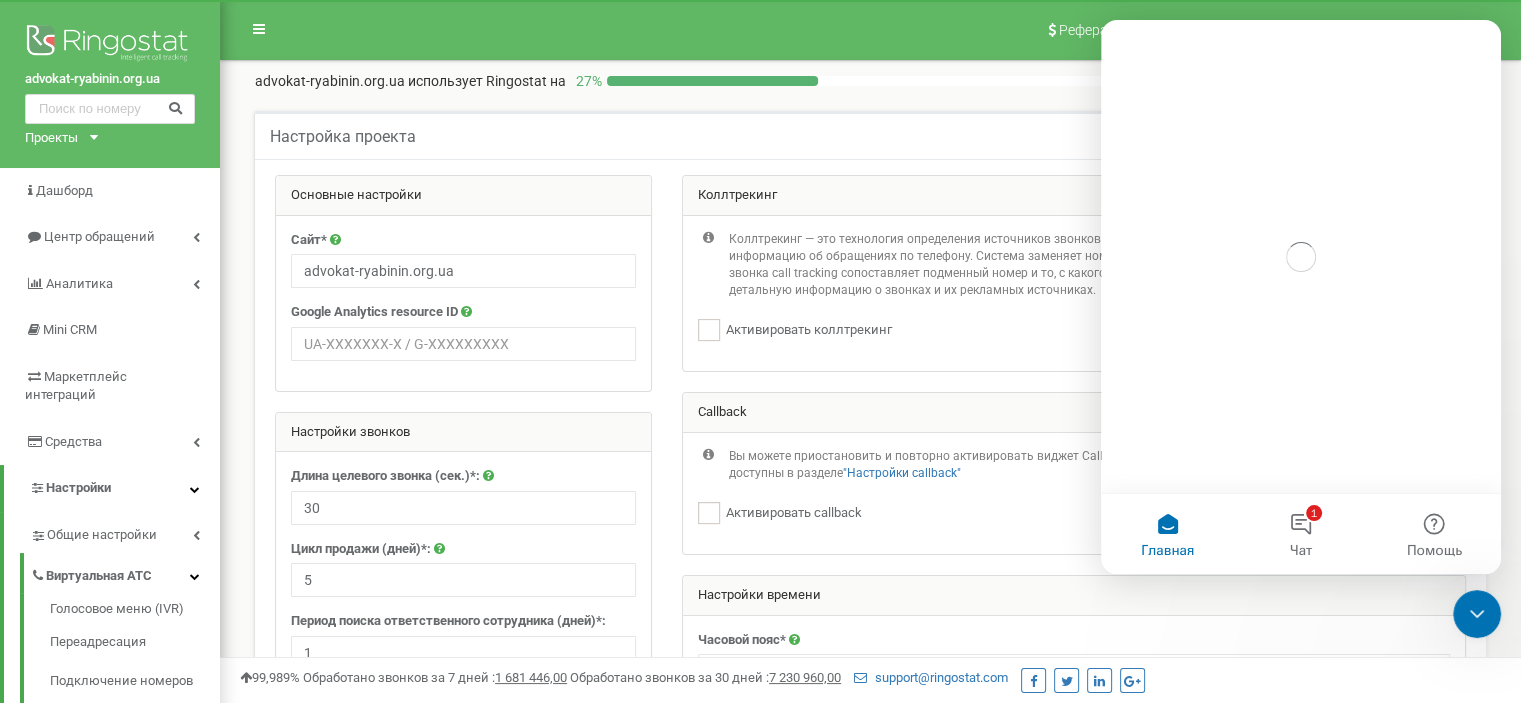 scroll, scrollTop: 0, scrollLeft: 0, axis: both 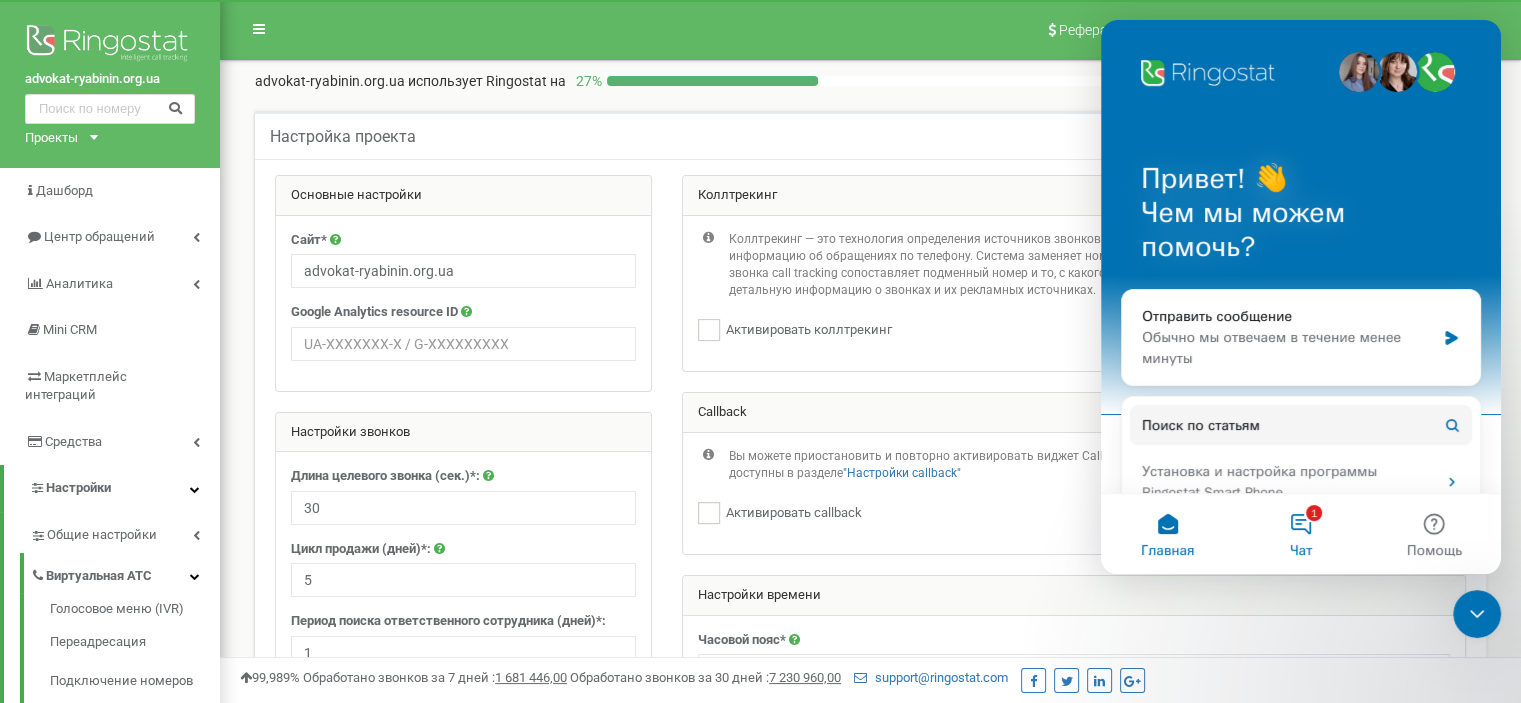 click on "1 Чат" at bounding box center (1300, 534) 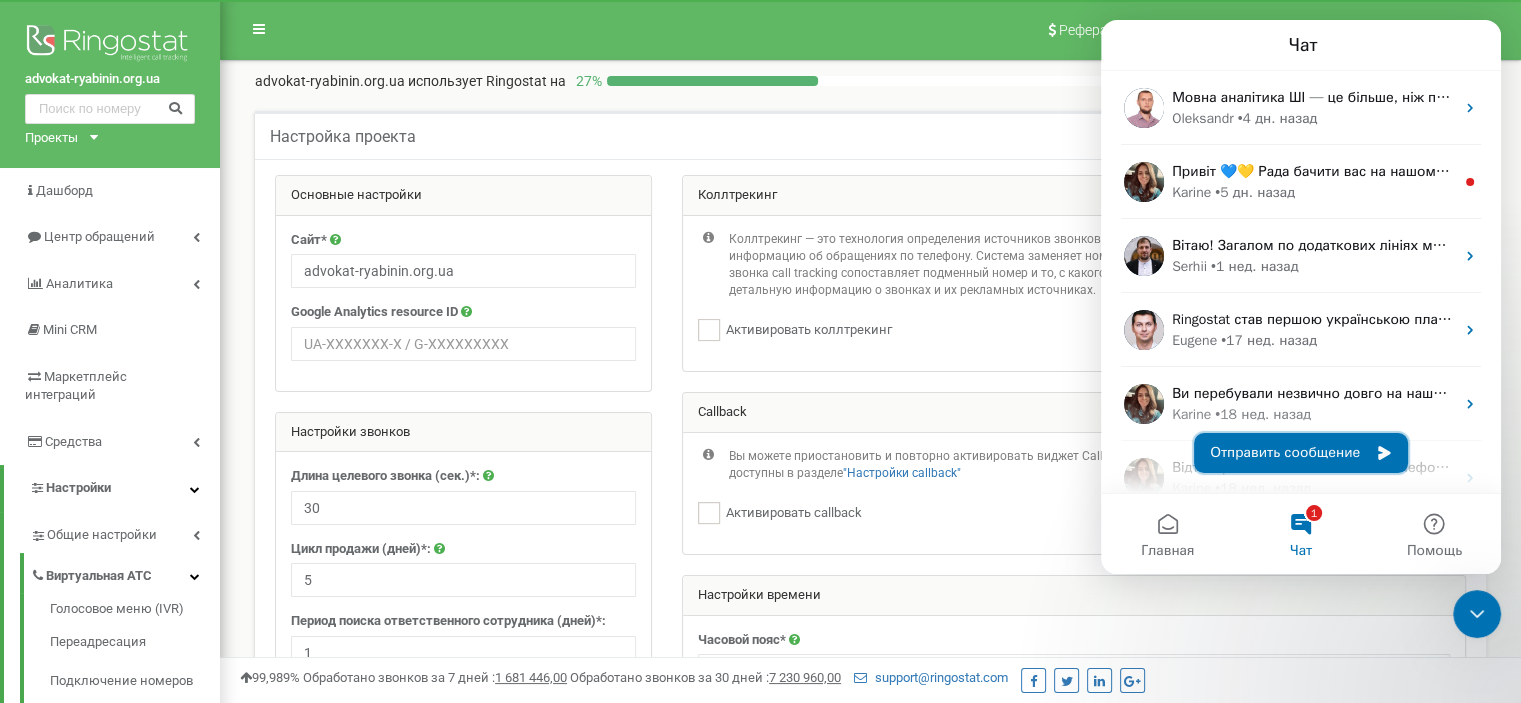 click on "Отправить сообщение" at bounding box center [1301, 453] 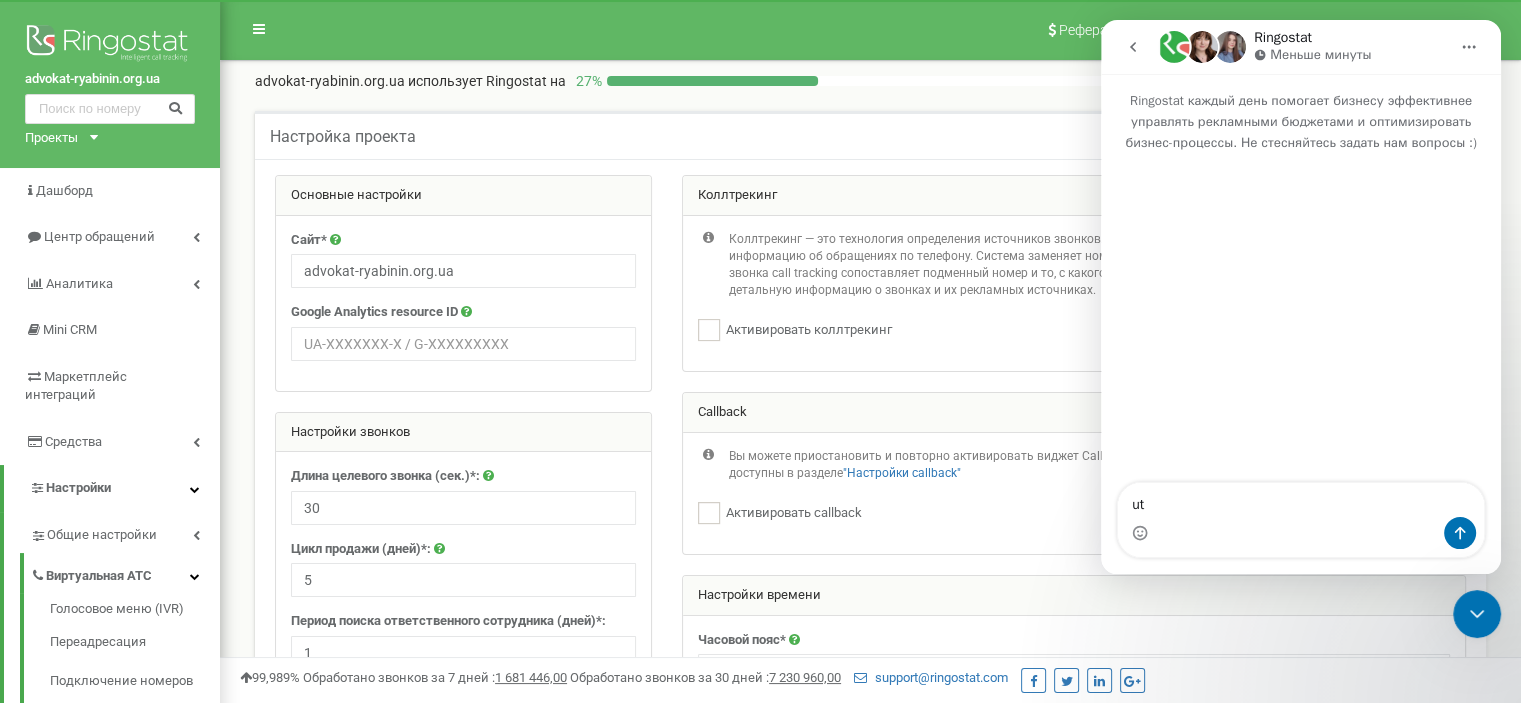type on "u" 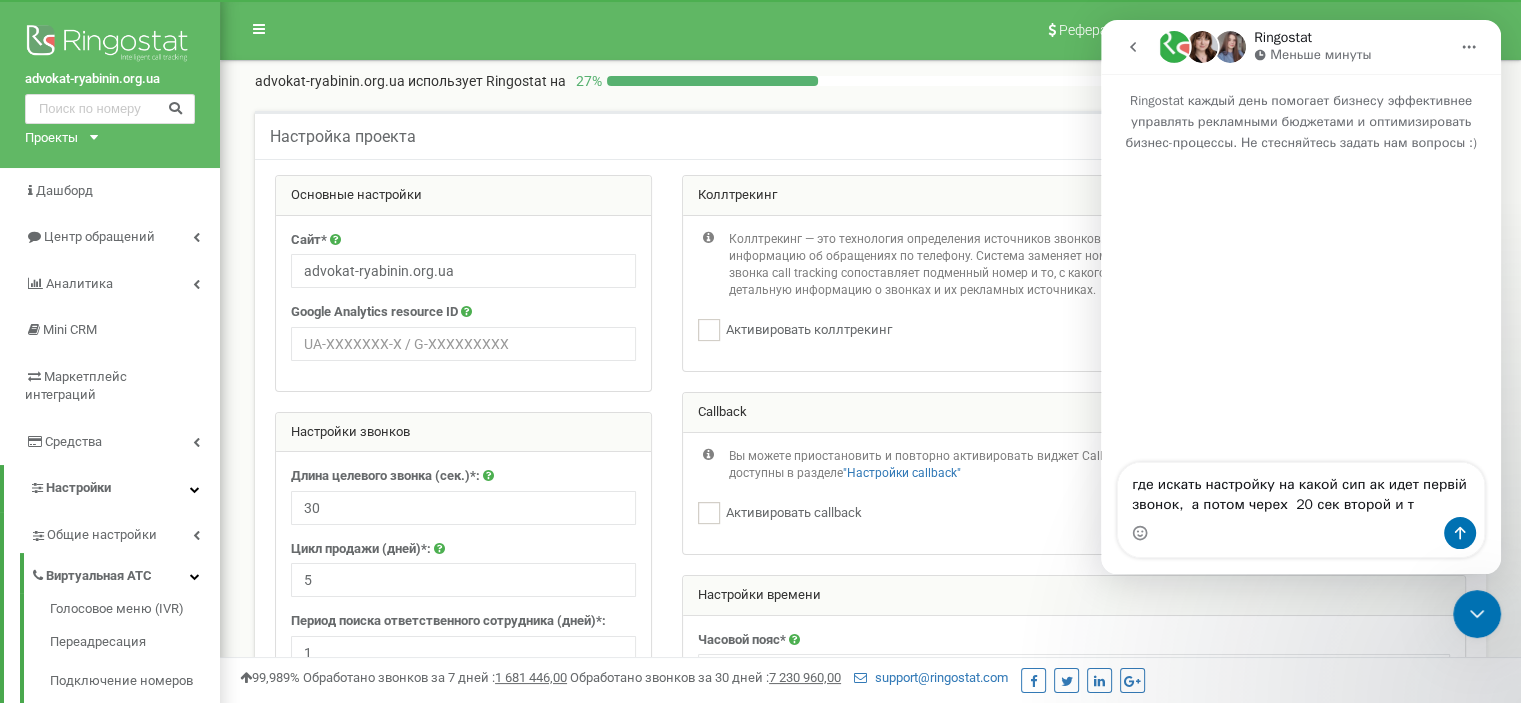 type on "где искать настройку на какой сип ак идет первій звонок,  а потом черех  20 сек второй и тд" 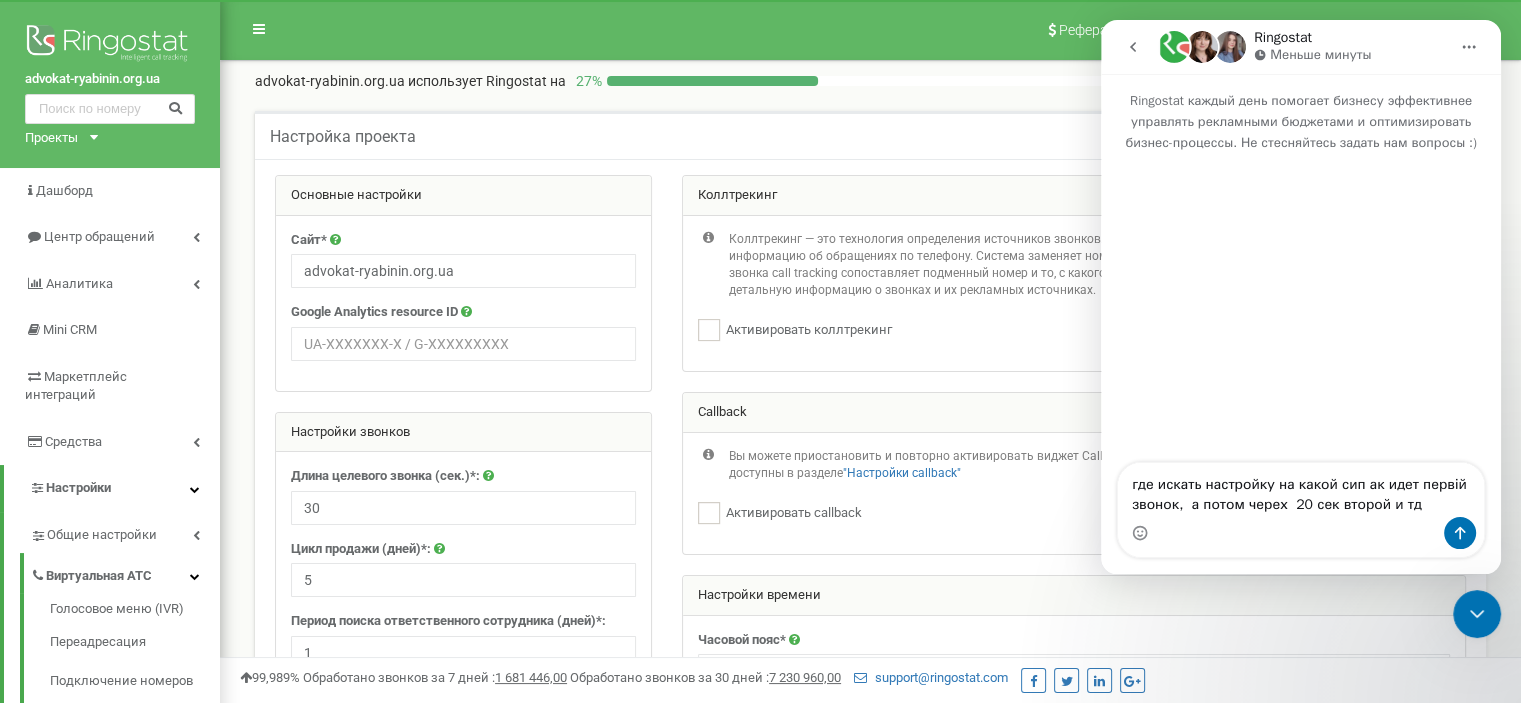 type 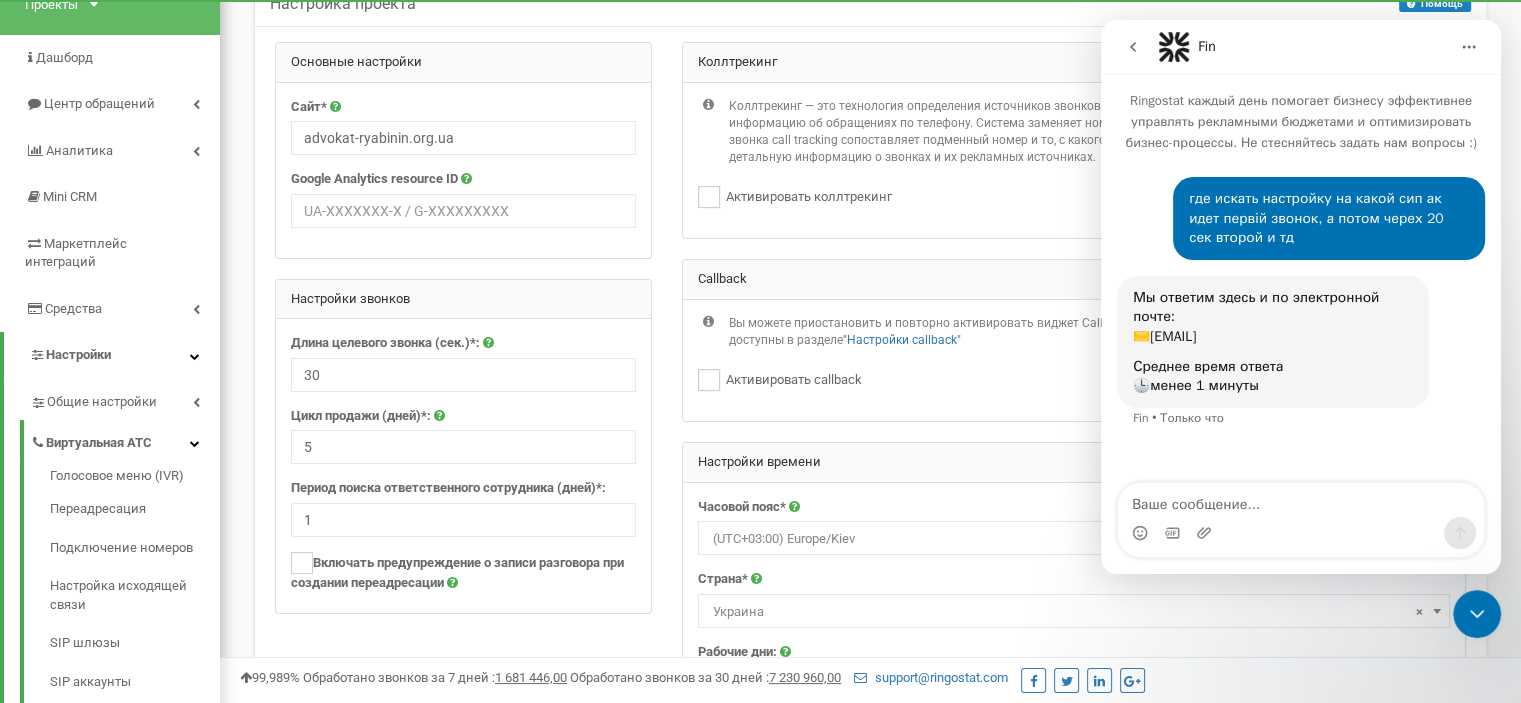 scroll, scrollTop: 200, scrollLeft: 0, axis: vertical 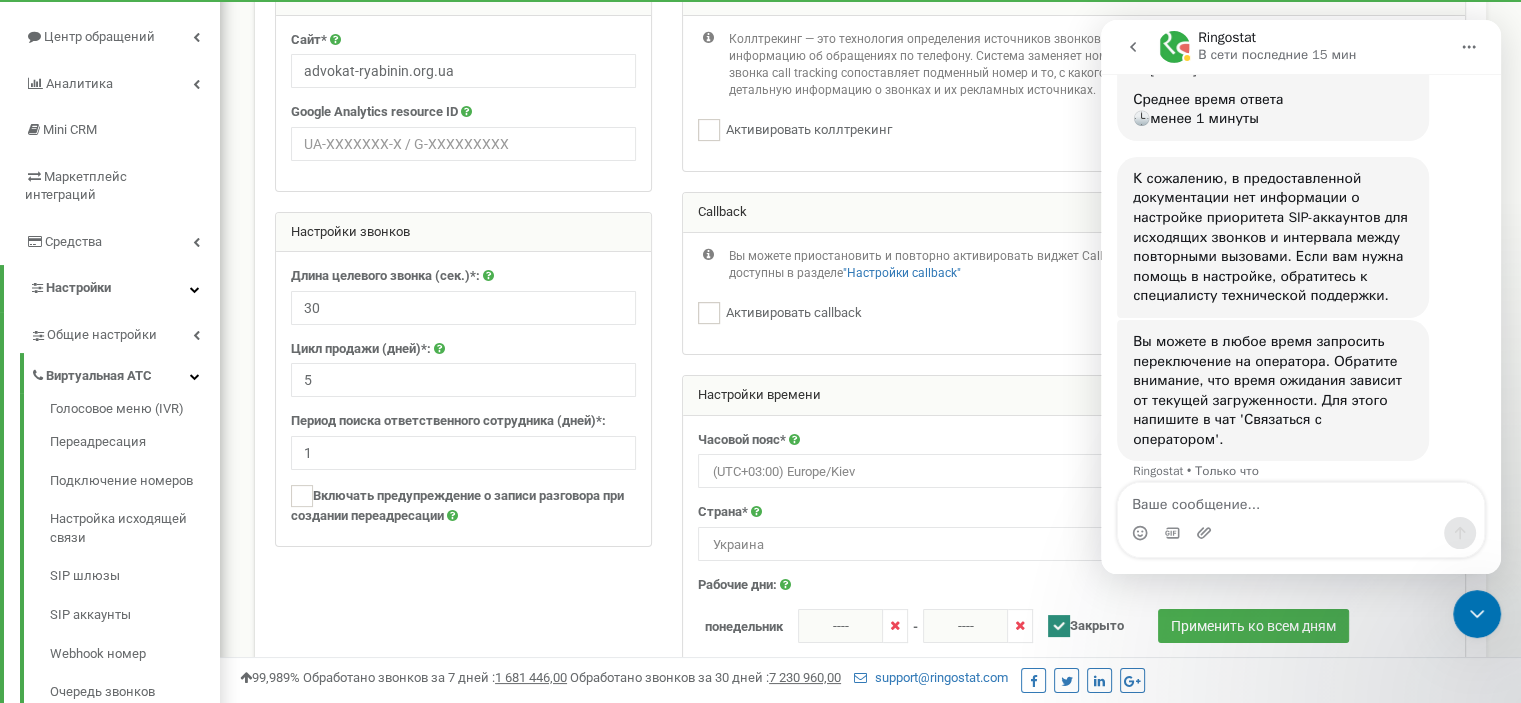 click at bounding box center [1301, 500] 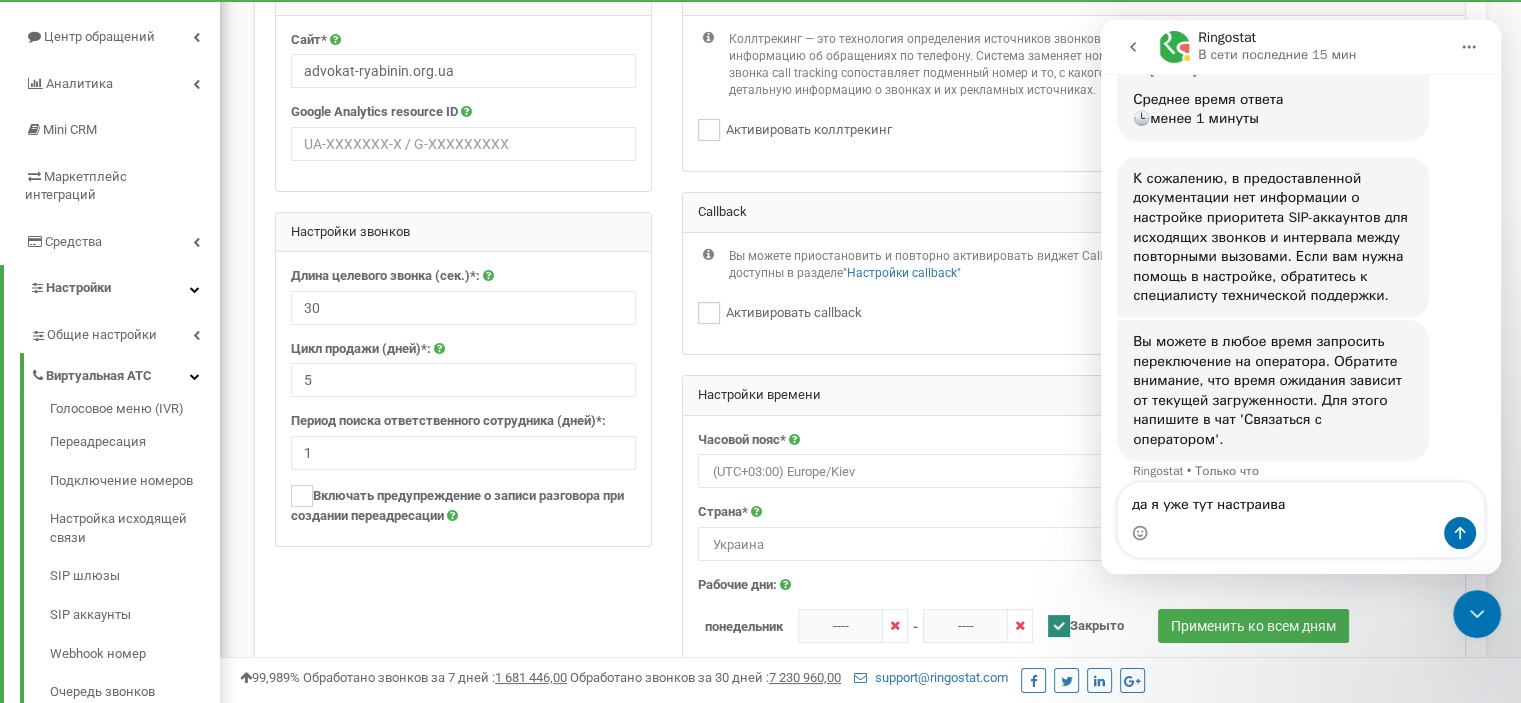 type on "да я уже тут настраивал" 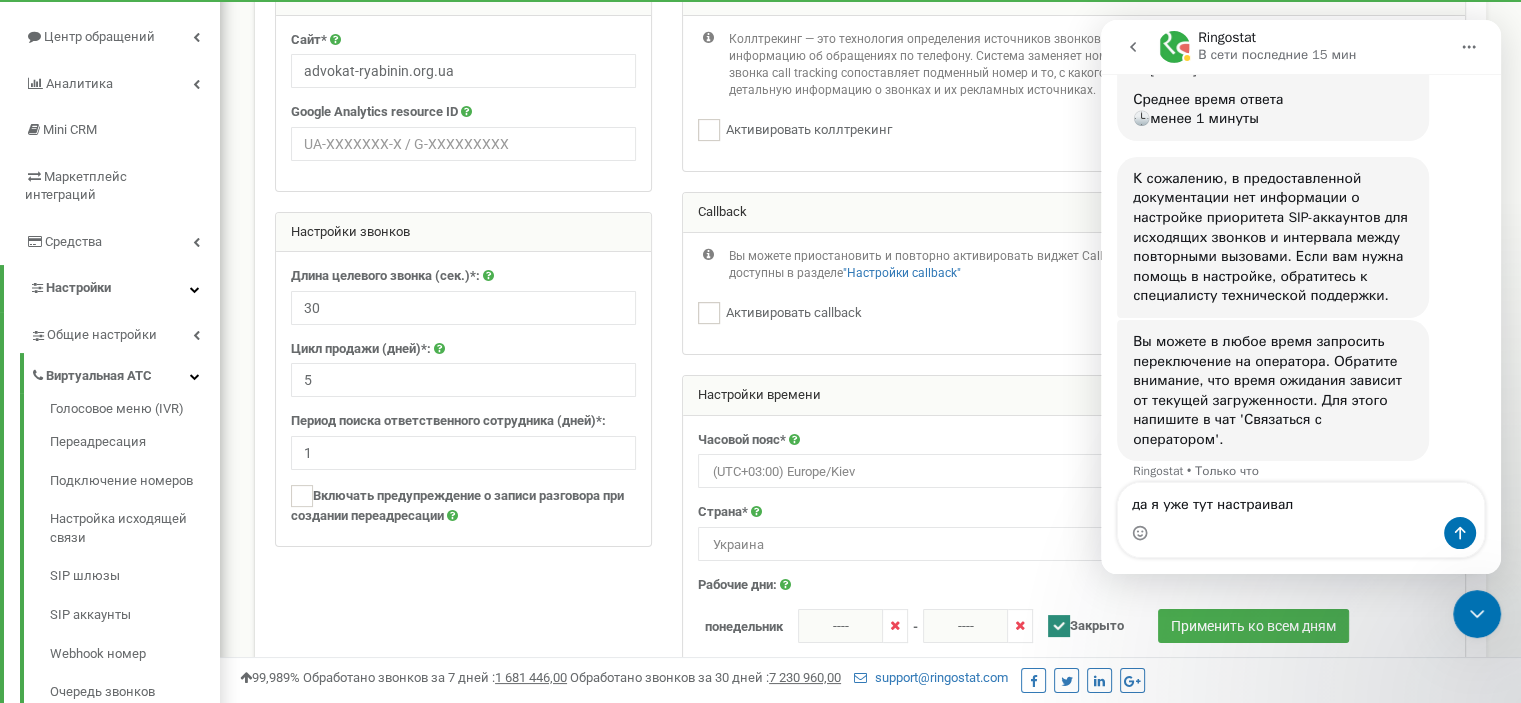 type 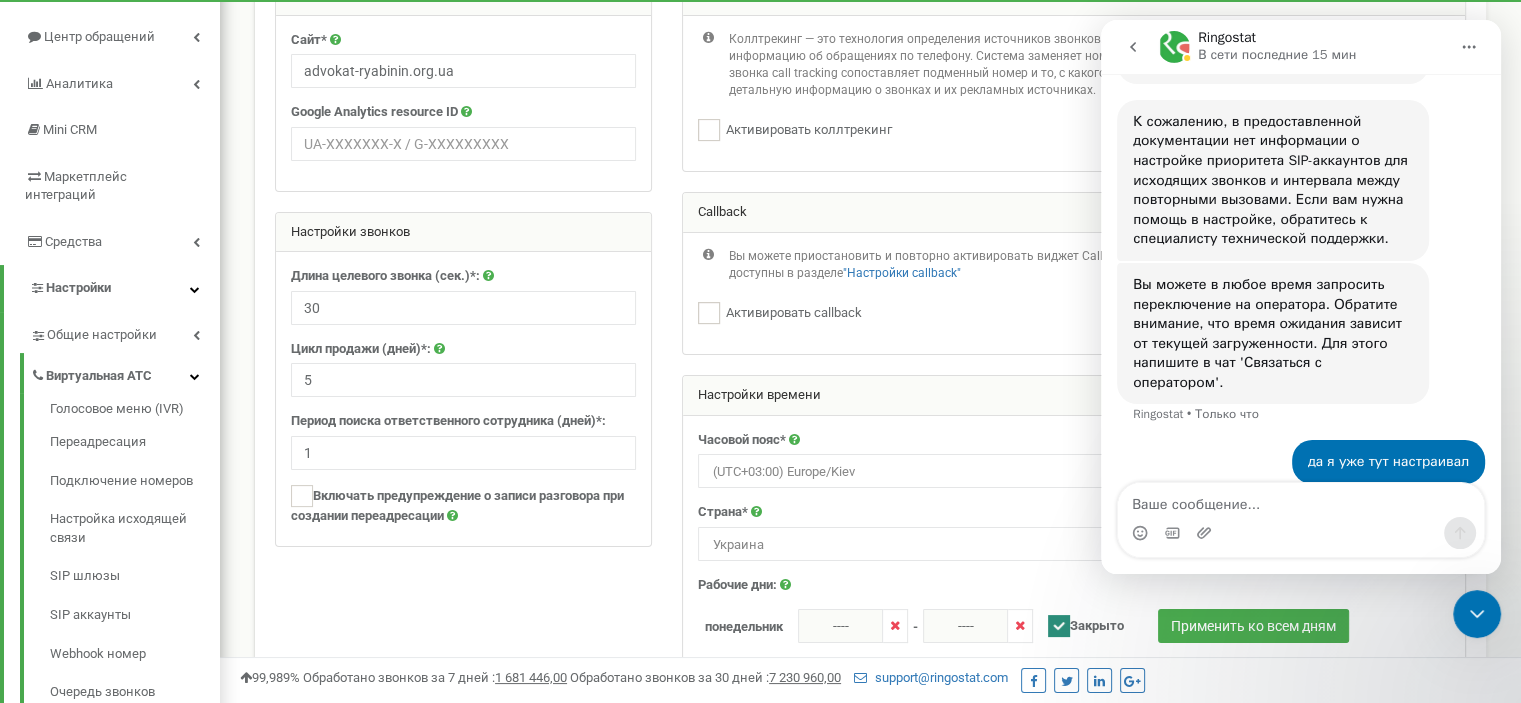 scroll, scrollTop: 327, scrollLeft: 0, axis: vertical 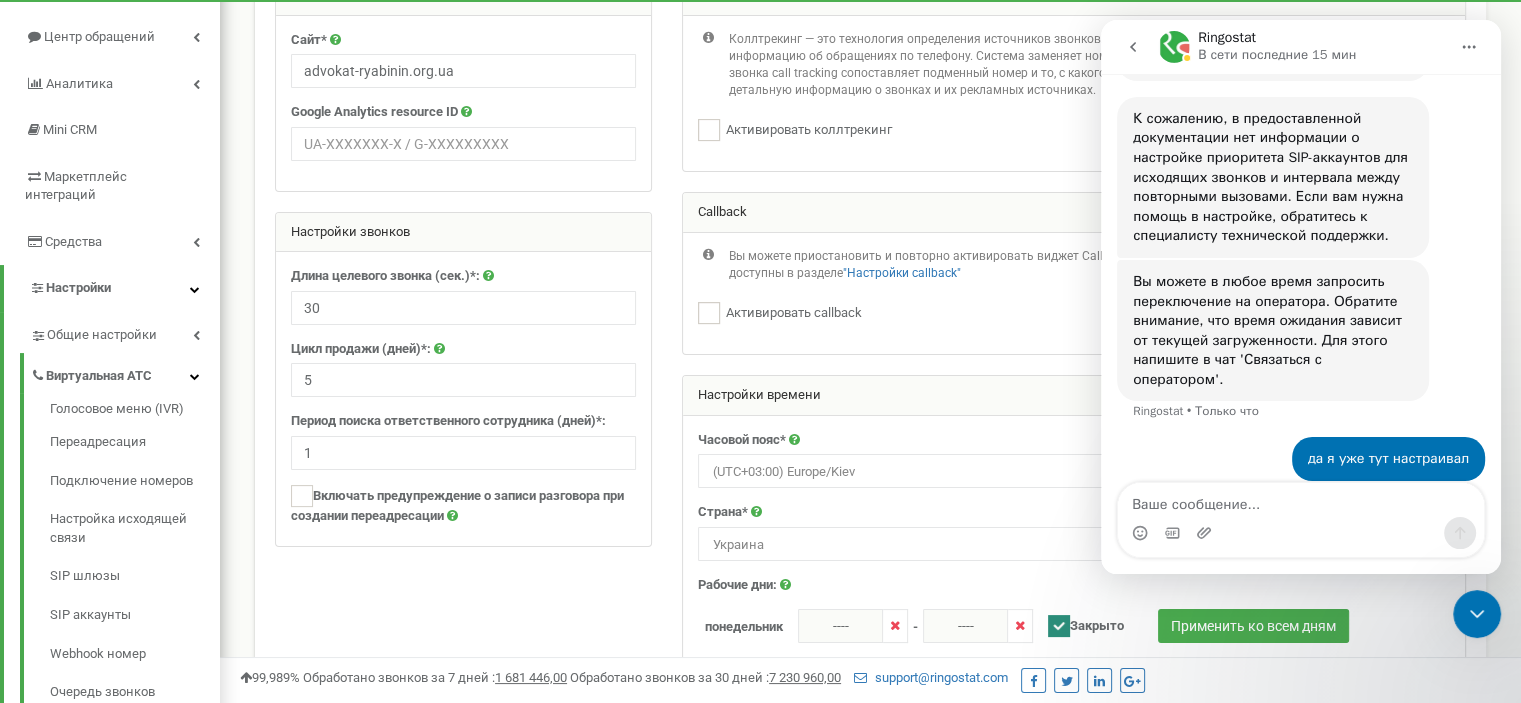 click 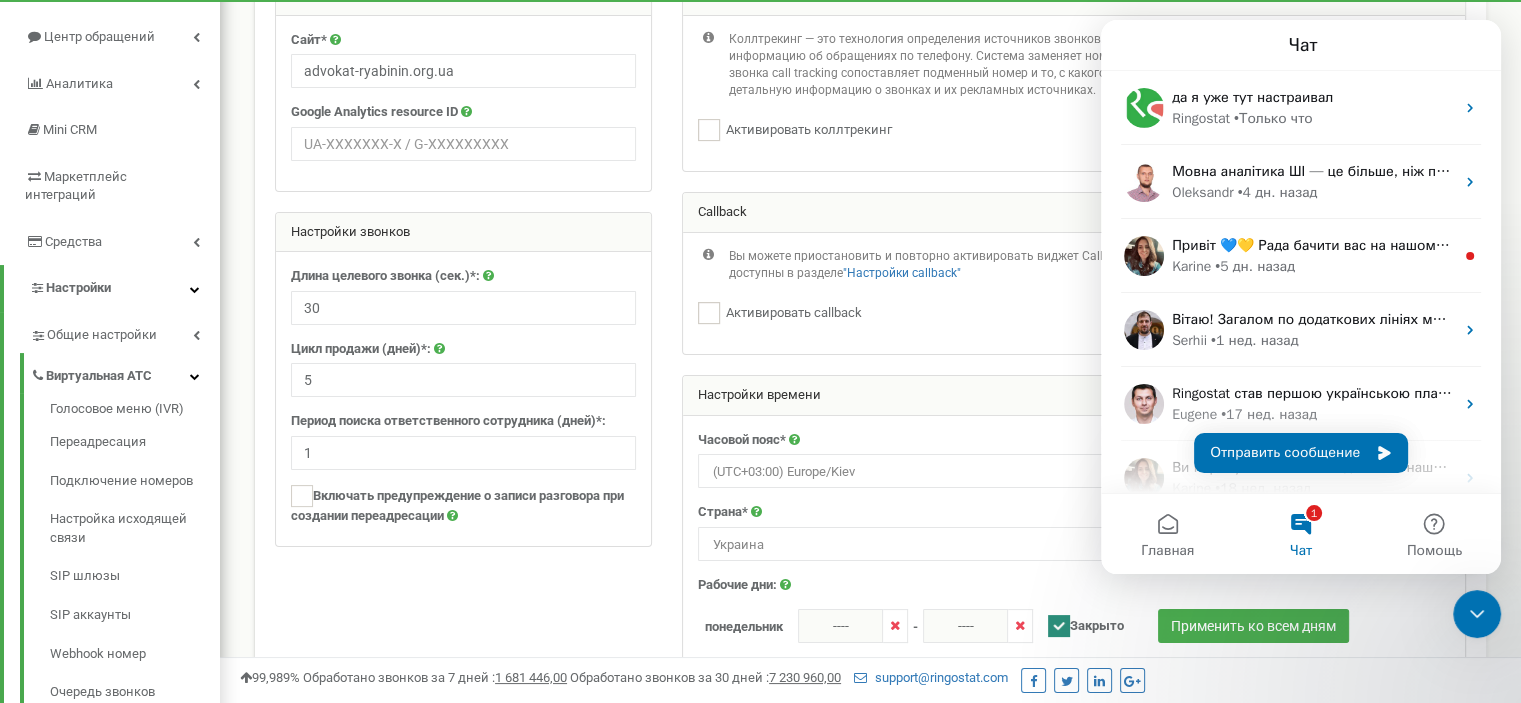 drag, startPoint x: 2551, startPoint y: 31, endPoint x: 1465, endPoint y: 35, distance: 1086.0073 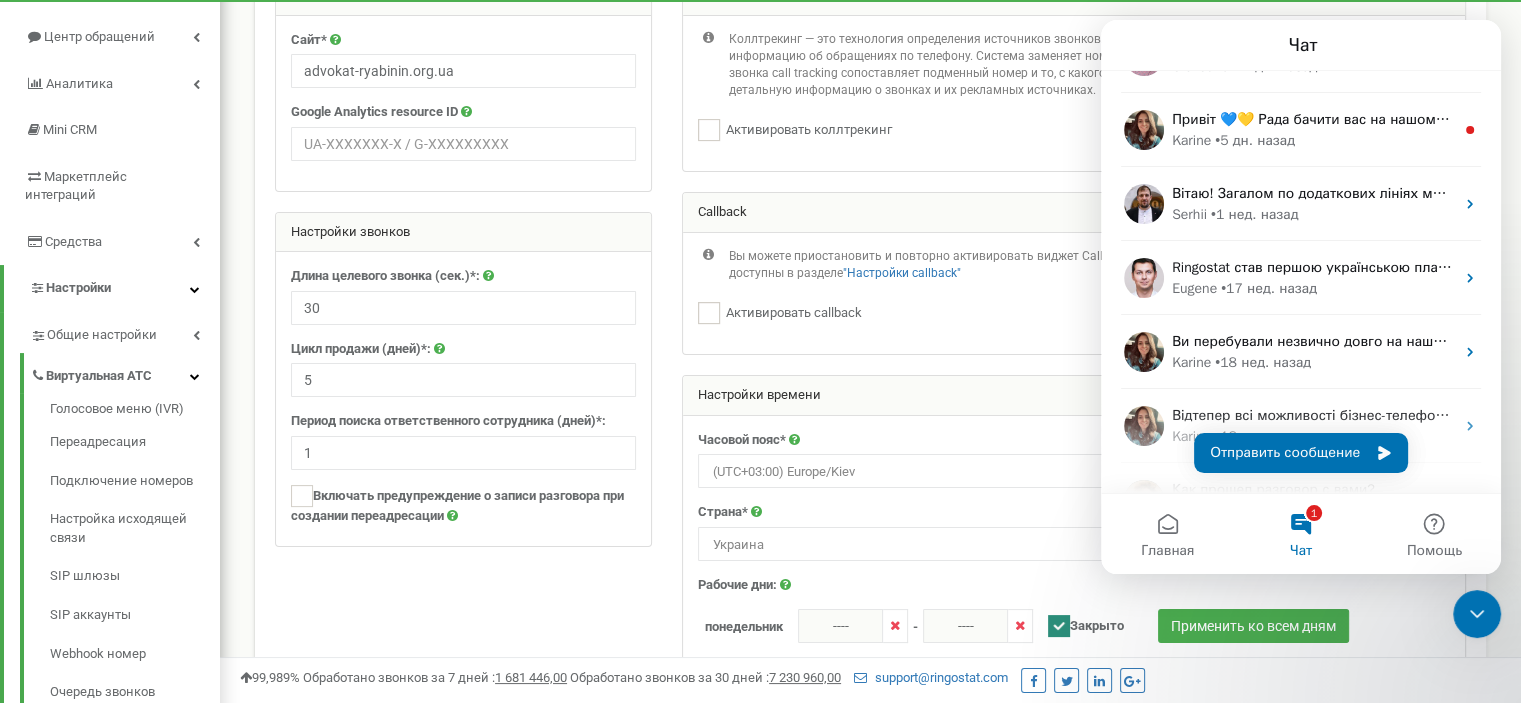 scroll, scrollTop: 0, scrollLeft: 0, axis: both 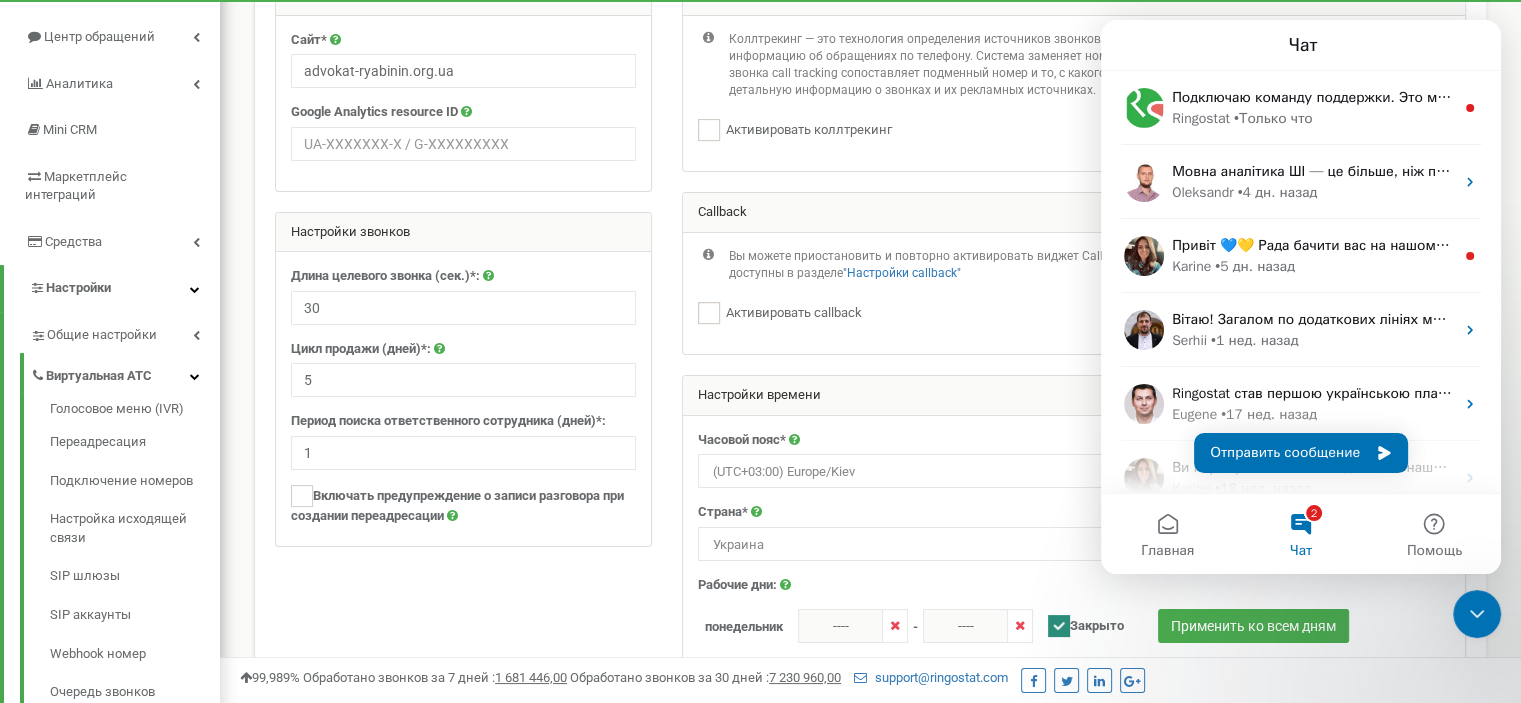 click on "Реферальная программа
Настройки профиля
Выход
advokat-ryabinin.org.ua   использует Ringostat на  27 % Детальнее
Настройка проекта
Помощь
Помощь
На данном этапе вы должны осуществить первичную настройку, ввести основную информацию, на которой будет базироваться ваша работа с системой Ringostat." at bounding box center (870, 570) 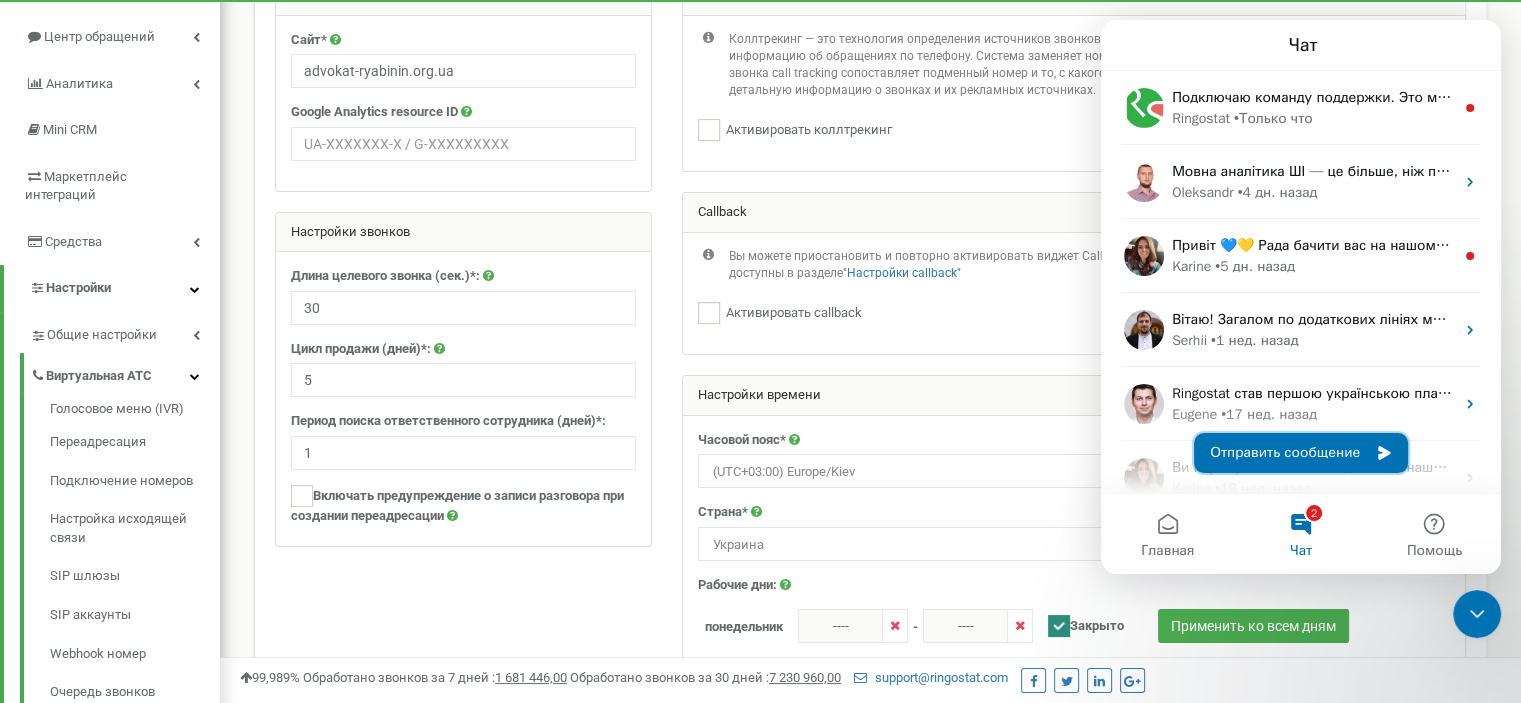 click on "Отправить сообщение" at bounding box center (1301, 453) 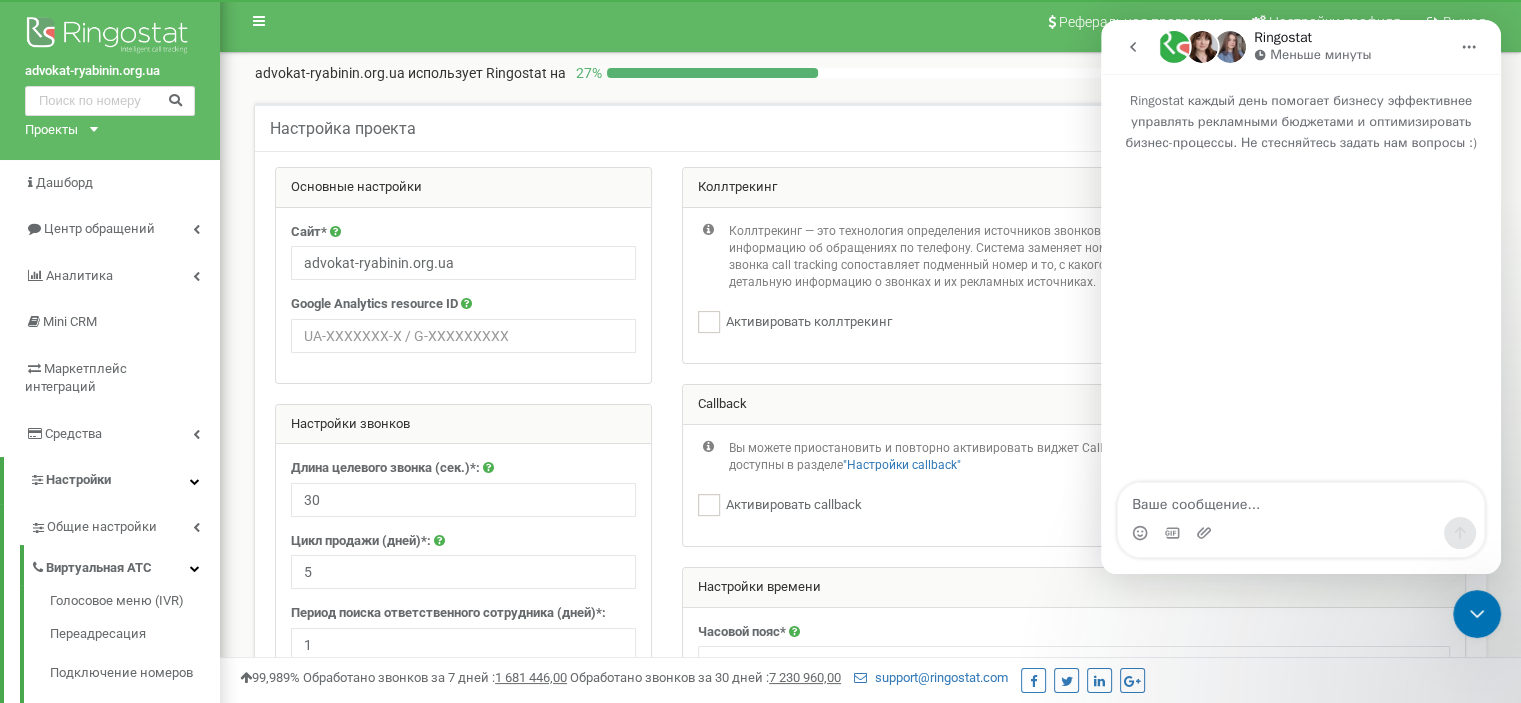 scroll, scrollTop: 0, scrollLeft: 0, axis: both 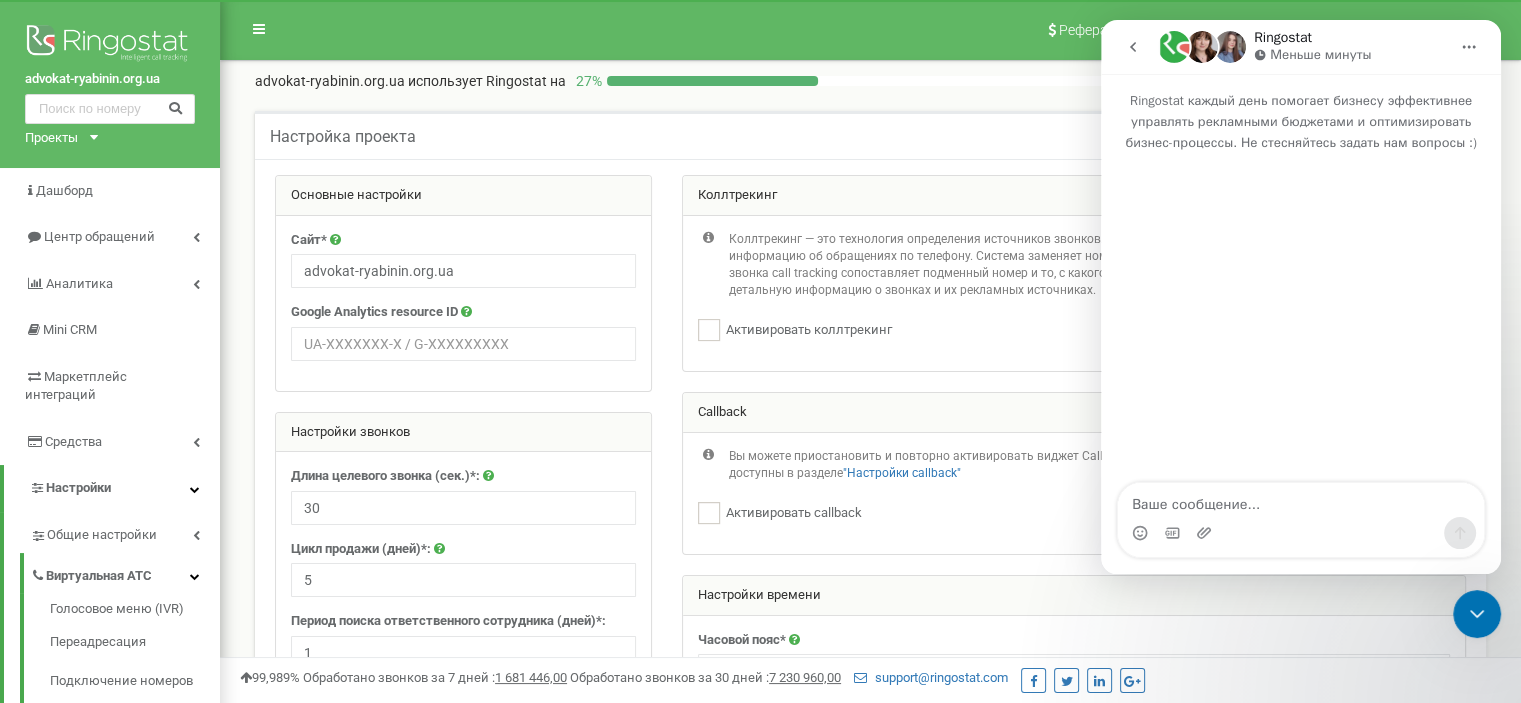 click at bounding box center [1301, 319] 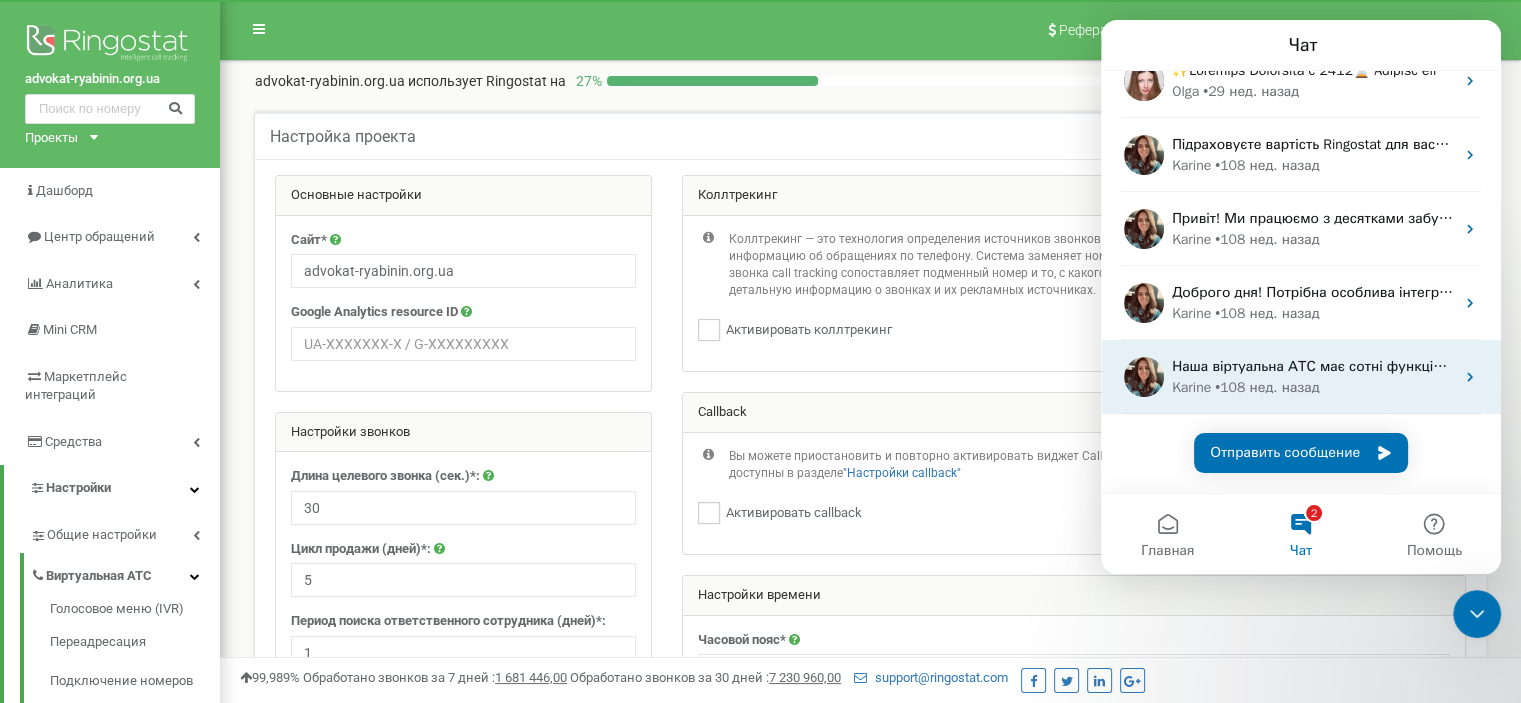 scroll, scrollTop: 0, scrollLeft: 0, axis: both 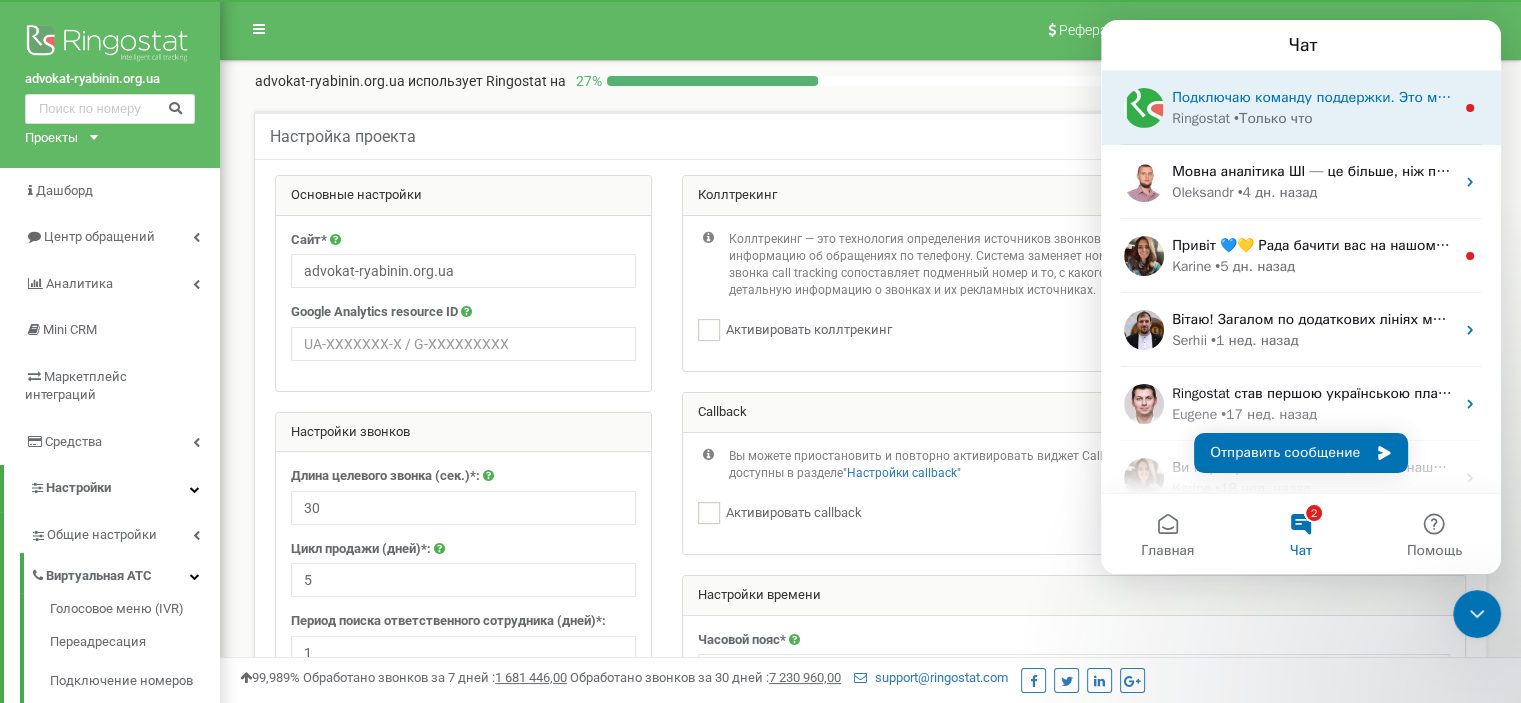 click on "•  Только что" at bounding box center [1273, 118] 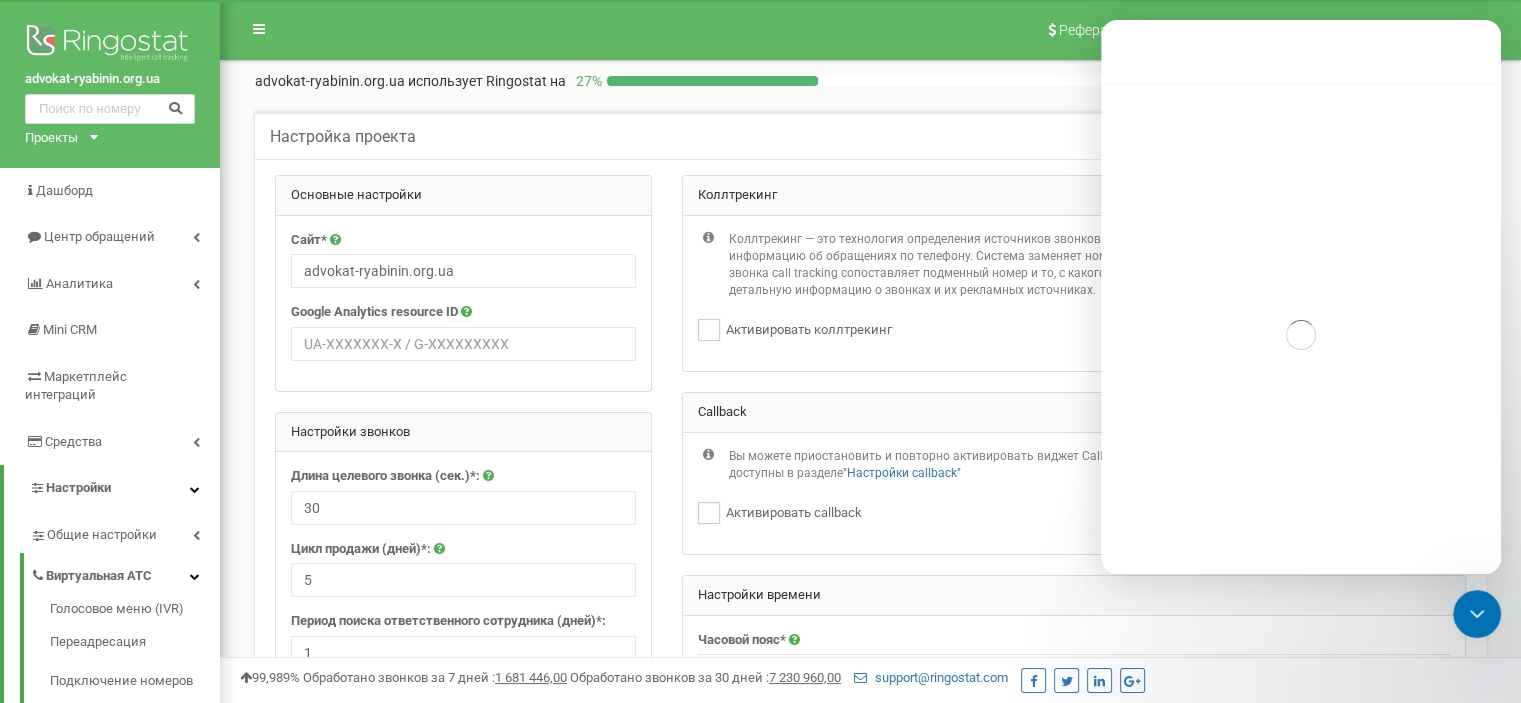 scroll, scrollTop: 2, scrollLeft: 0, axis: vertical 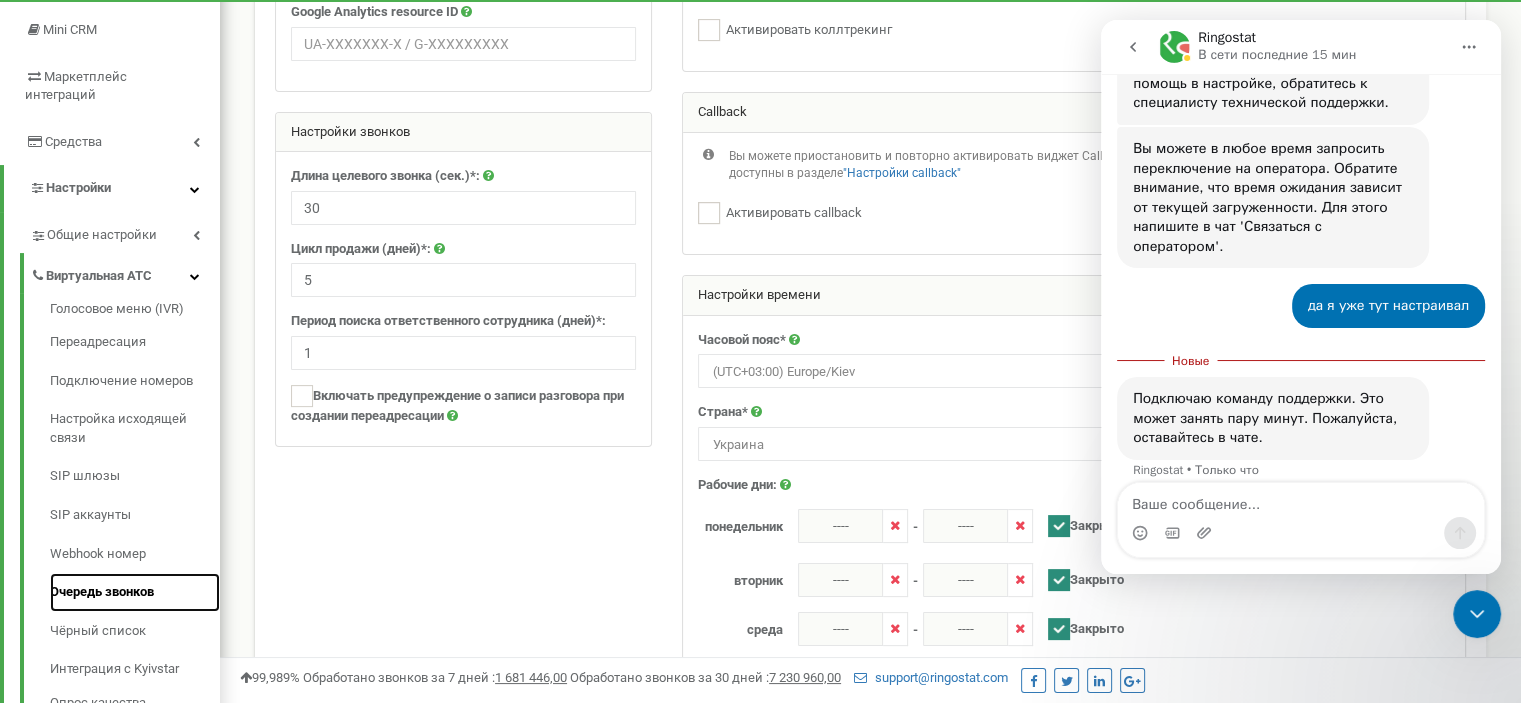 click on "Очередь звонков" at bounding box center (135, 592) 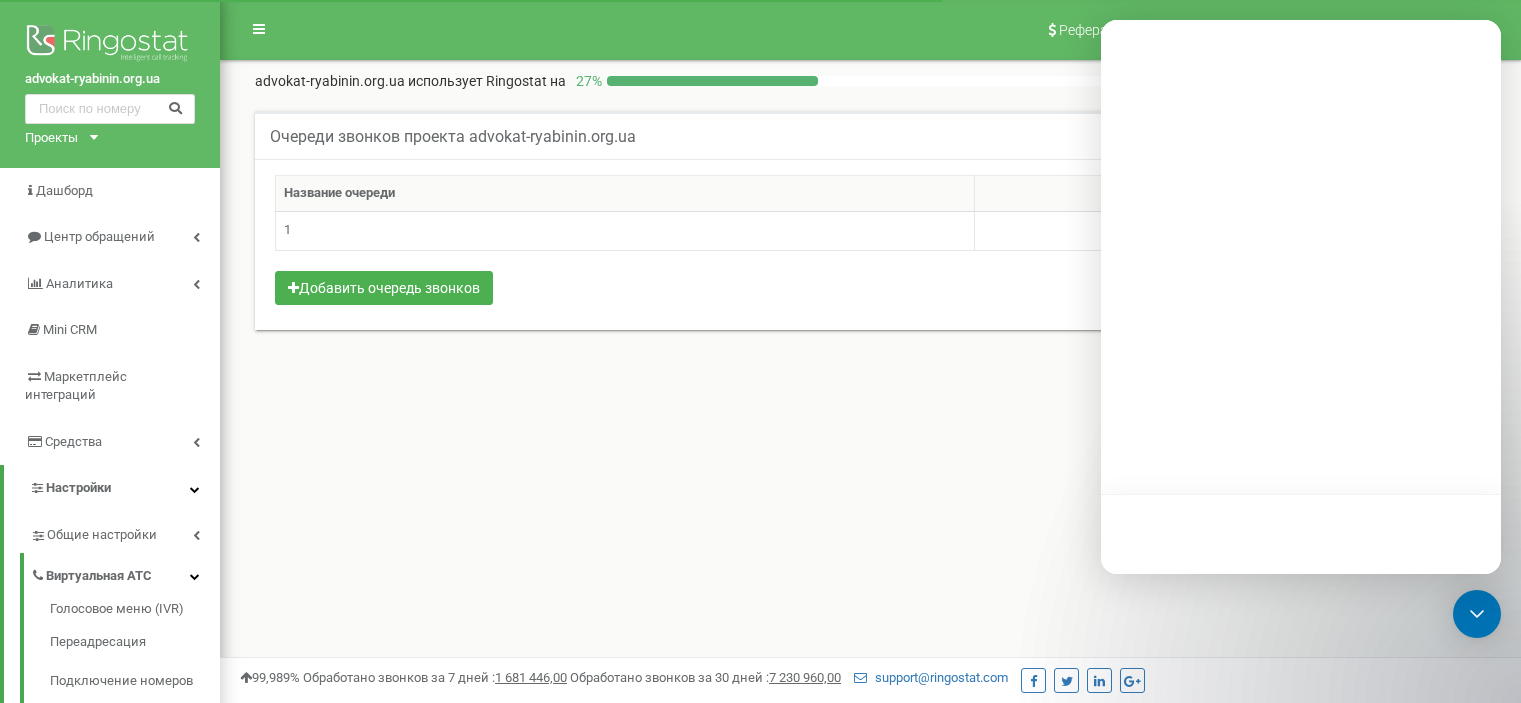 scroll, scrollTop: 0, scrollLeft: 0, axis: both 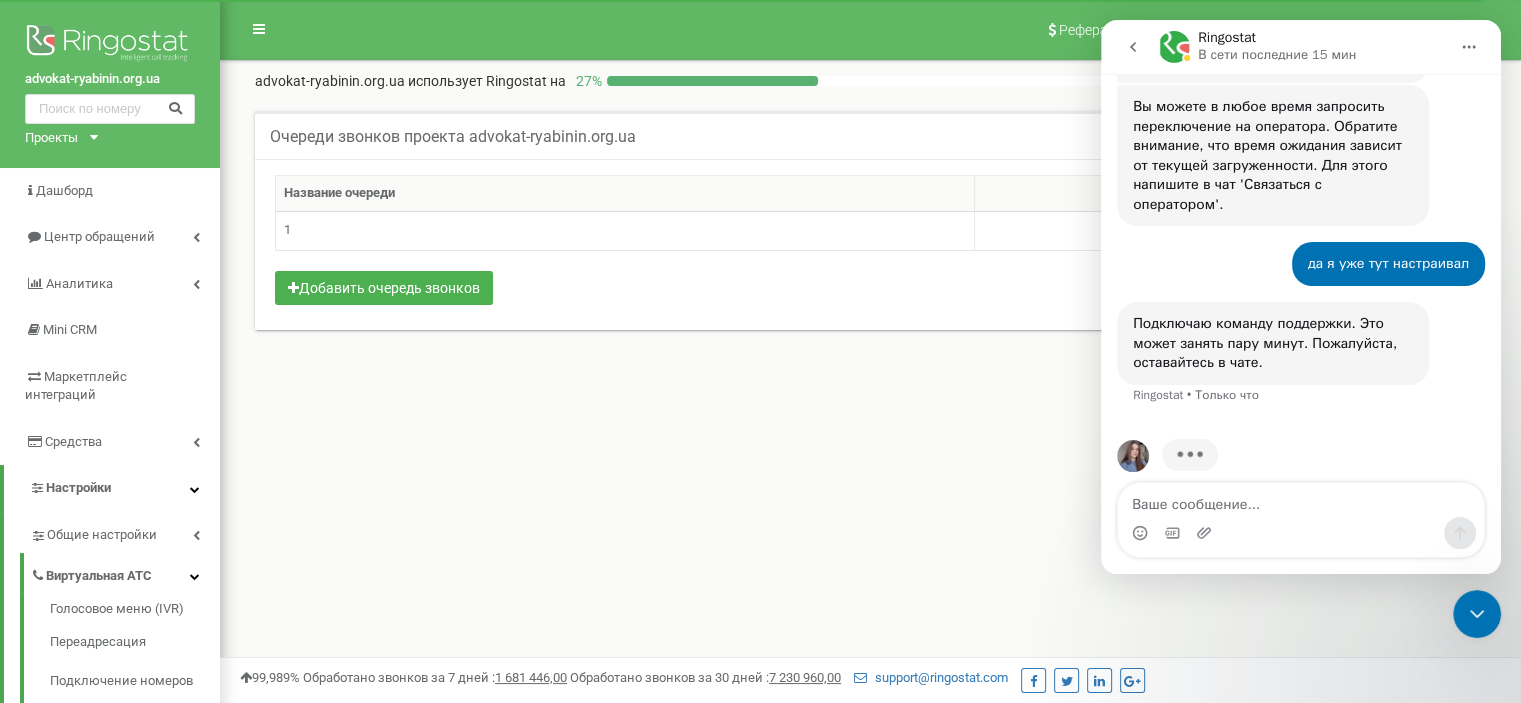 click 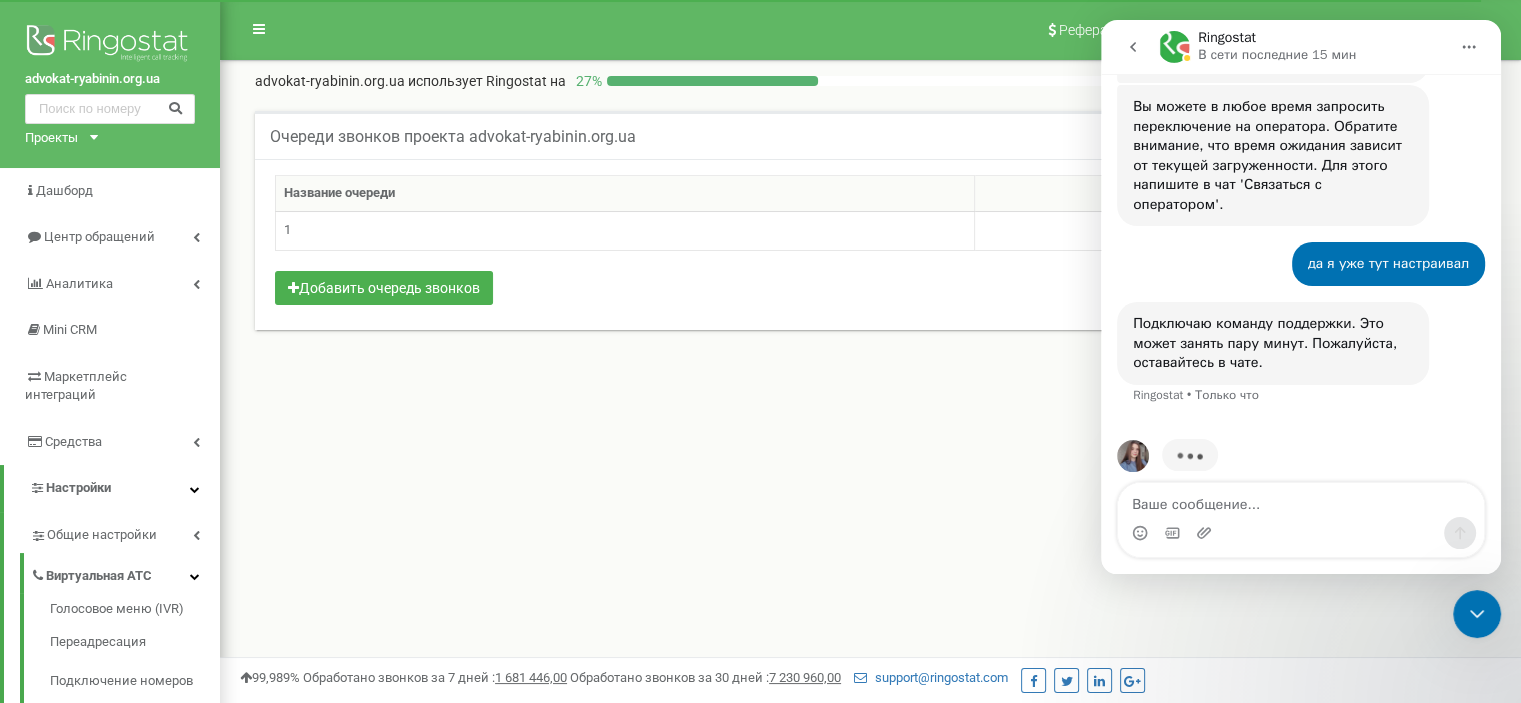 scroll, scrollTop: 0, scrollLeft: 0, axis: both 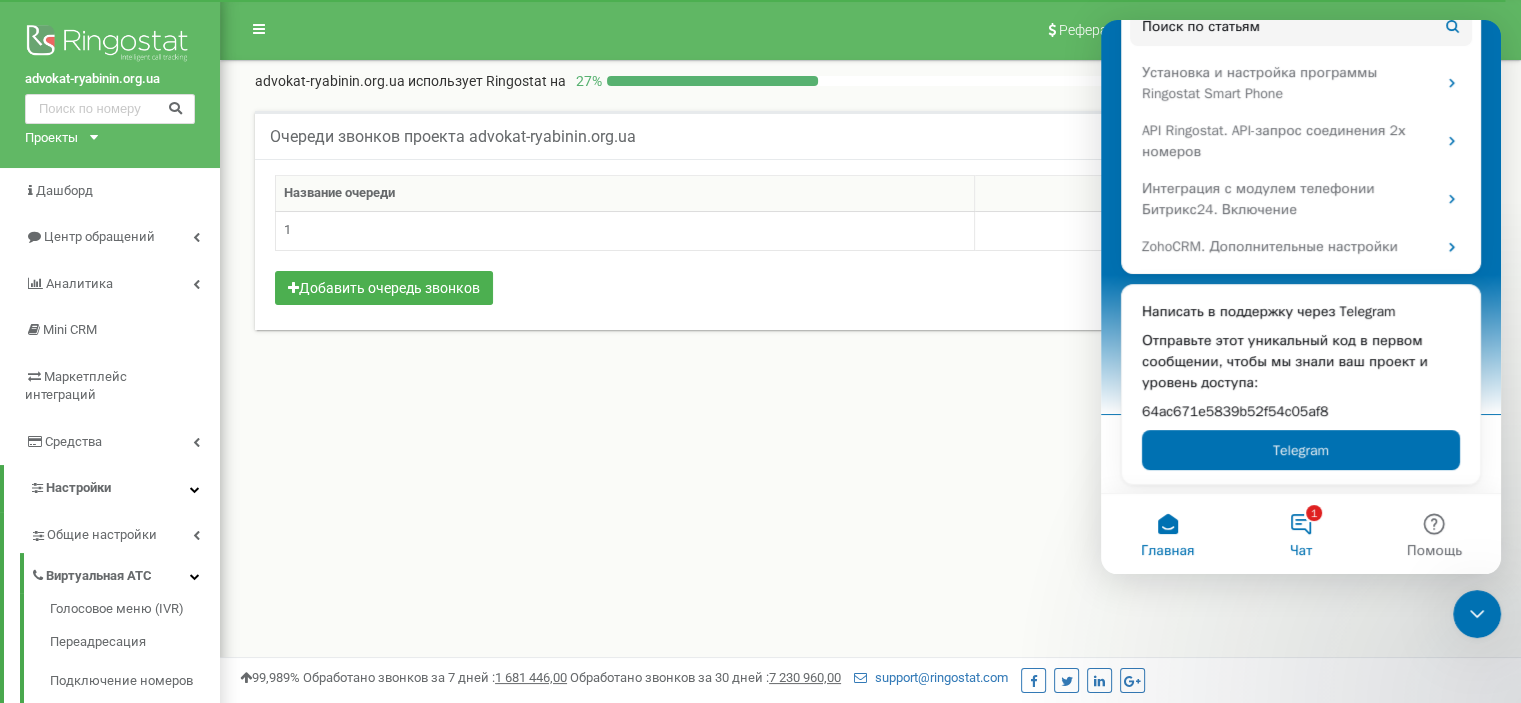 click on "Чат" at bounding box center (1301, 551) 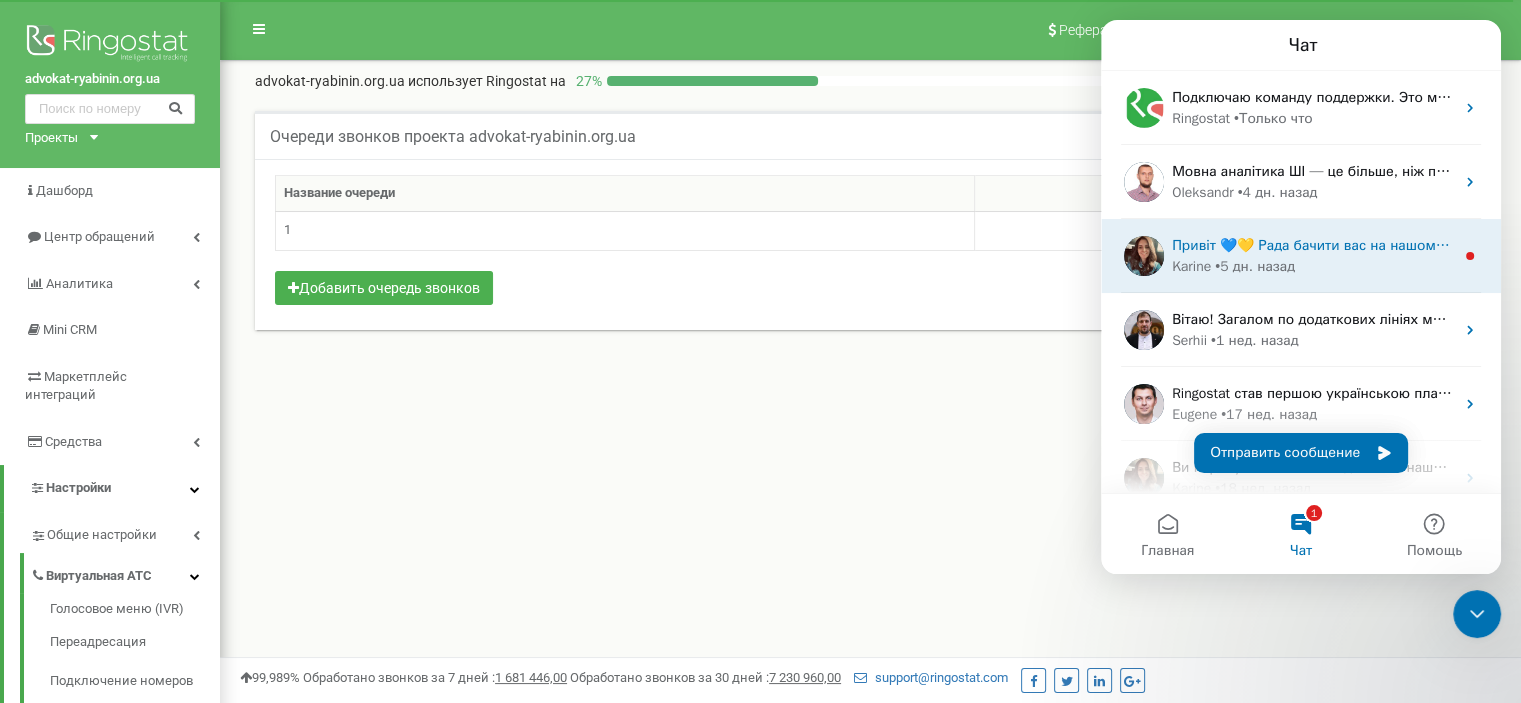 click on "Karine •  5 дн. назад" at bounding box center (1313, 266) 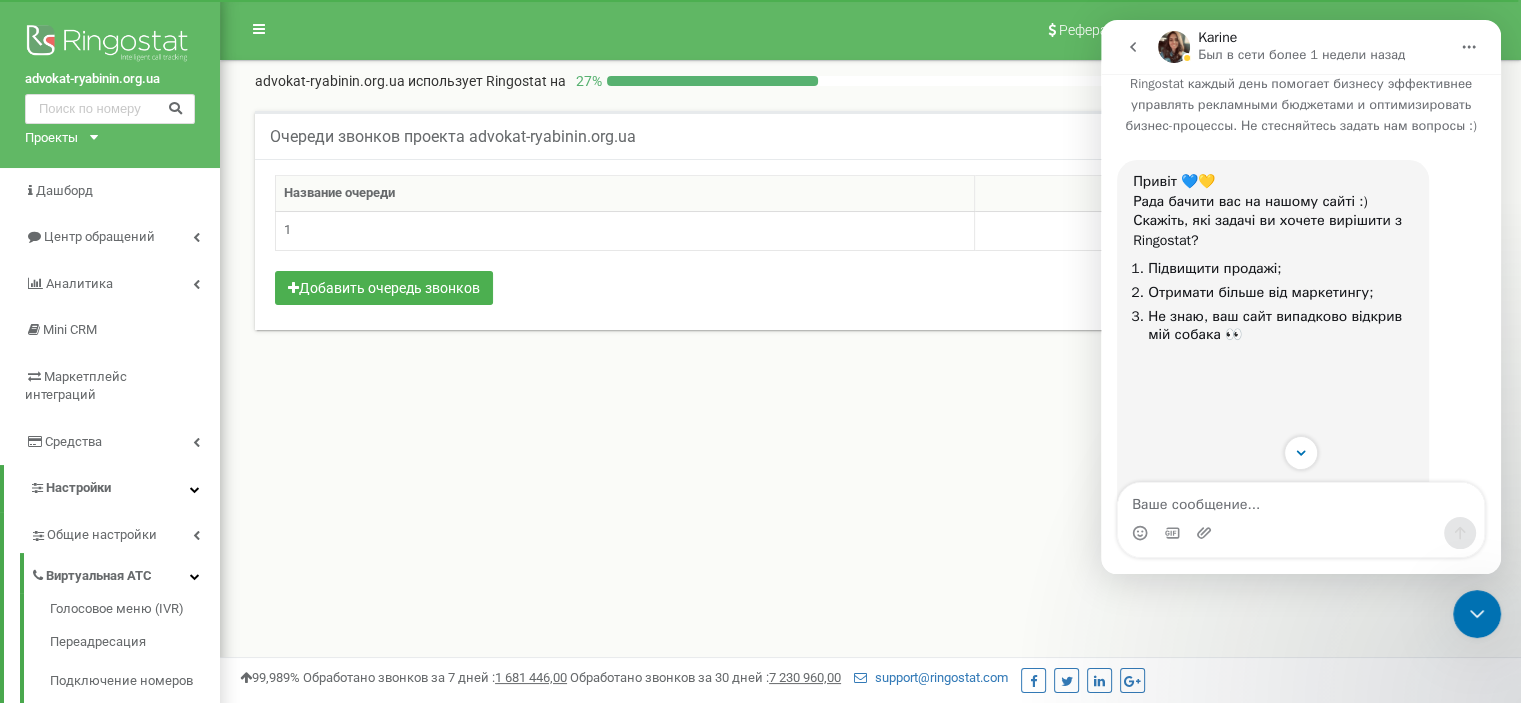 scroll, scrollTop: 0, scrollLeft: 0, axis: both 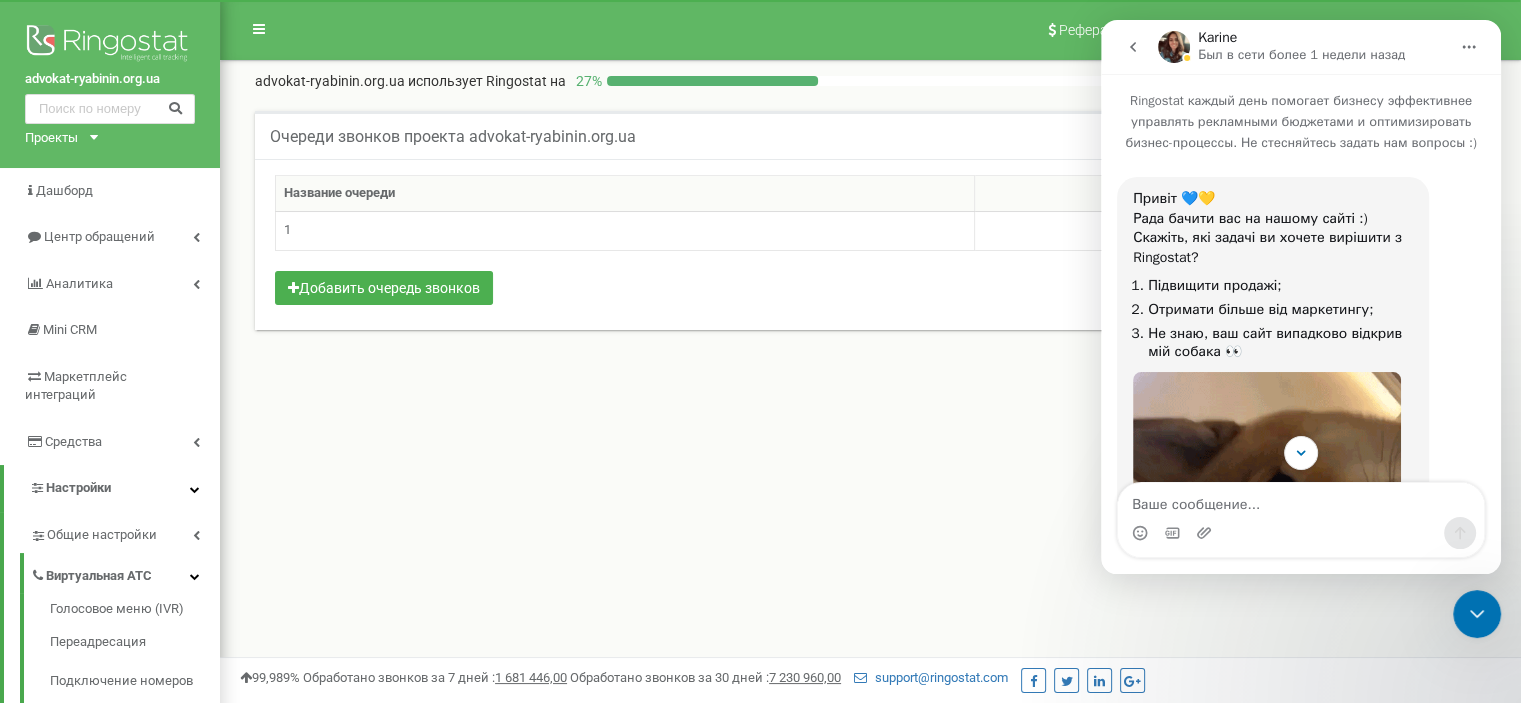 click 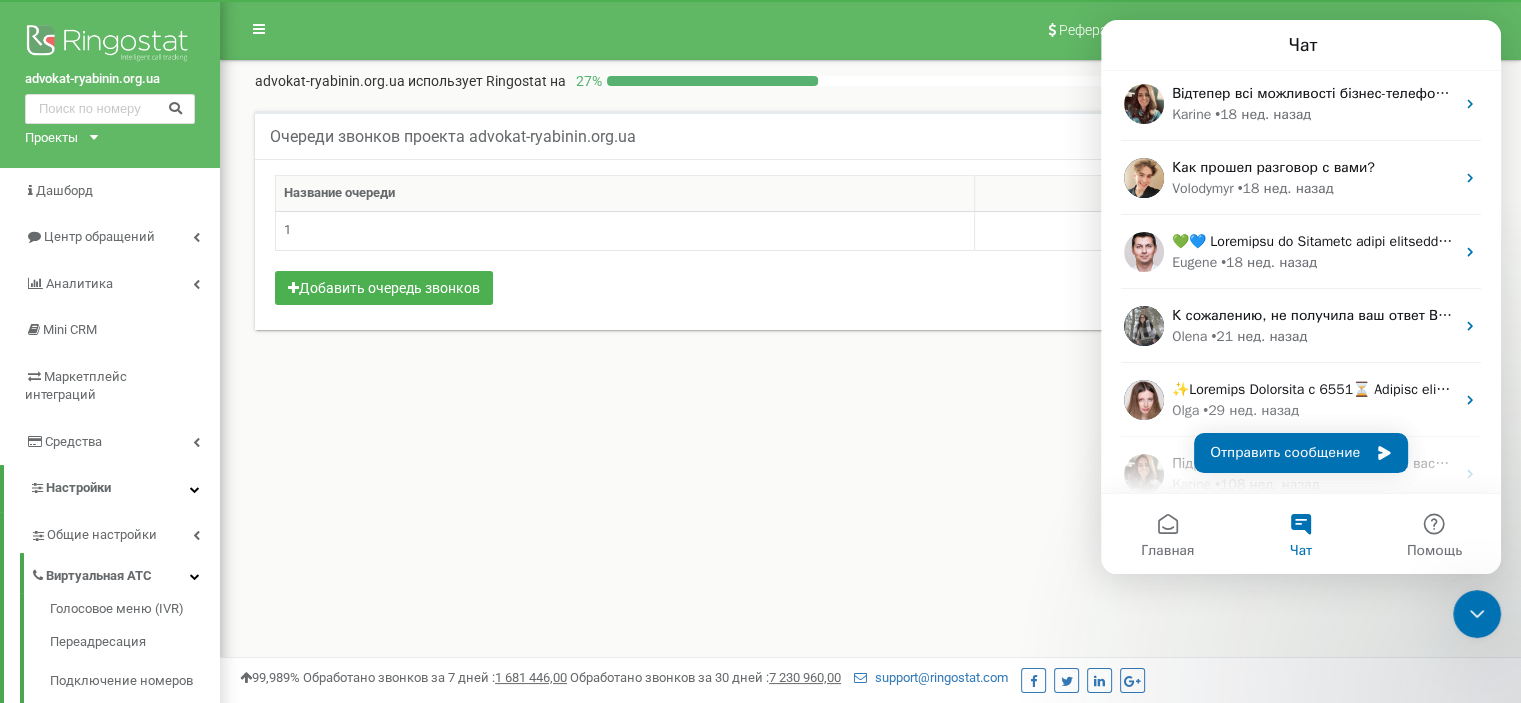 scroll, scrollTop: 0, scrollLeft: 0, axis: both 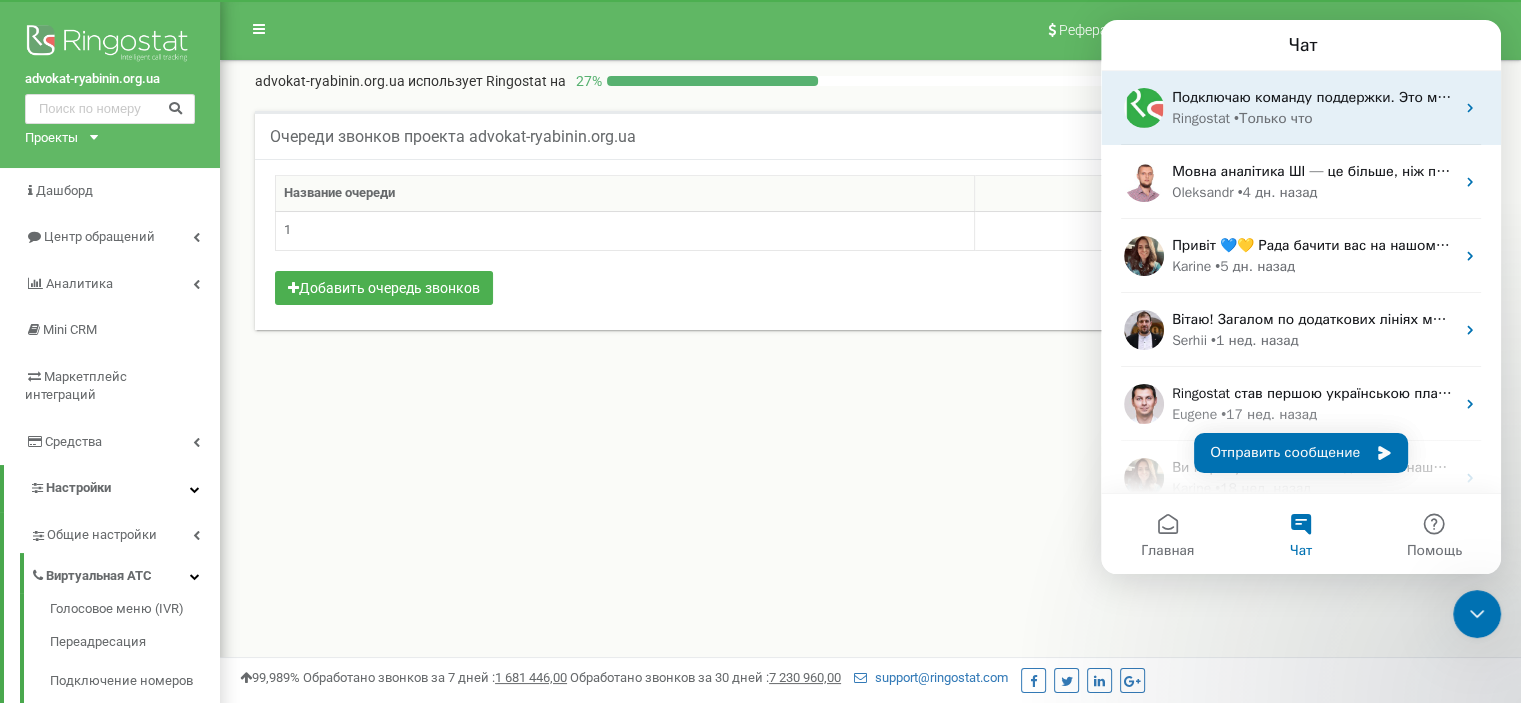 click on "Подключаю команду поддержки. Это может занять пару минут. Пожалуйста, оставайтесь в чате. Ringostat •  Только что" at bounding box center [1301, 108] 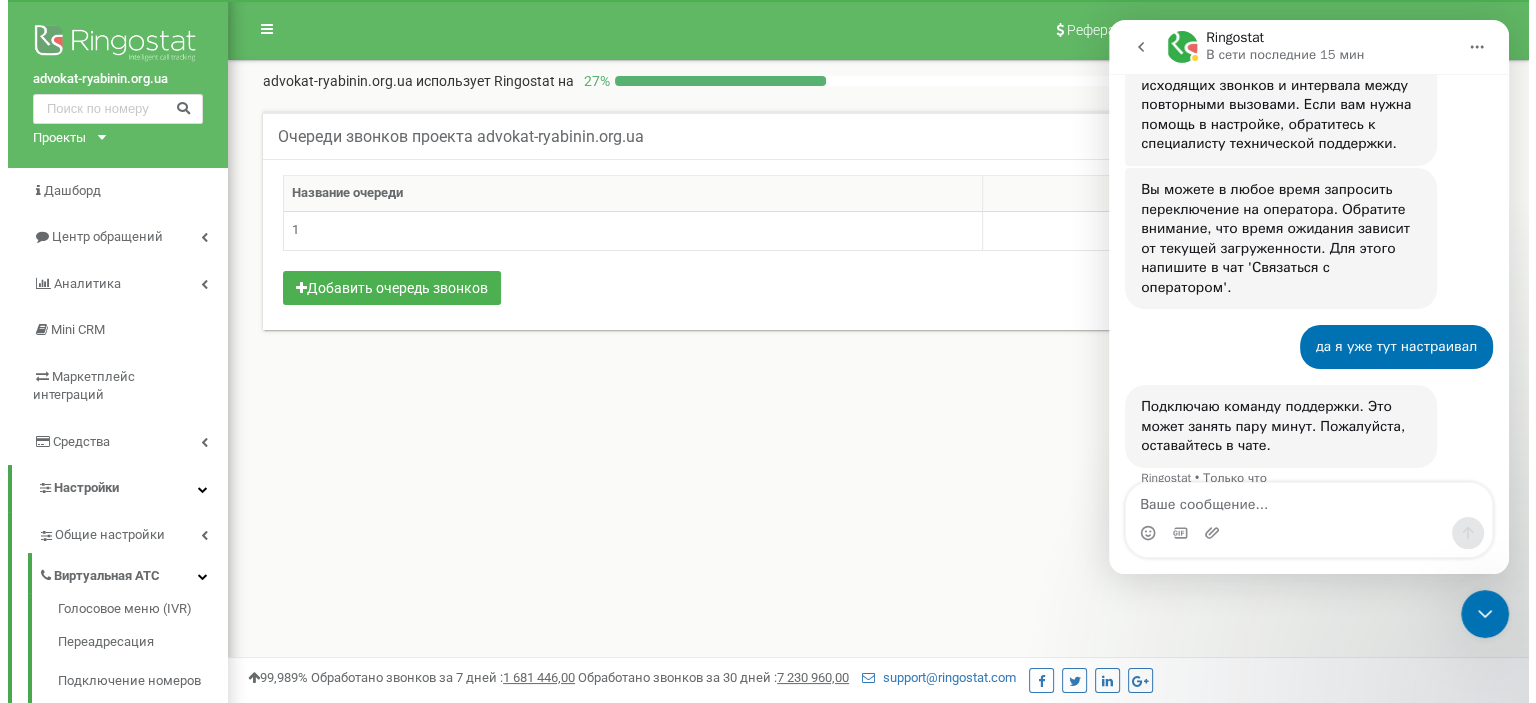 scroll, scrollTop: 425, scrollLeft: 0, axis: vertical 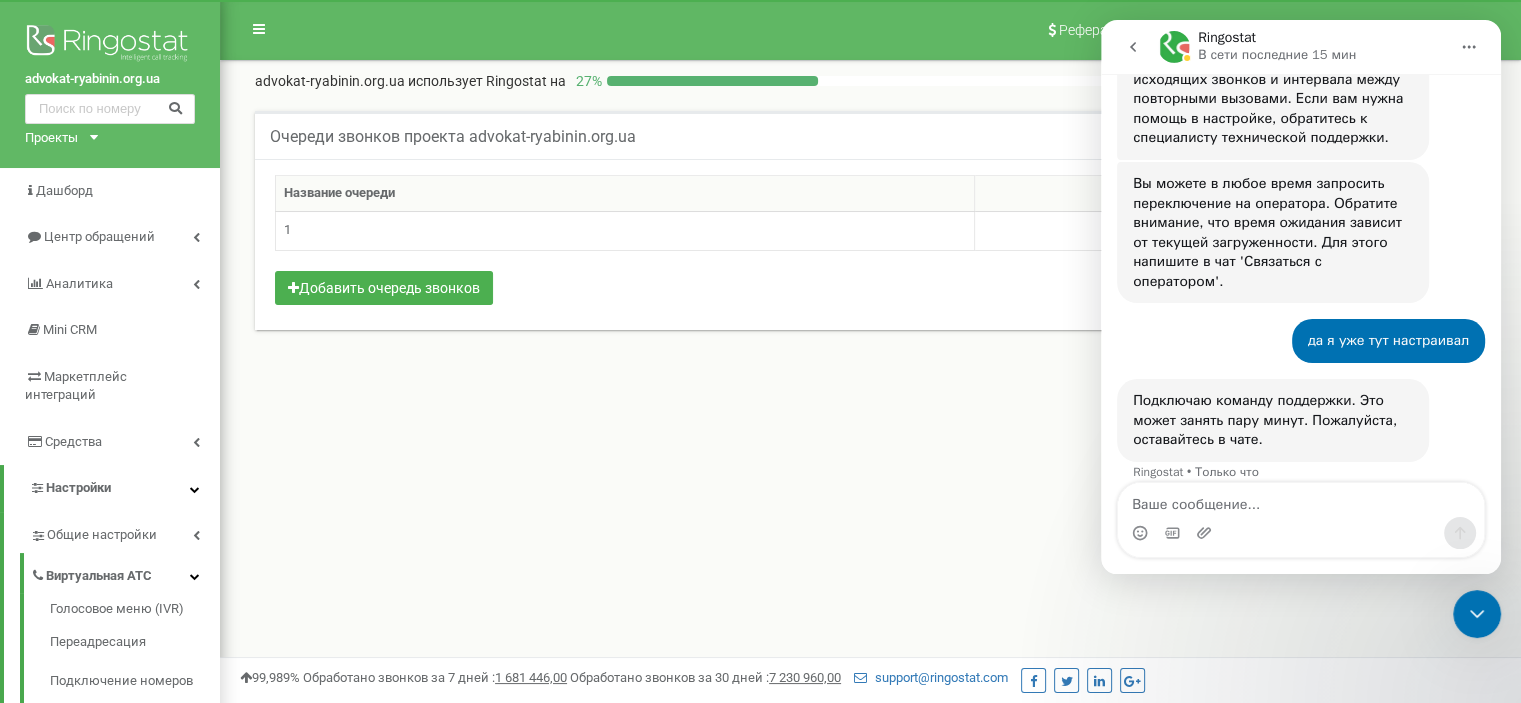 drag, startPoint x: 552, startPoint y: 497, endPoint x: 546, endPoint y: 381, distance: 116.15507 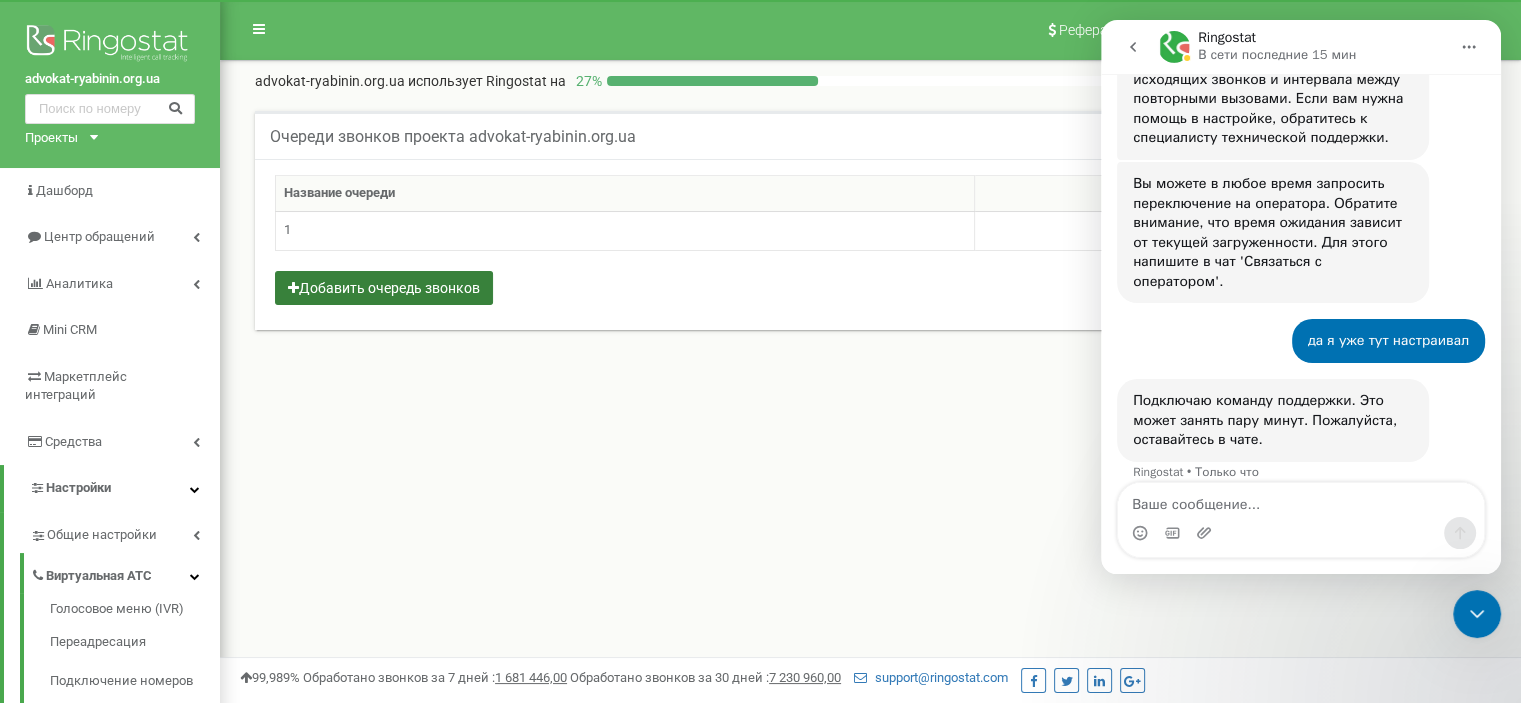 click on "Добавить очередь звонков" at bounding box center (384, 288) 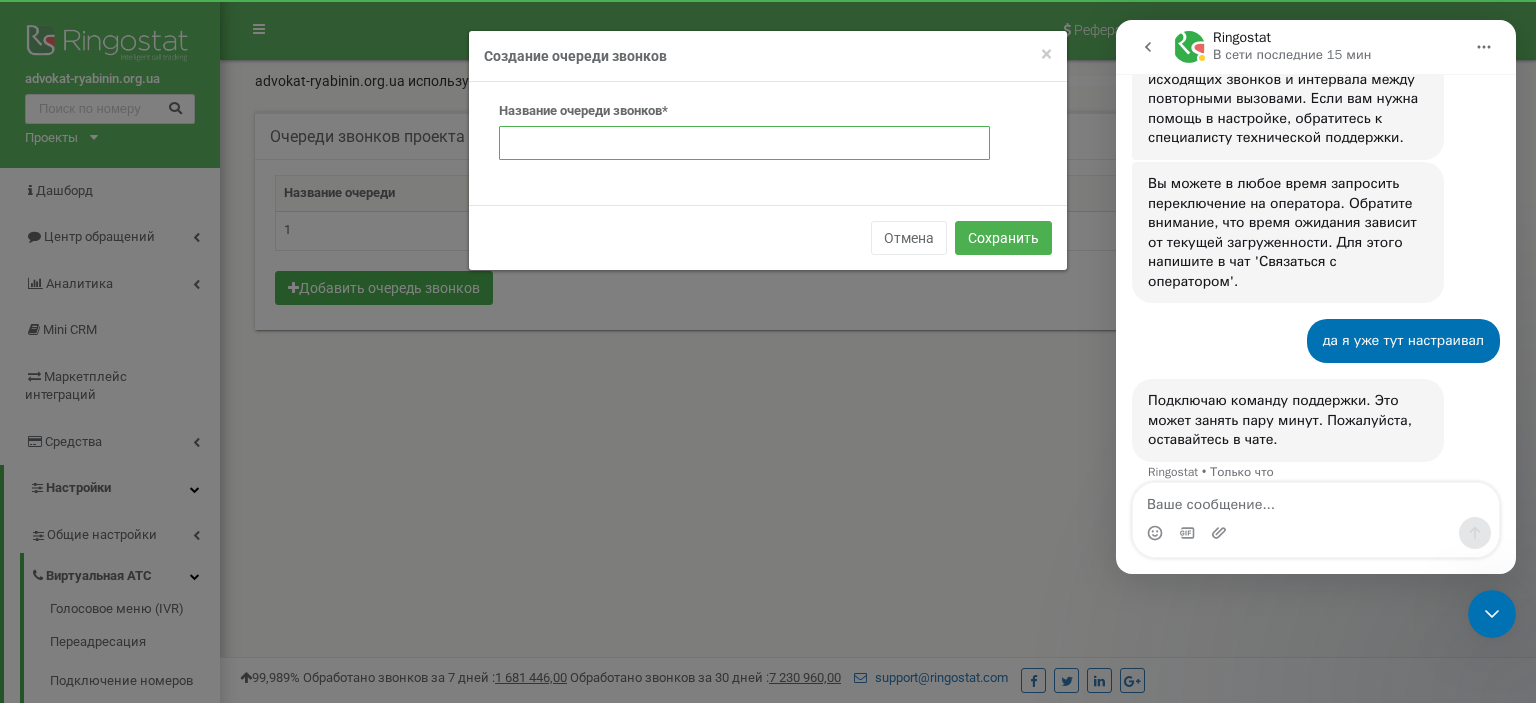 click at bounding box center (744, 143) 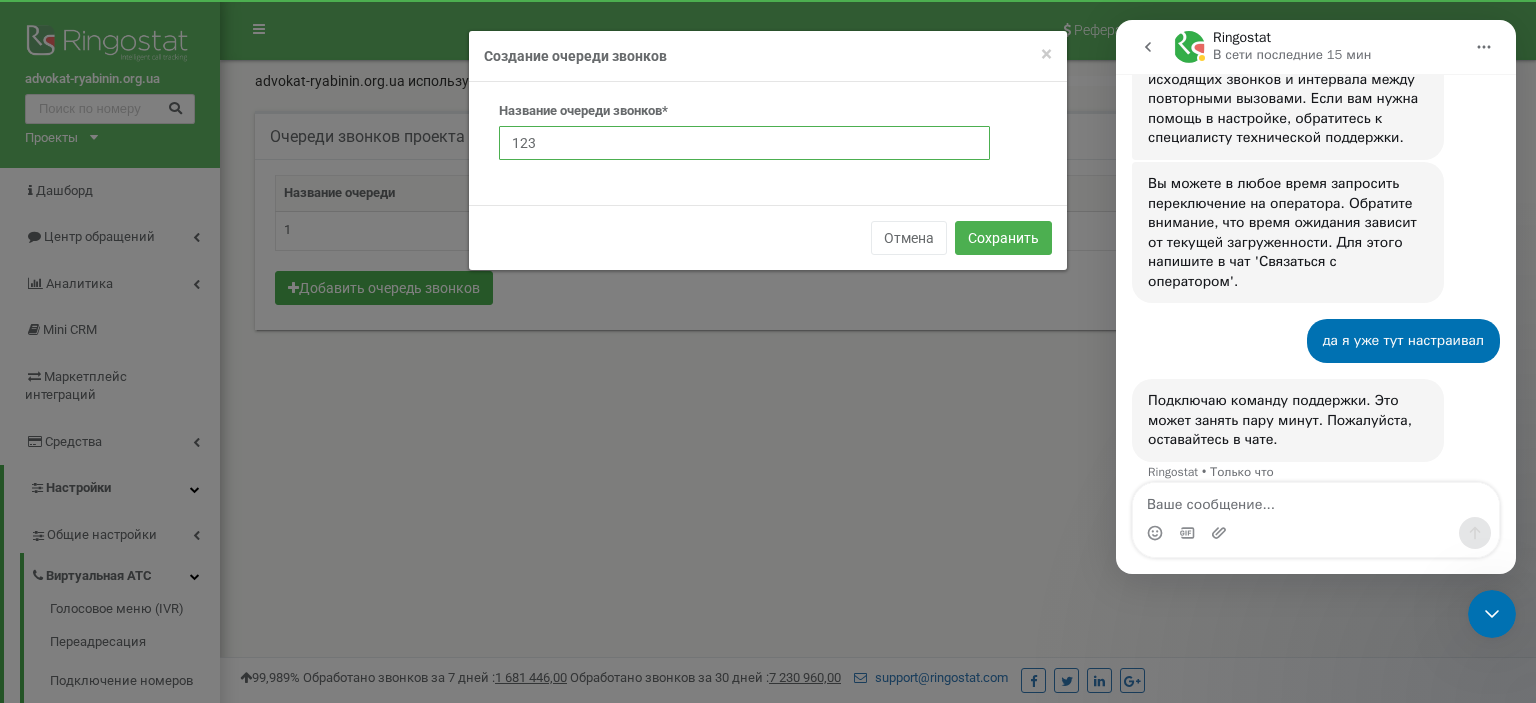 type on "123" 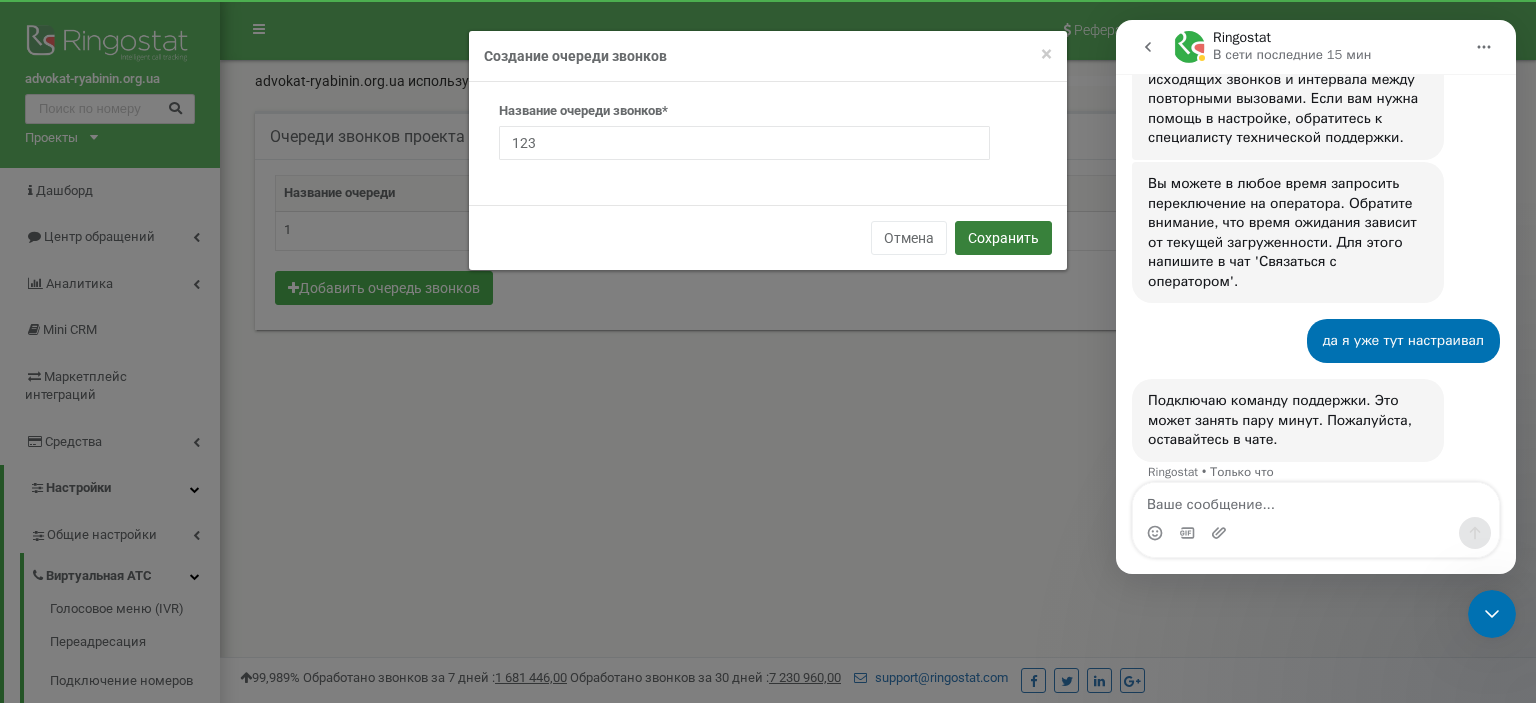 click on "Сохранить" at bounding box center (1003, 238) 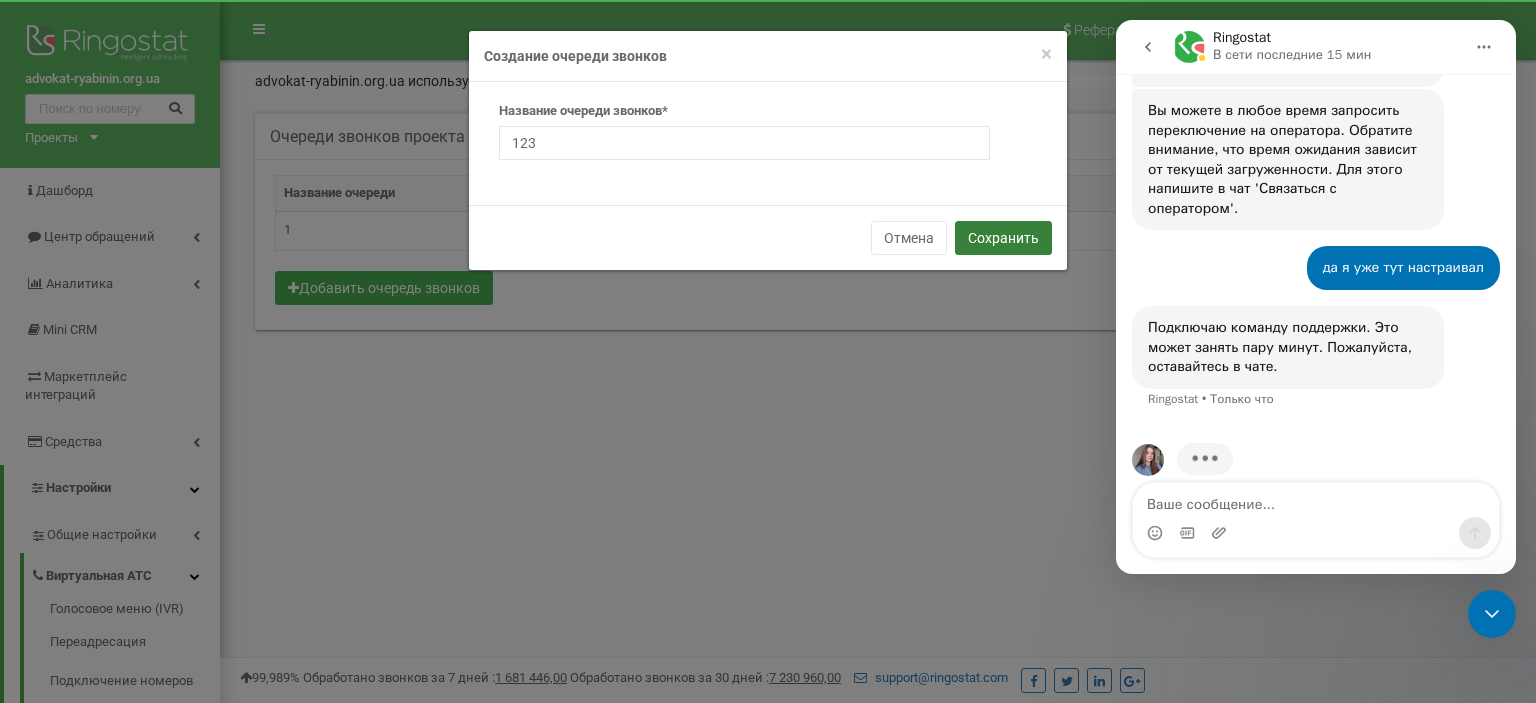 scroll, scrollTop: 502, scrollLeft: 0, axis: vertical 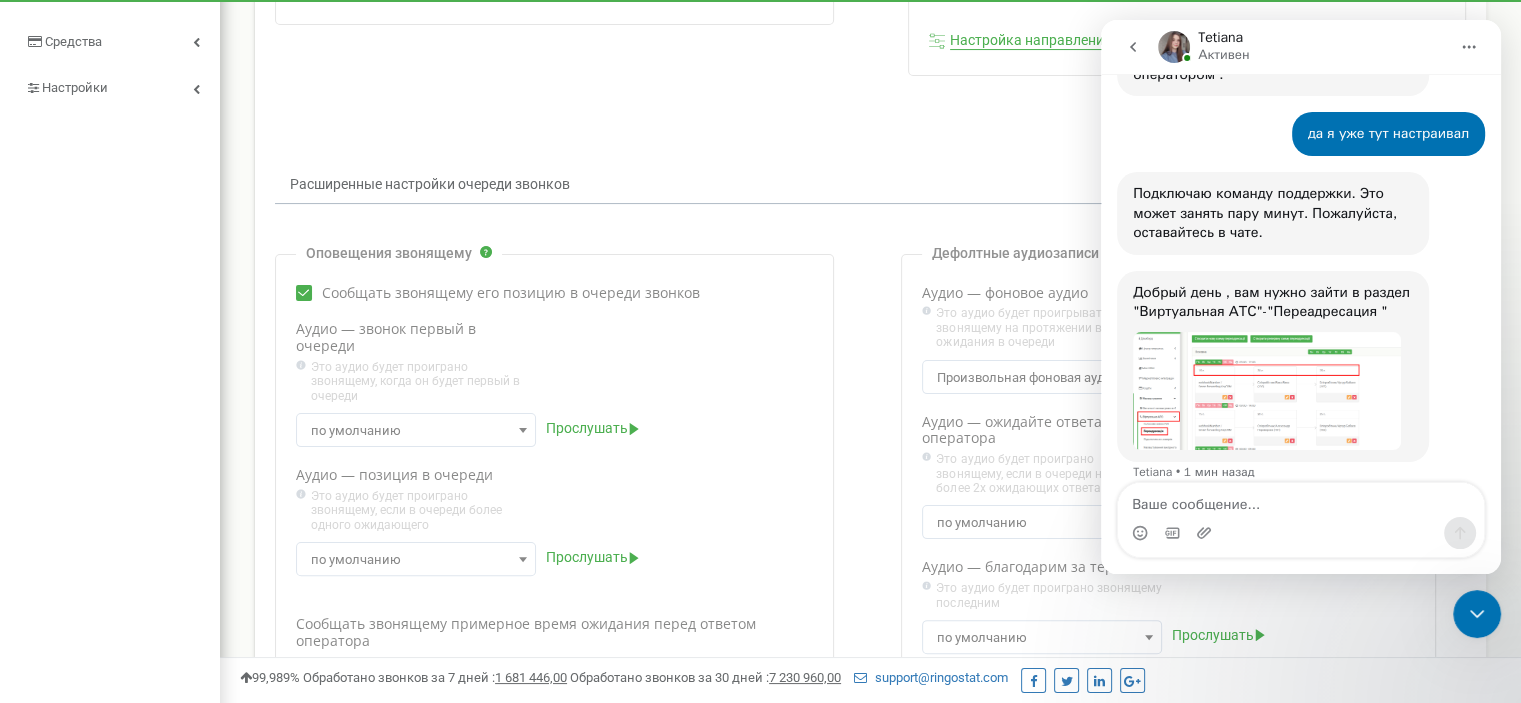 click at bounding box center (1267, 391) 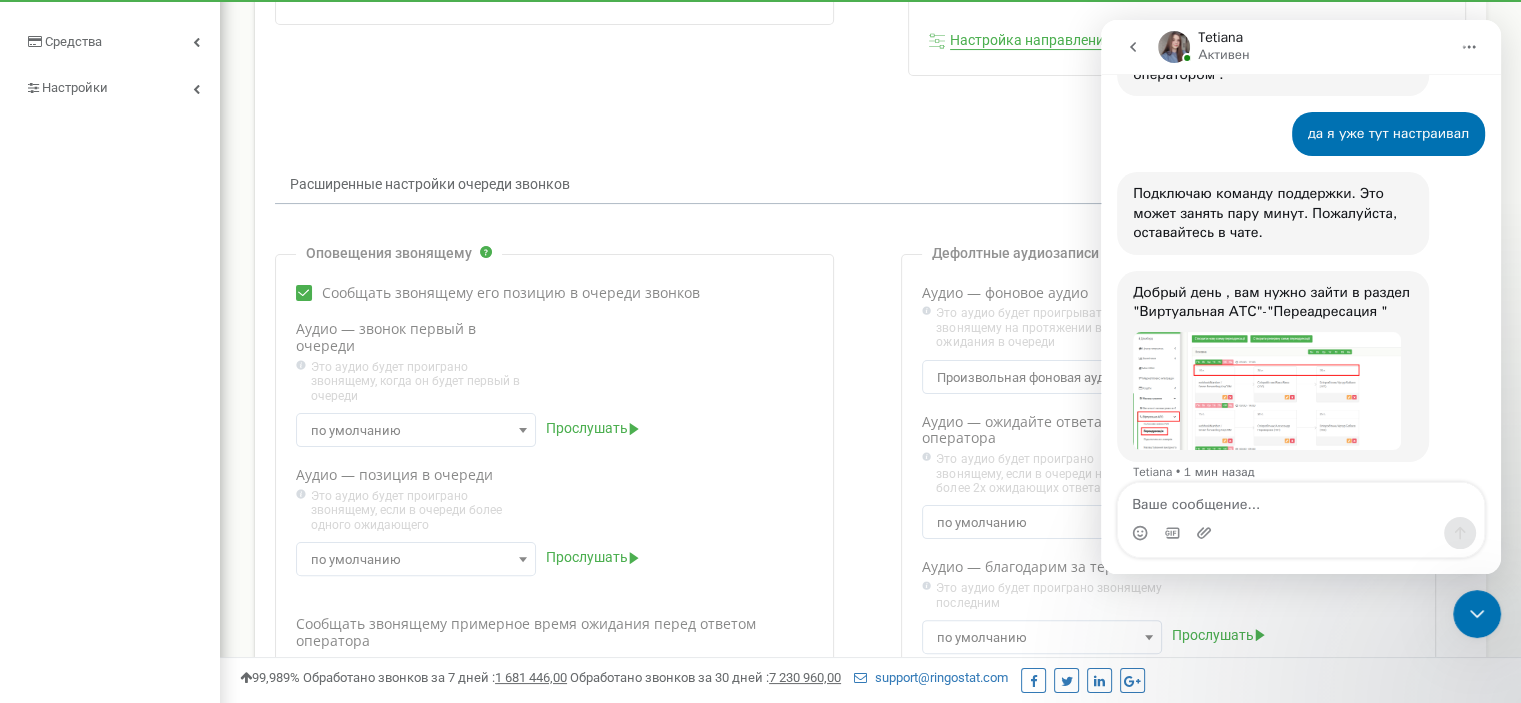 scroll, scrollTop: 0, scrollLeft: 0, axis: both 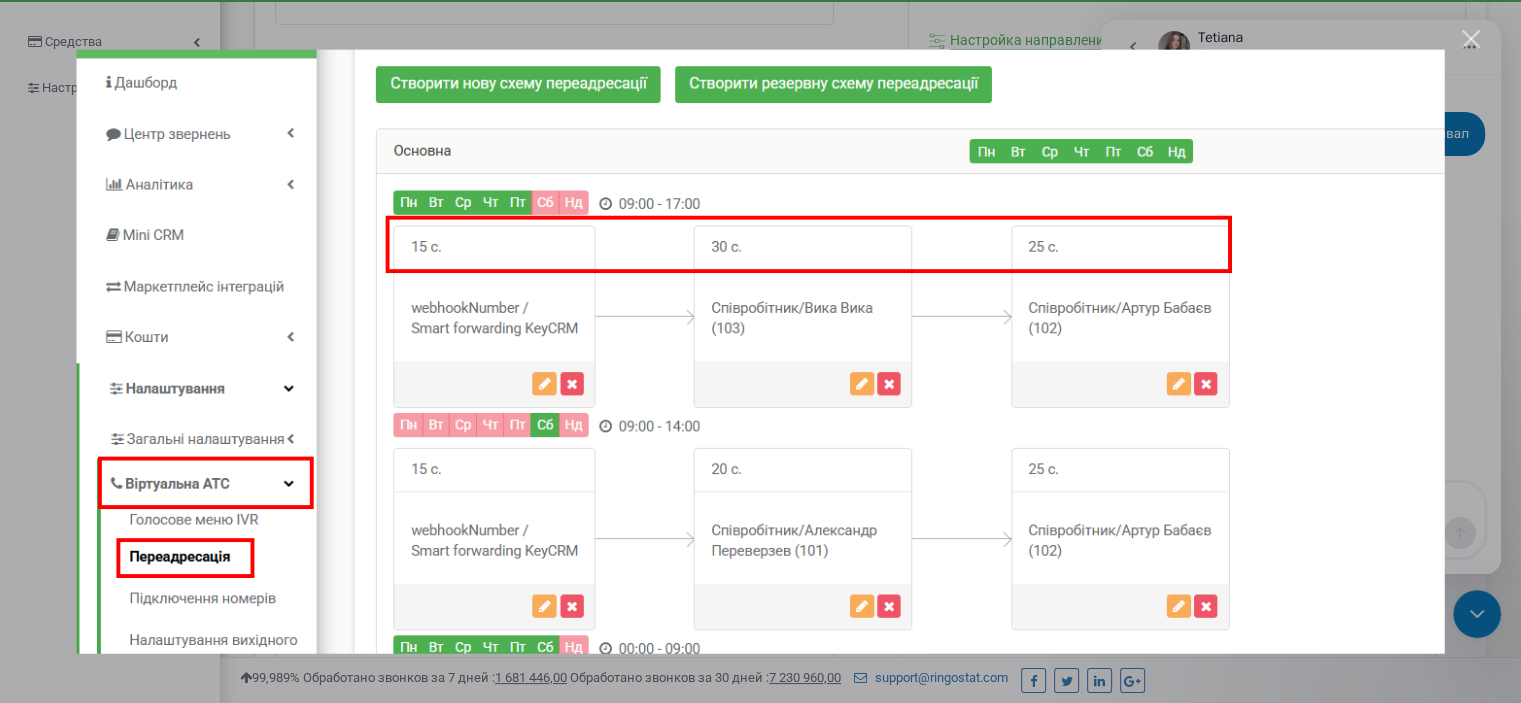 click at bounding box center (760, 351) 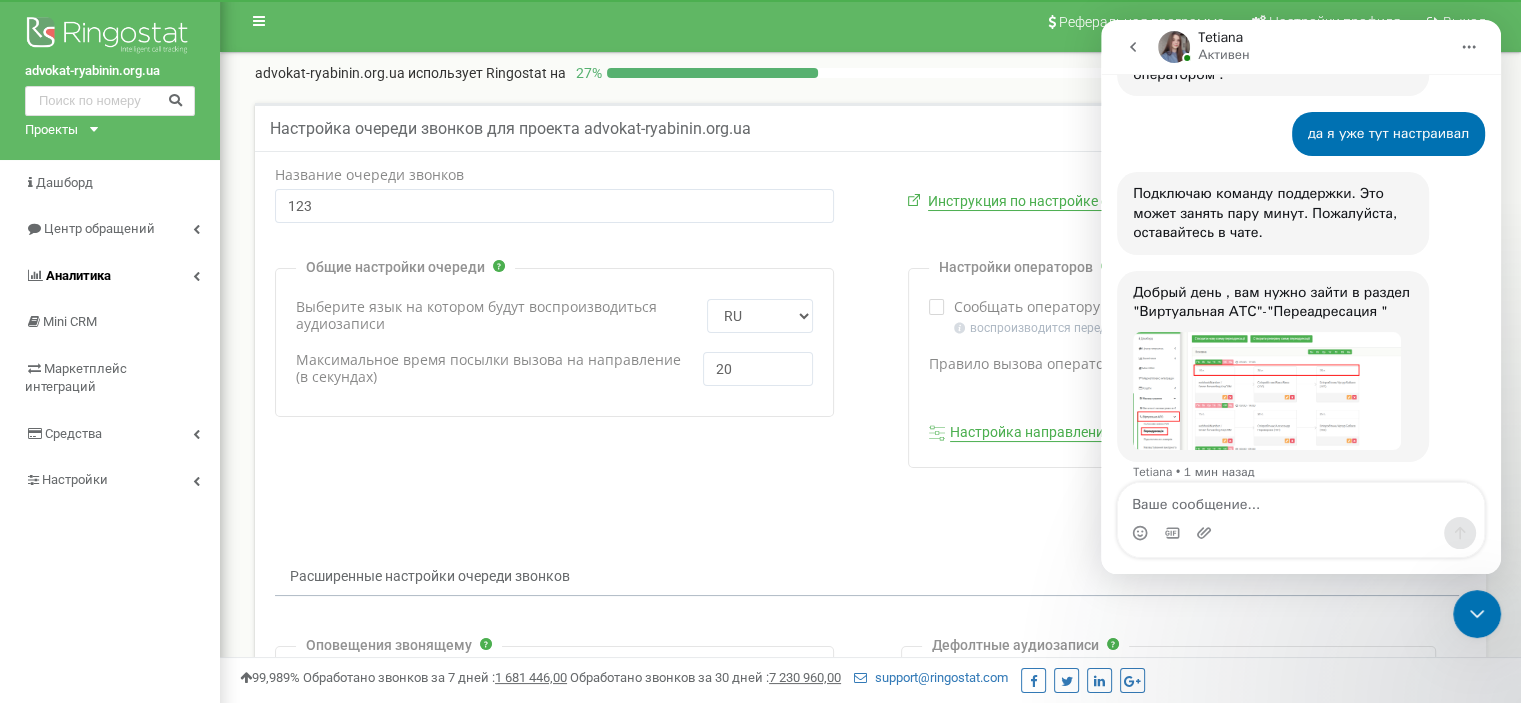 scroll, scrollTop: 0, scrollLeft: 0, axis: both 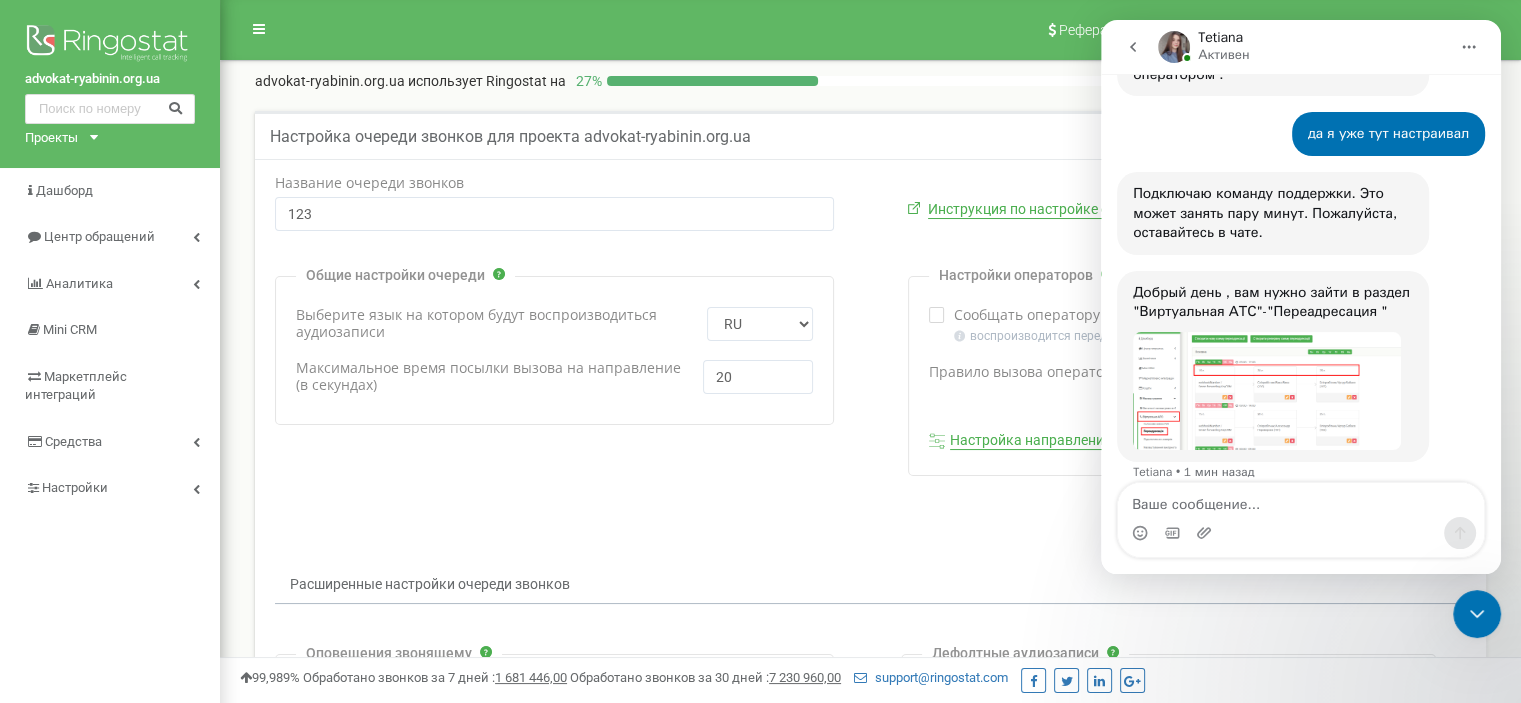 click at bounding box center [1267, 391] 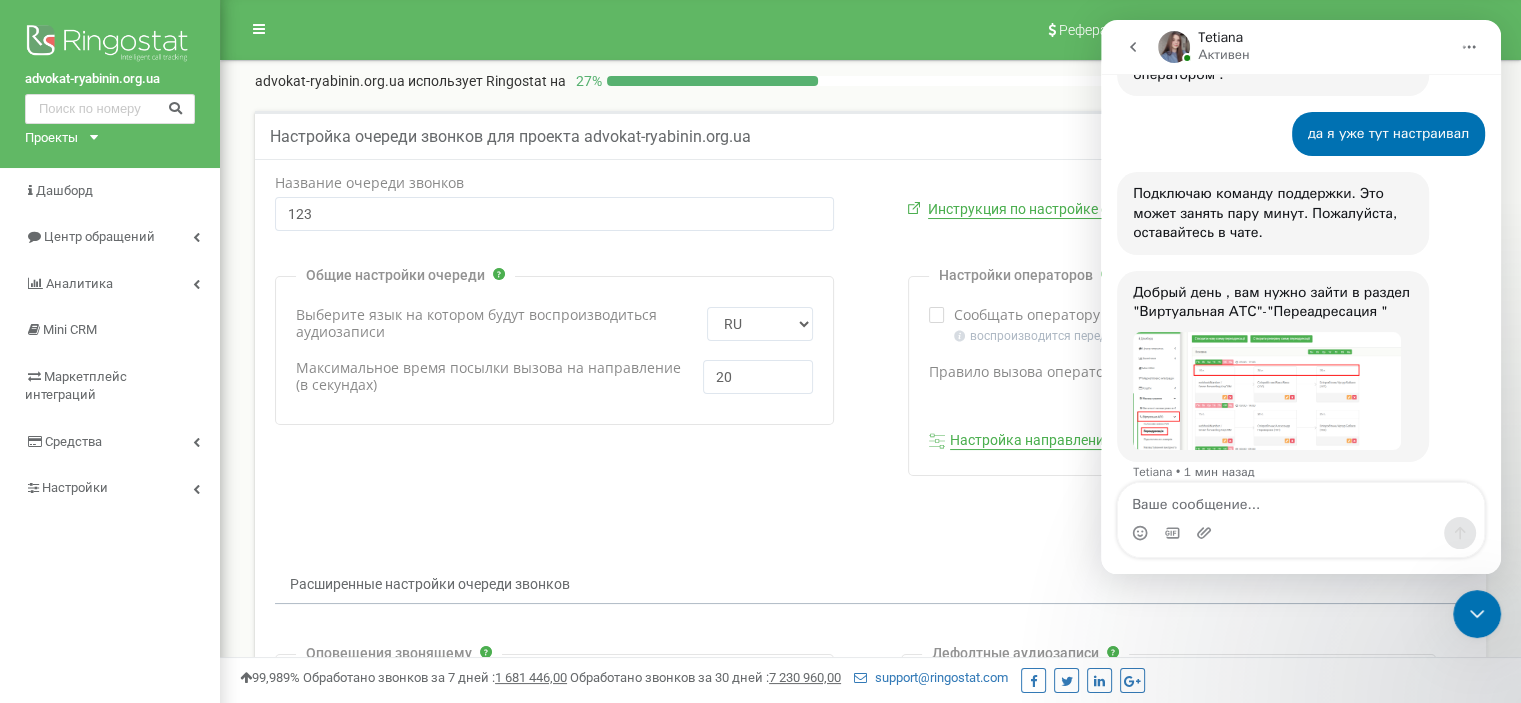 scroll, scrollTop: 0, scrollLeft: 0, axis: both 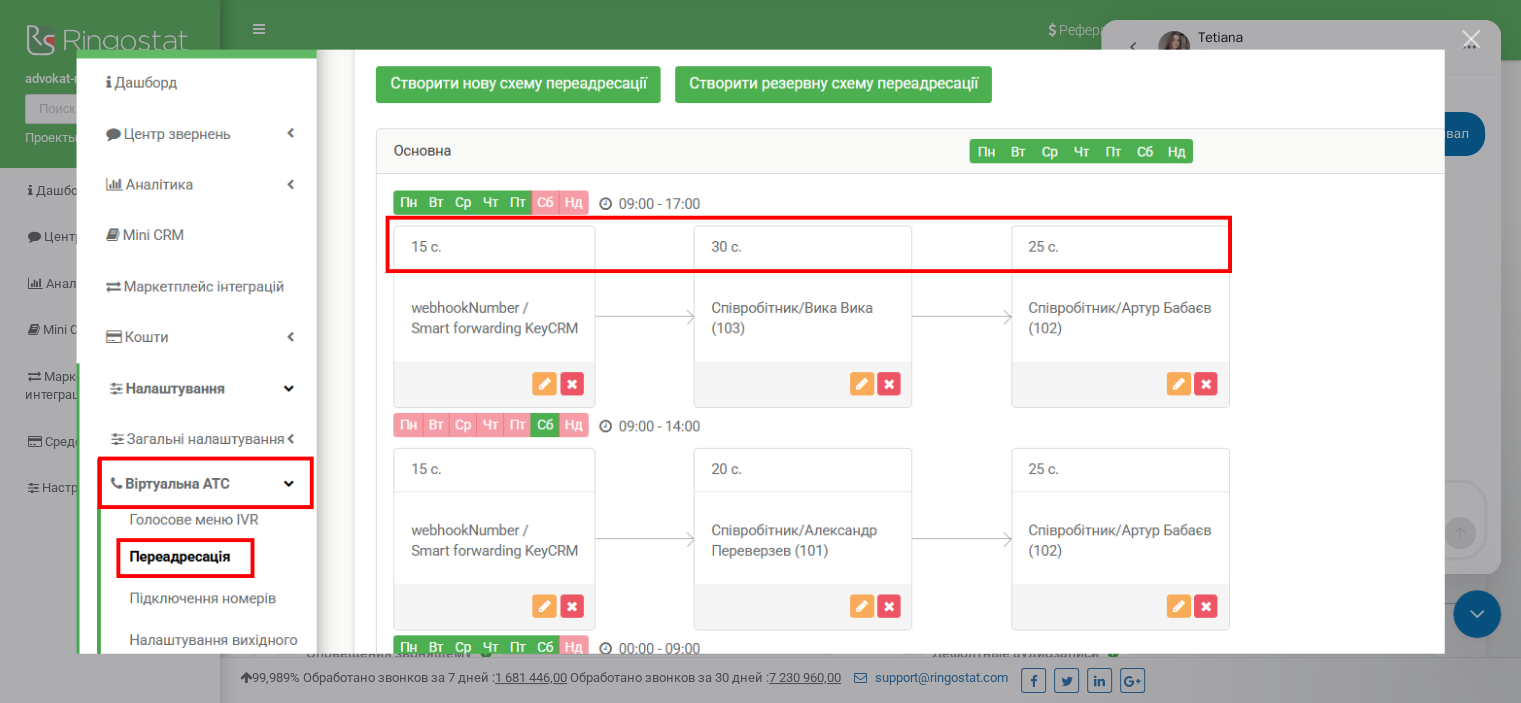 click at bounding box center [760, 351] 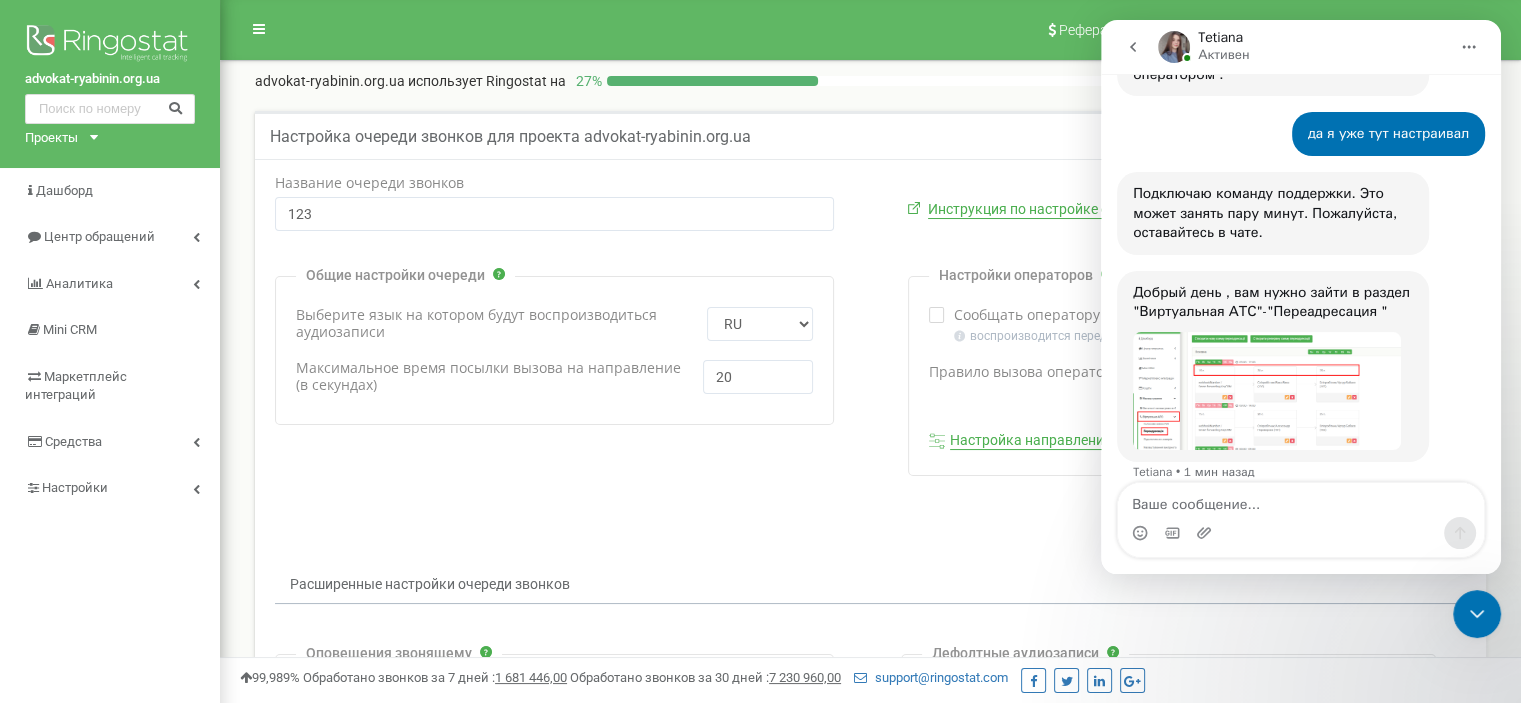 click at bounding box center (1267, 391) 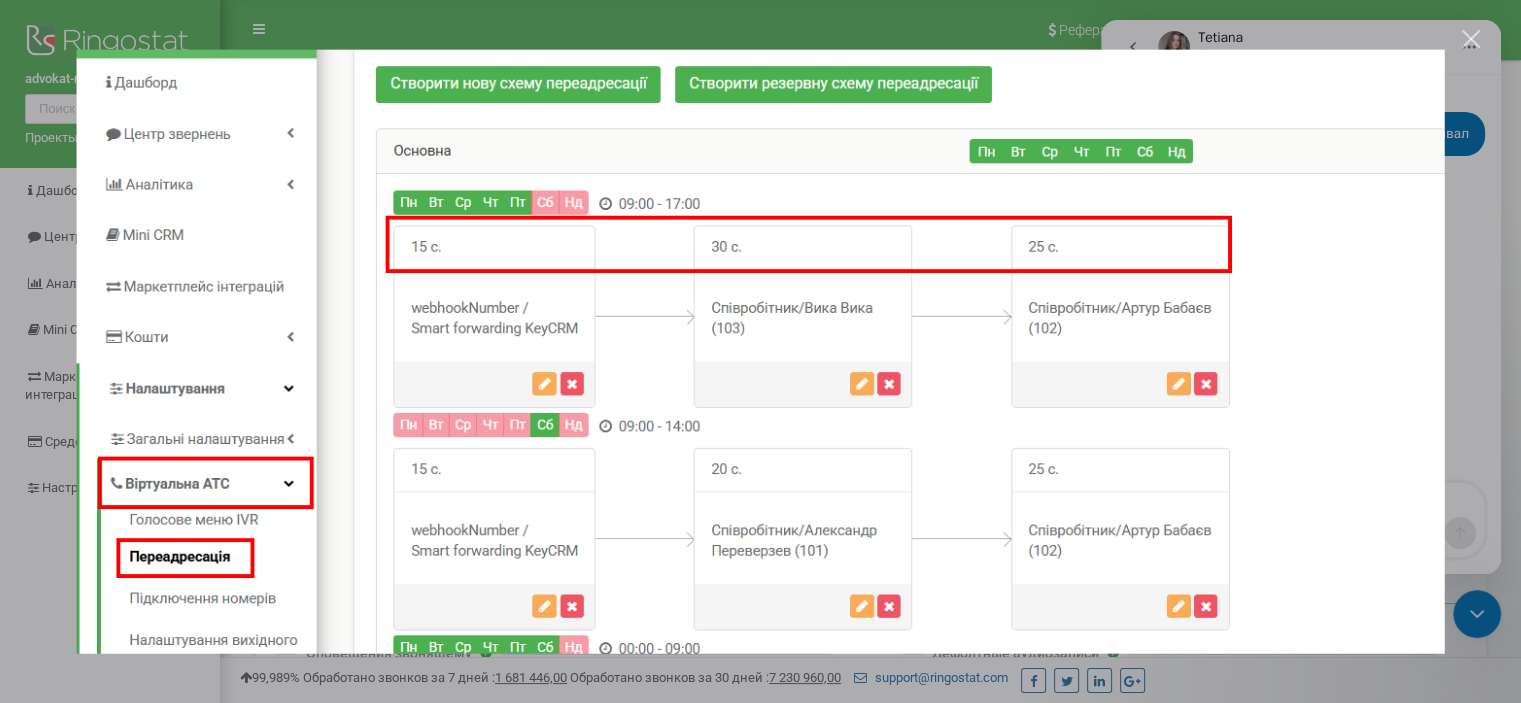scroll, scrollTop: 0, scrollLeft: 0, axis: both 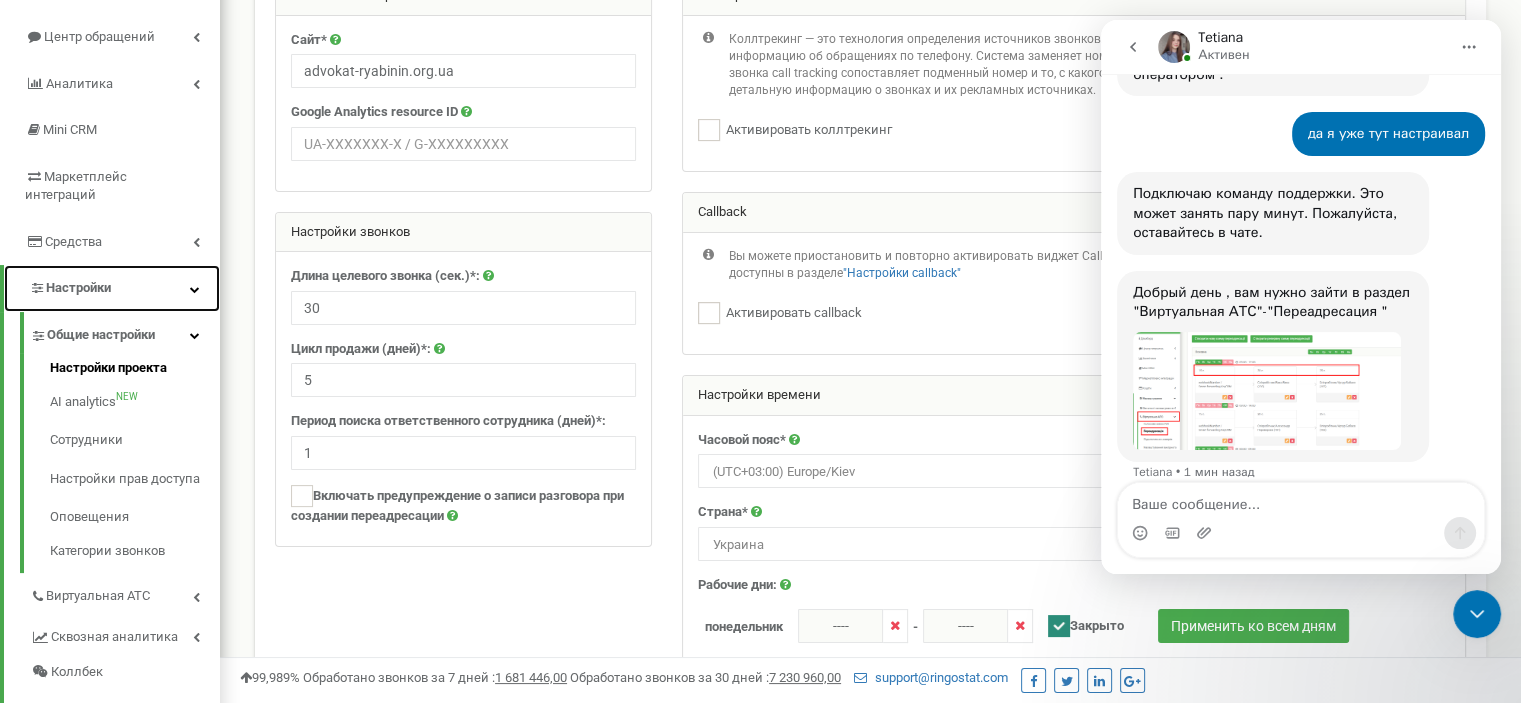 click on "Настройки" at bounding box center [112, 288] 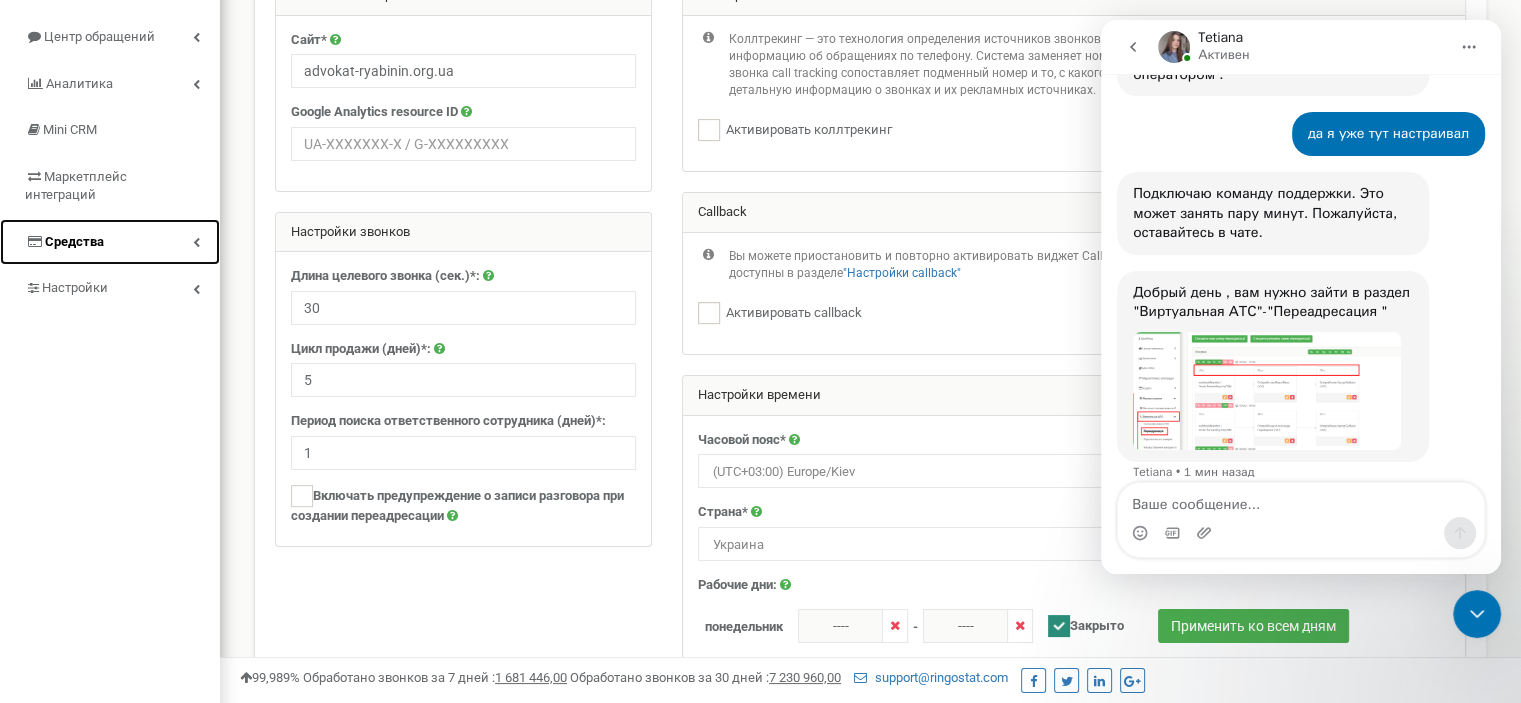 click on "Средства" at bounding box center (110, 242) 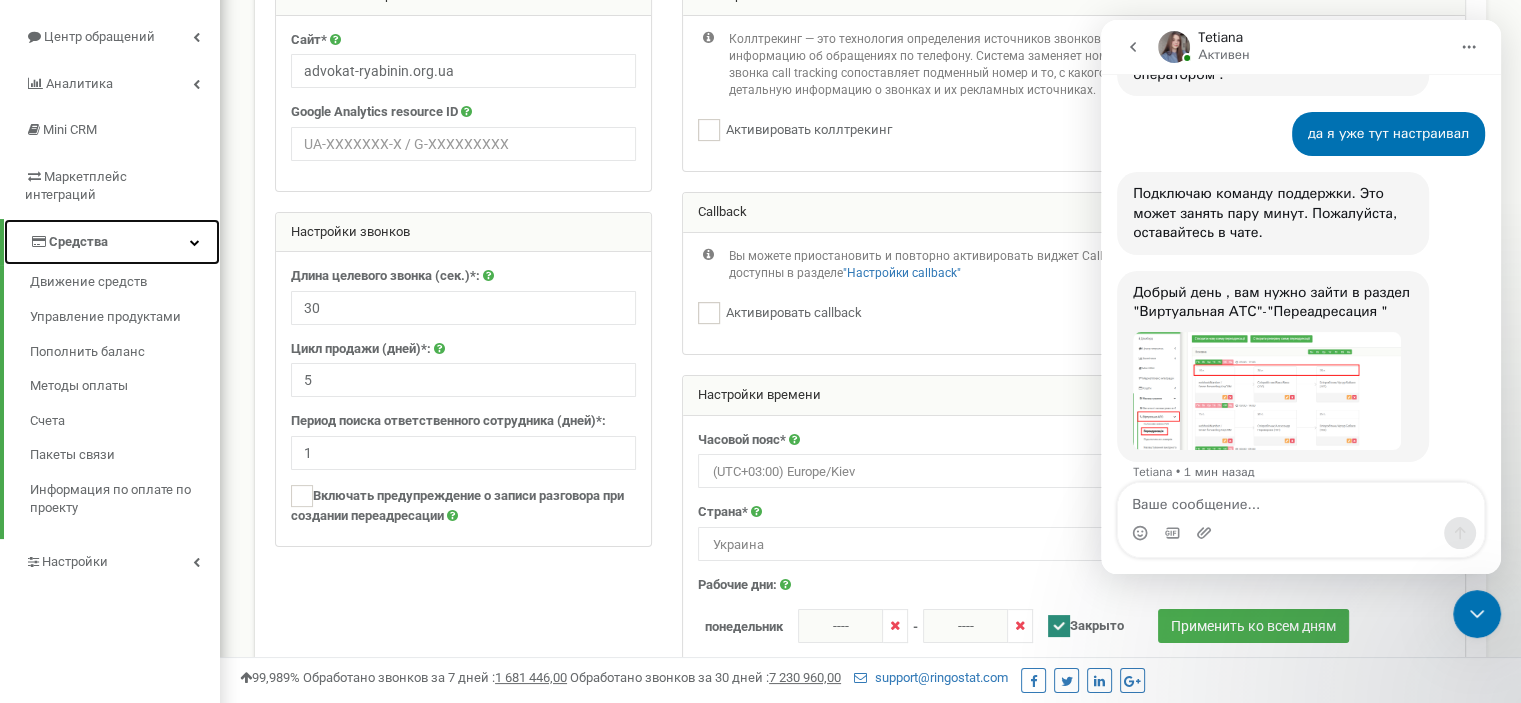 click on "Средства" at bounding box center [112, 242] 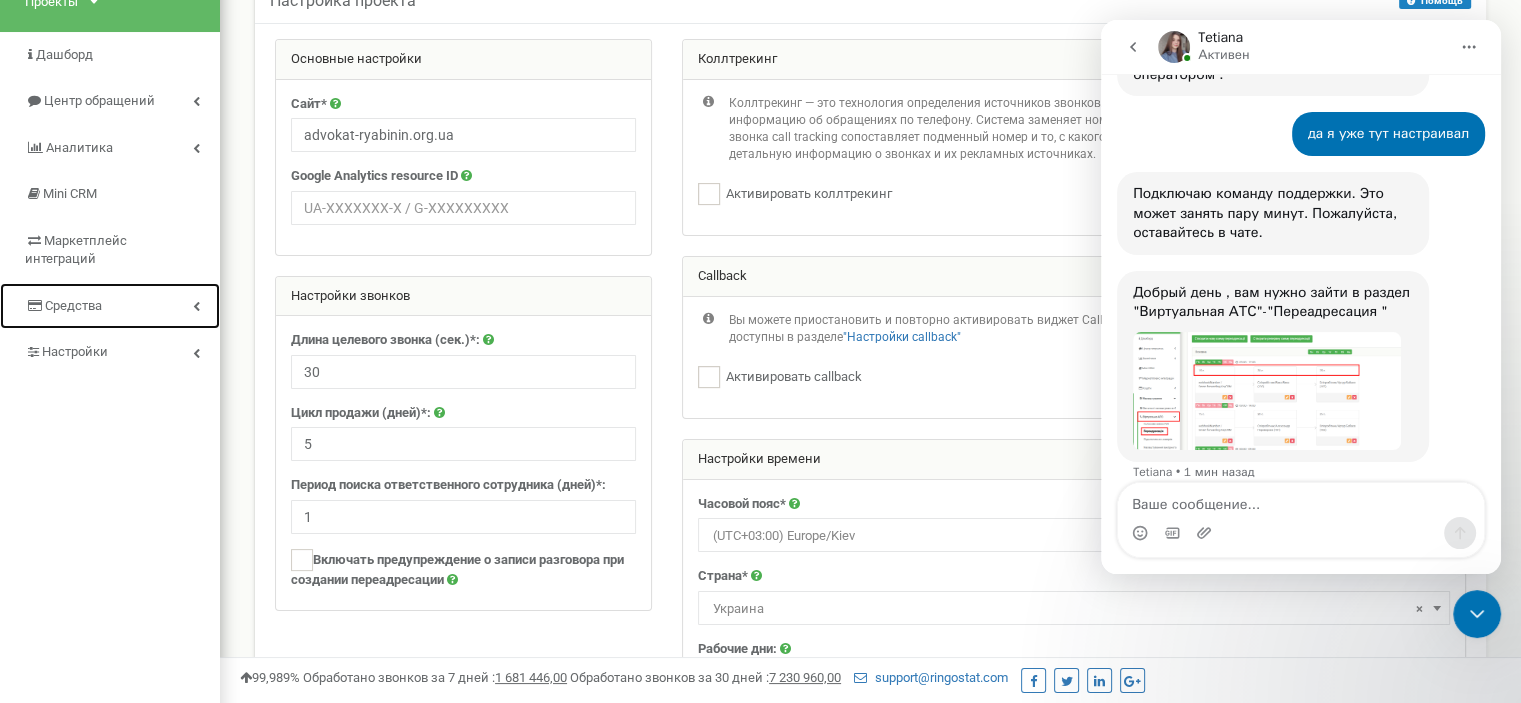 scroll, scrollTop: 0, scrollLeft: 0, axis: both 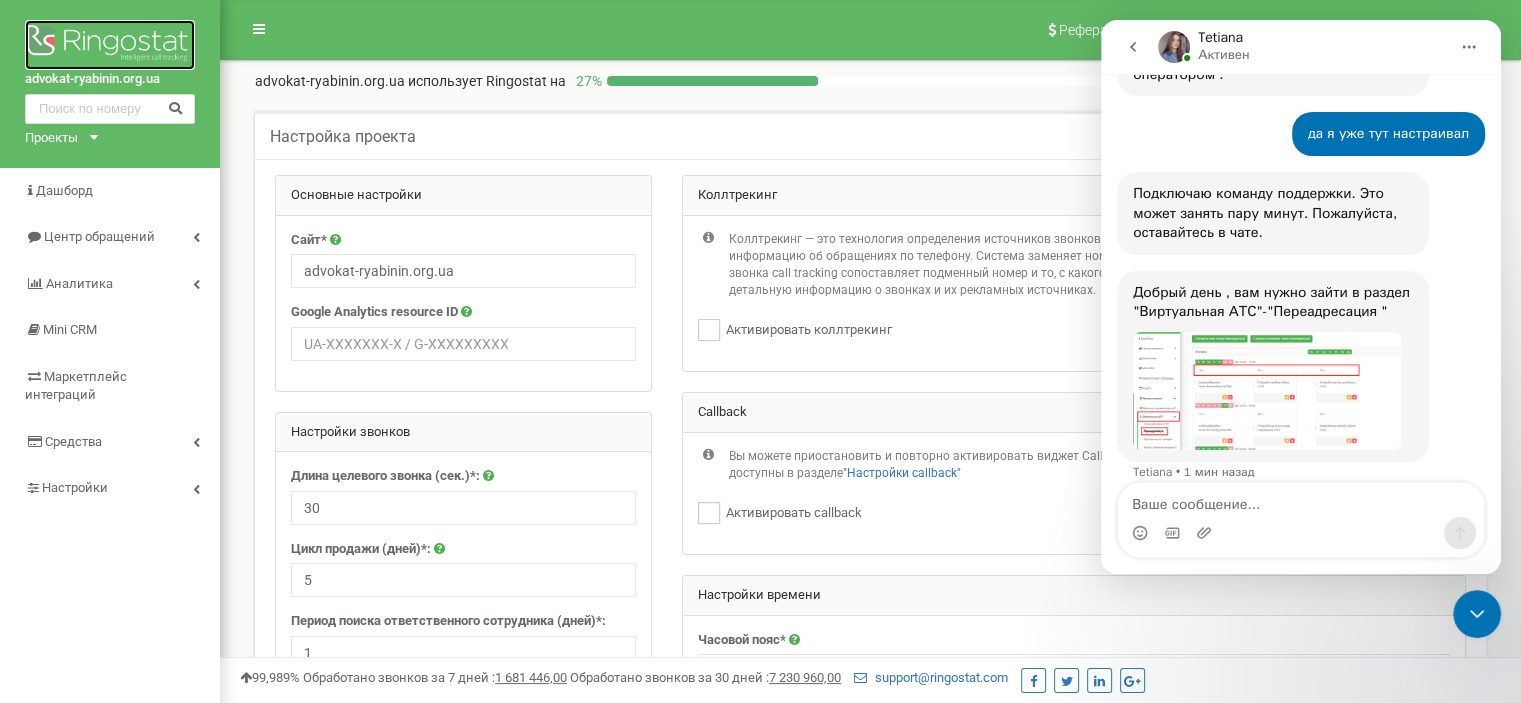 click at bounding box center [110, 45] 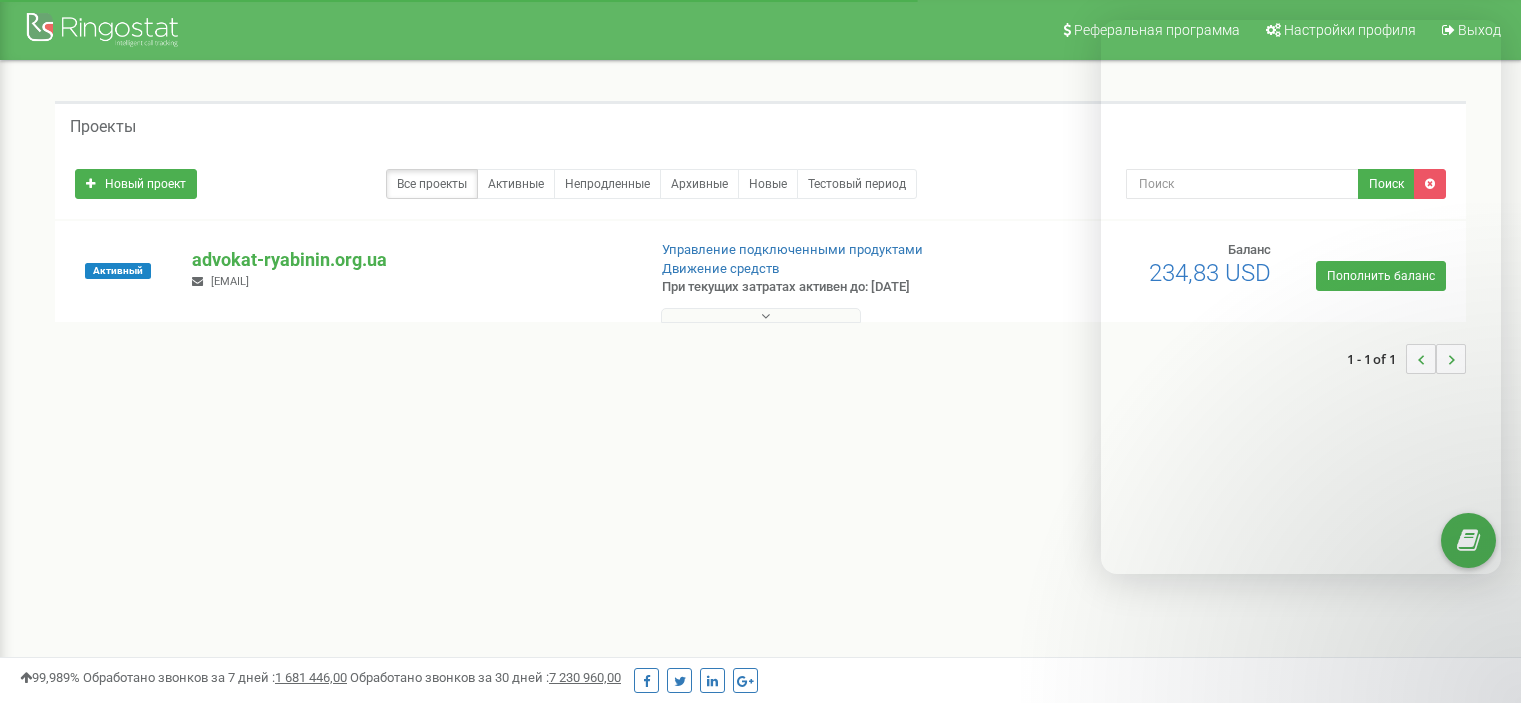 scroll, scrollTop: 0, scrollLeft: 0, axis: both 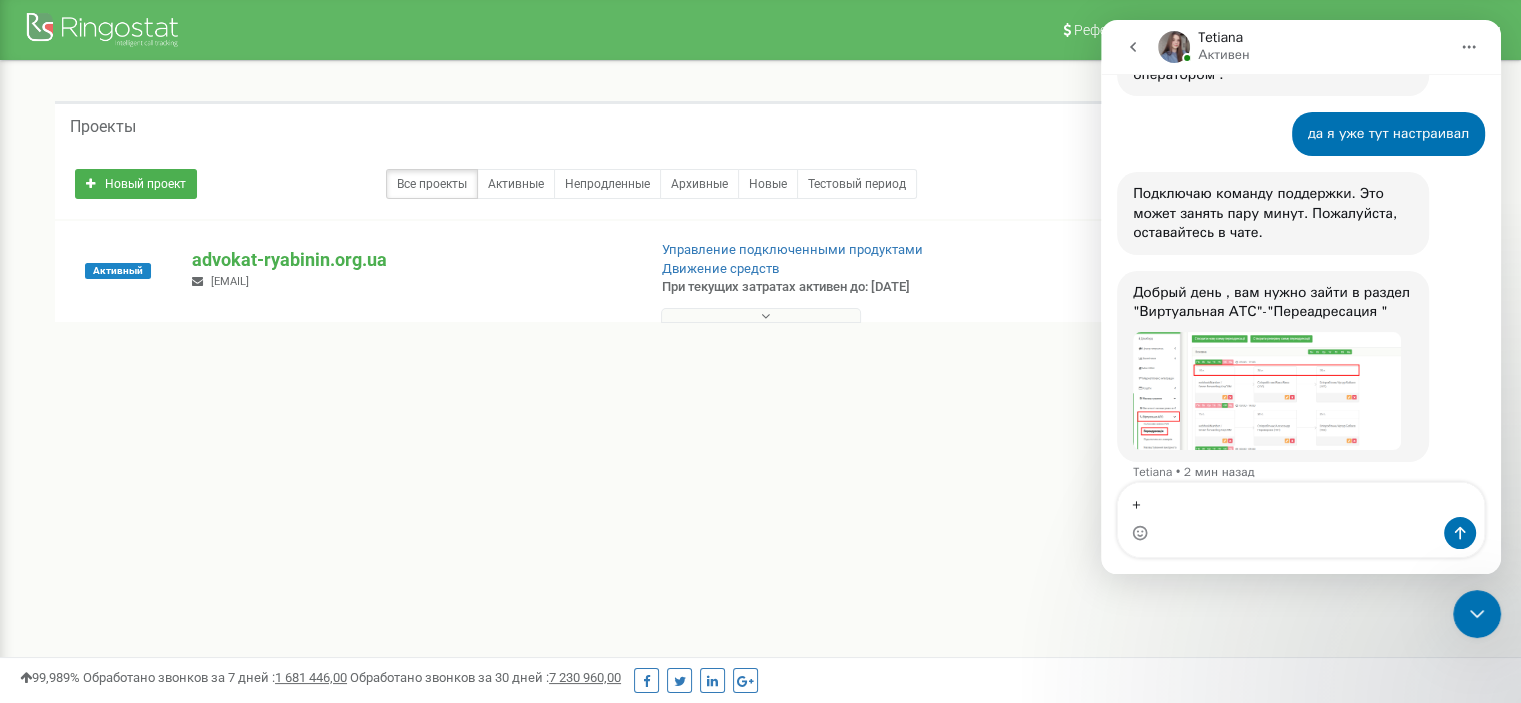 type on "++" 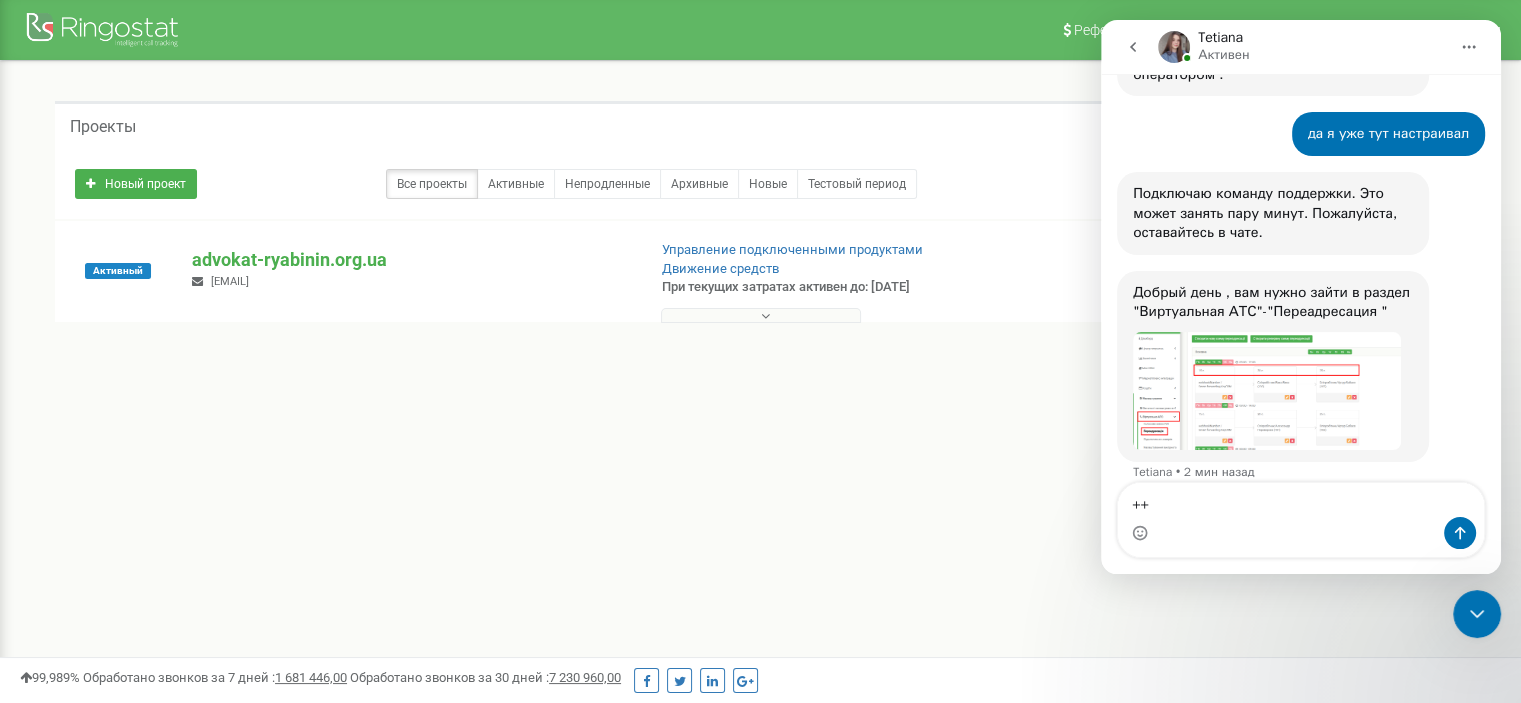 type 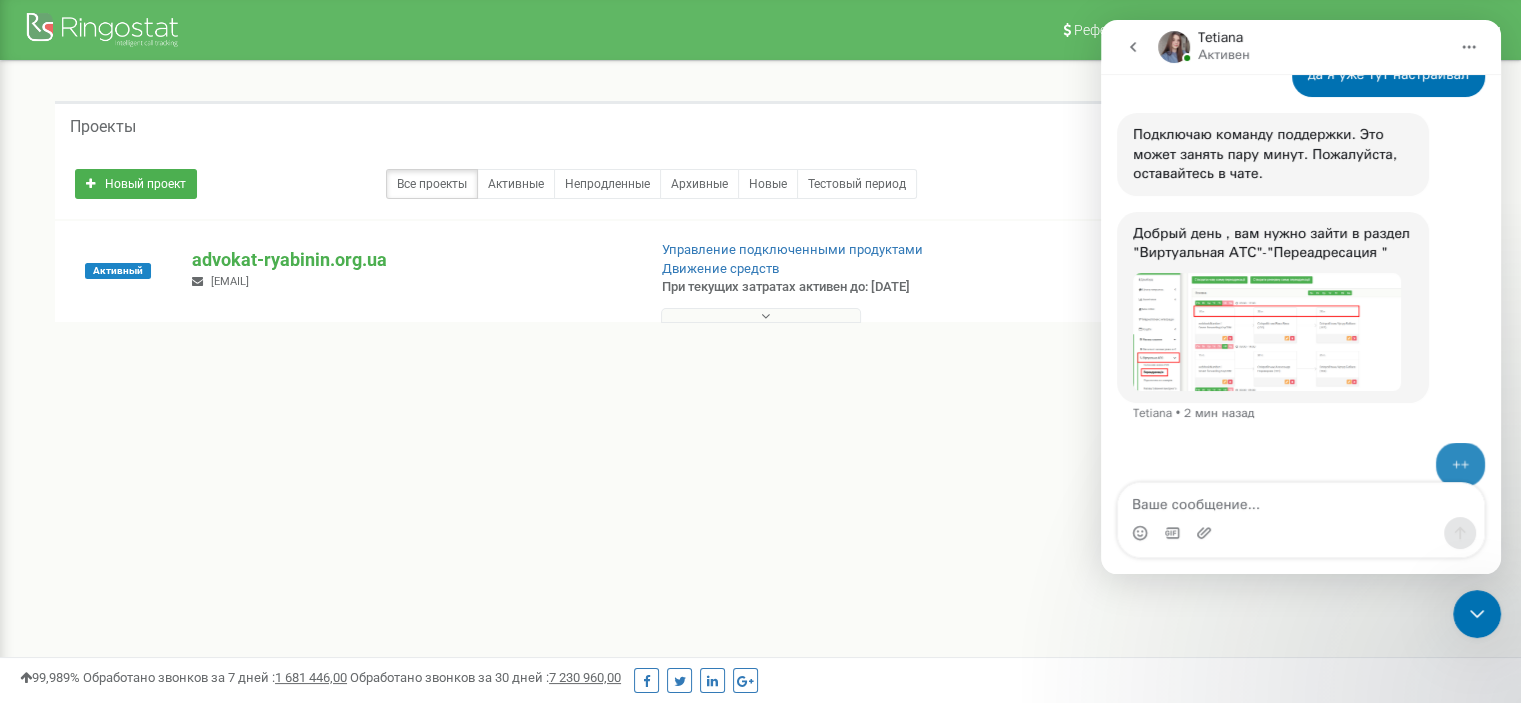 scroll, scrollTop: 692, scrollLeft: 0, axis: vertical 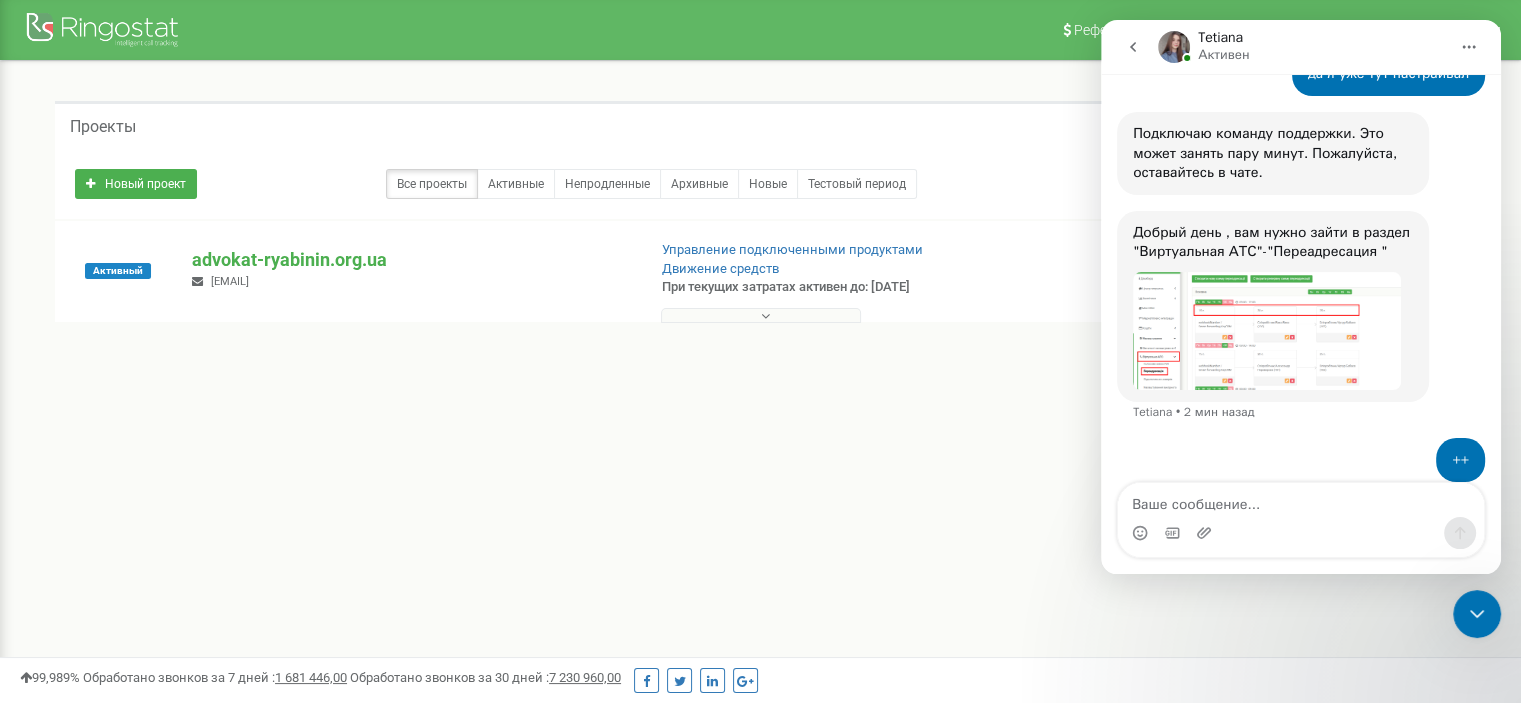 click on "Реферальная программа
Настройки профиля
Выход
Проекты
Новый проект
Все проекты
Активные
Непродленные
Архивные Новые Поиск" at bounding box center (760, 600) 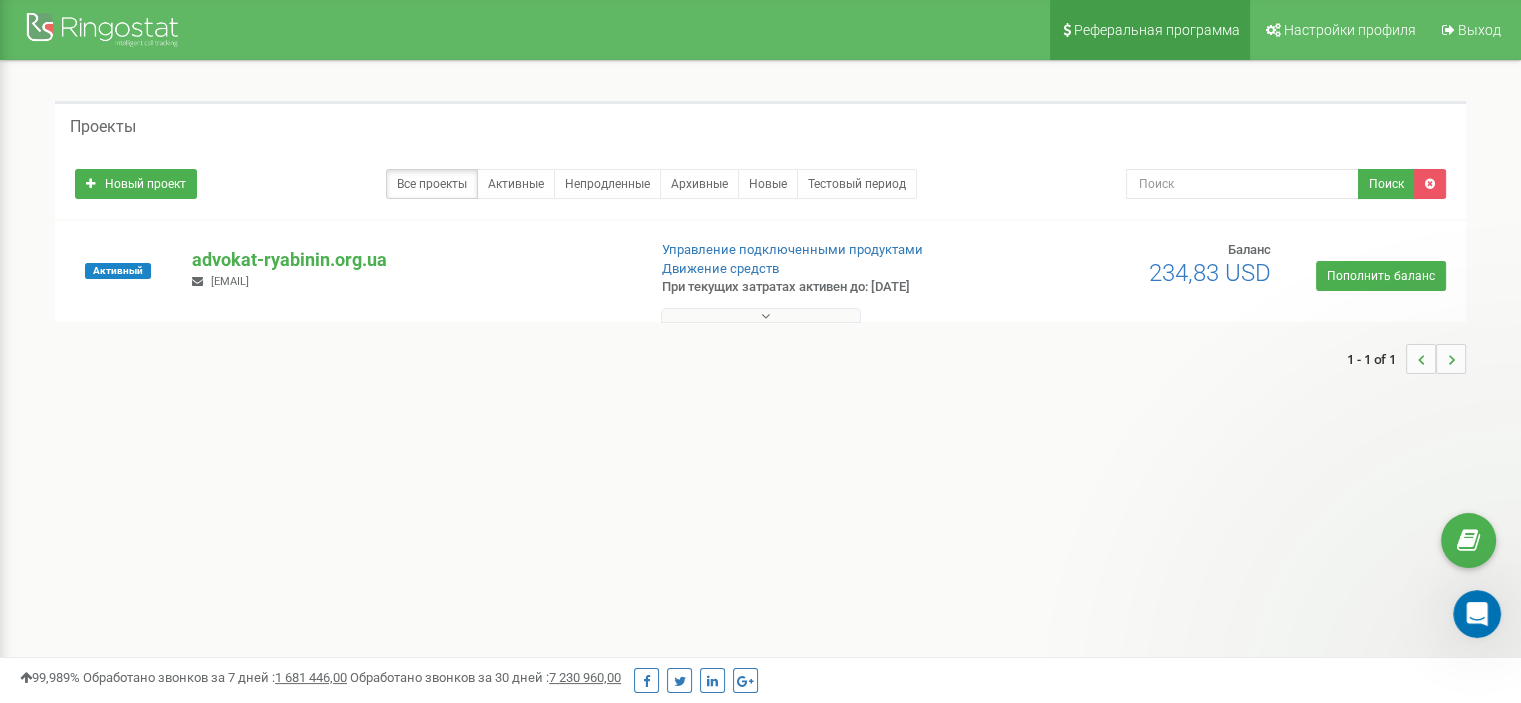 scroll, scrollTop: 0, scrollLeft: 0, axis: both 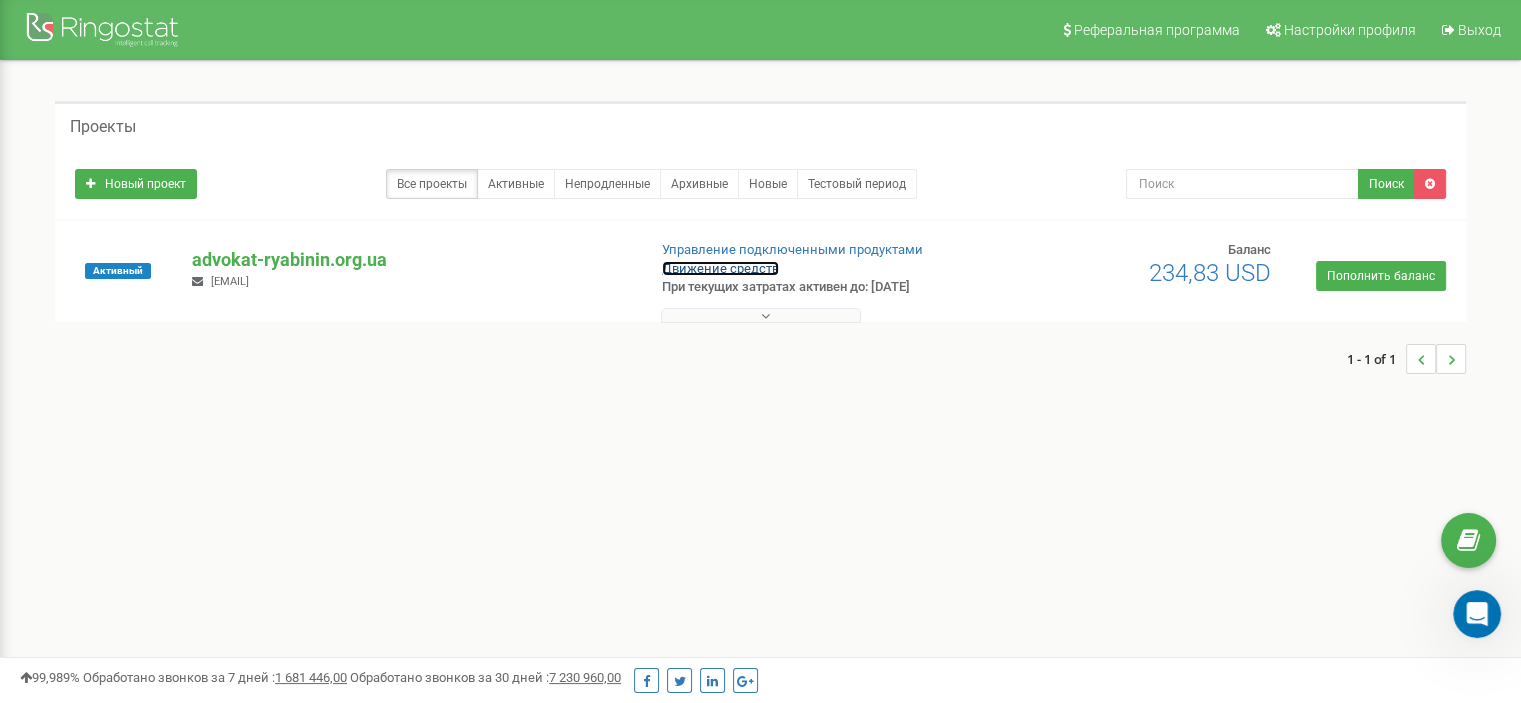 click on "Движение средств" at bounding box center (720, 268) 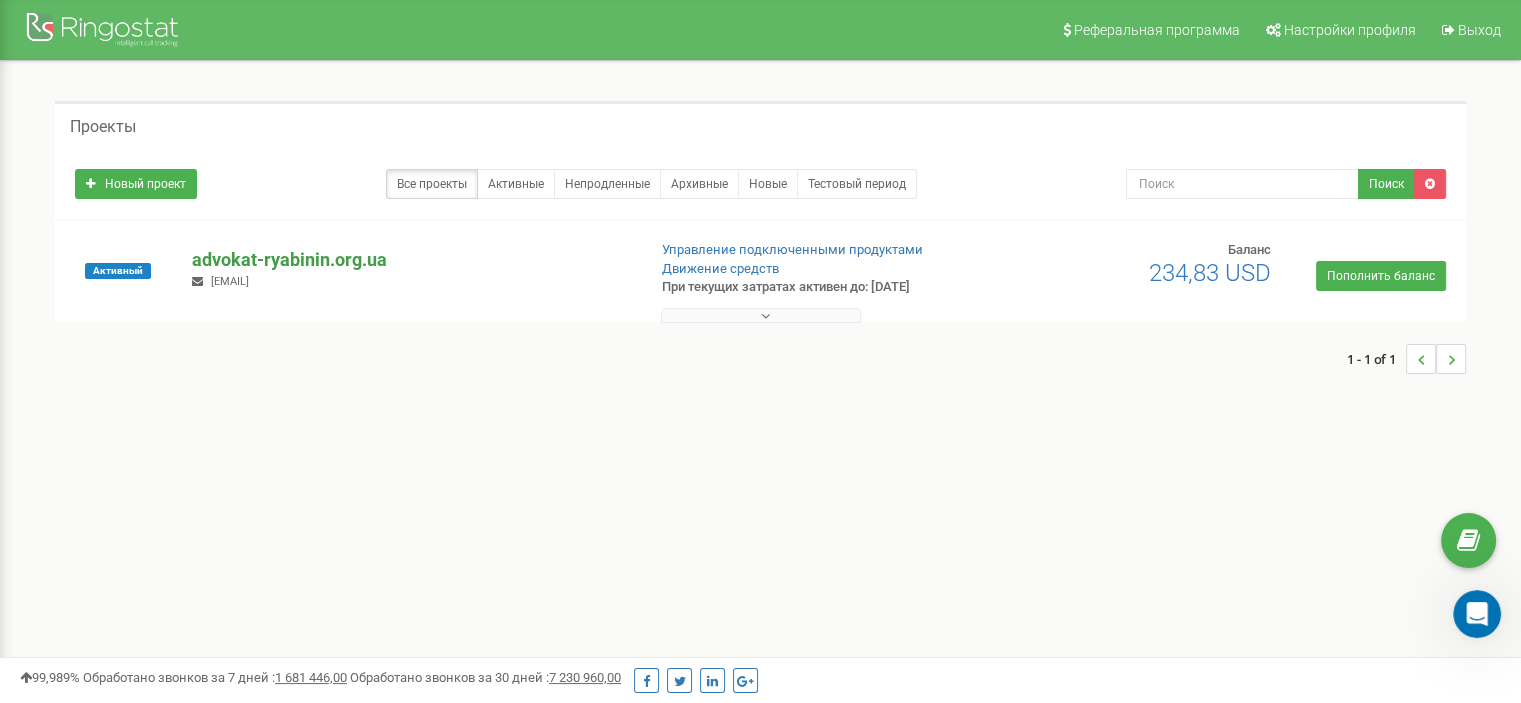 click on "advokat-ryabinin.org.ua" at bounding box center (410, 260) 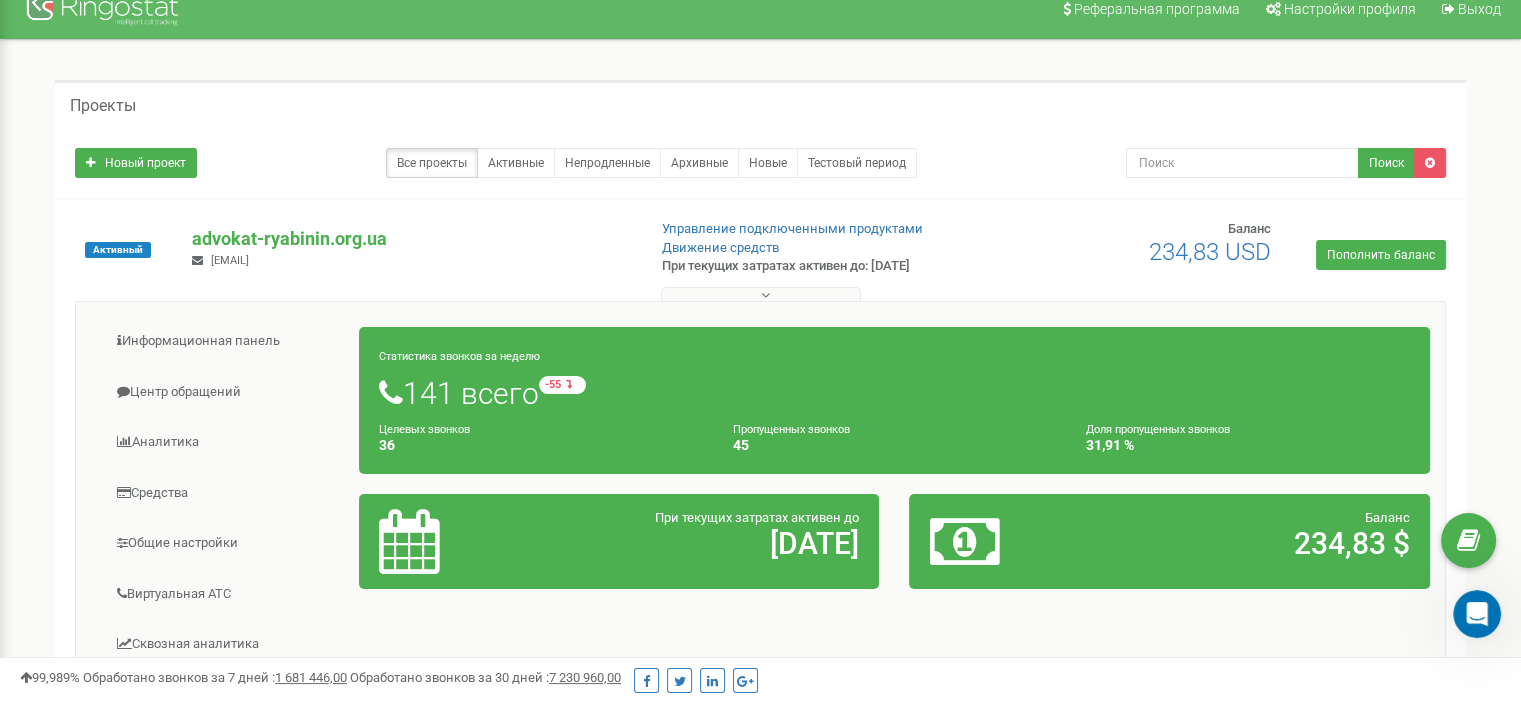 scroll, scrollTop: 200, scrollLeft: 0, axis: vertical 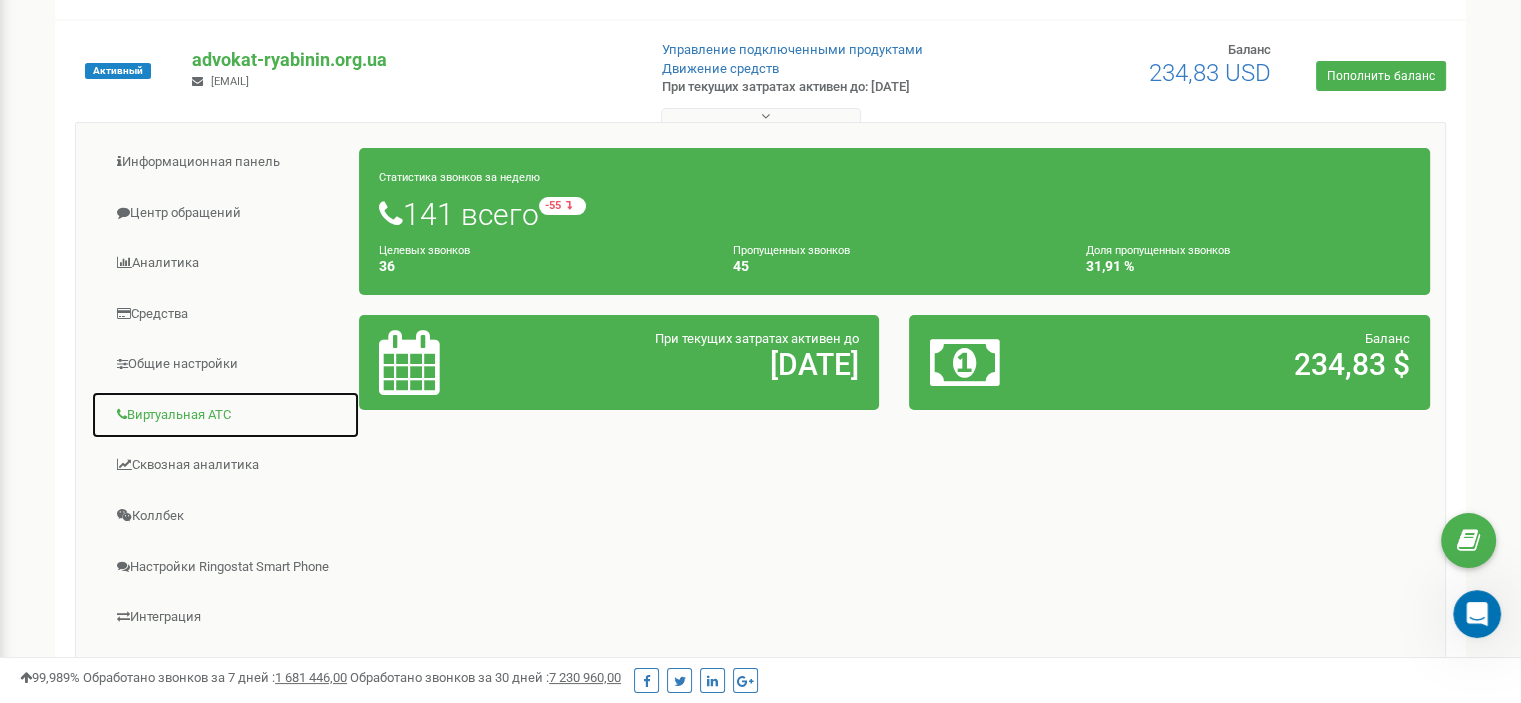 click on "Виртуальная АТС" at bounding box center (225, 415) 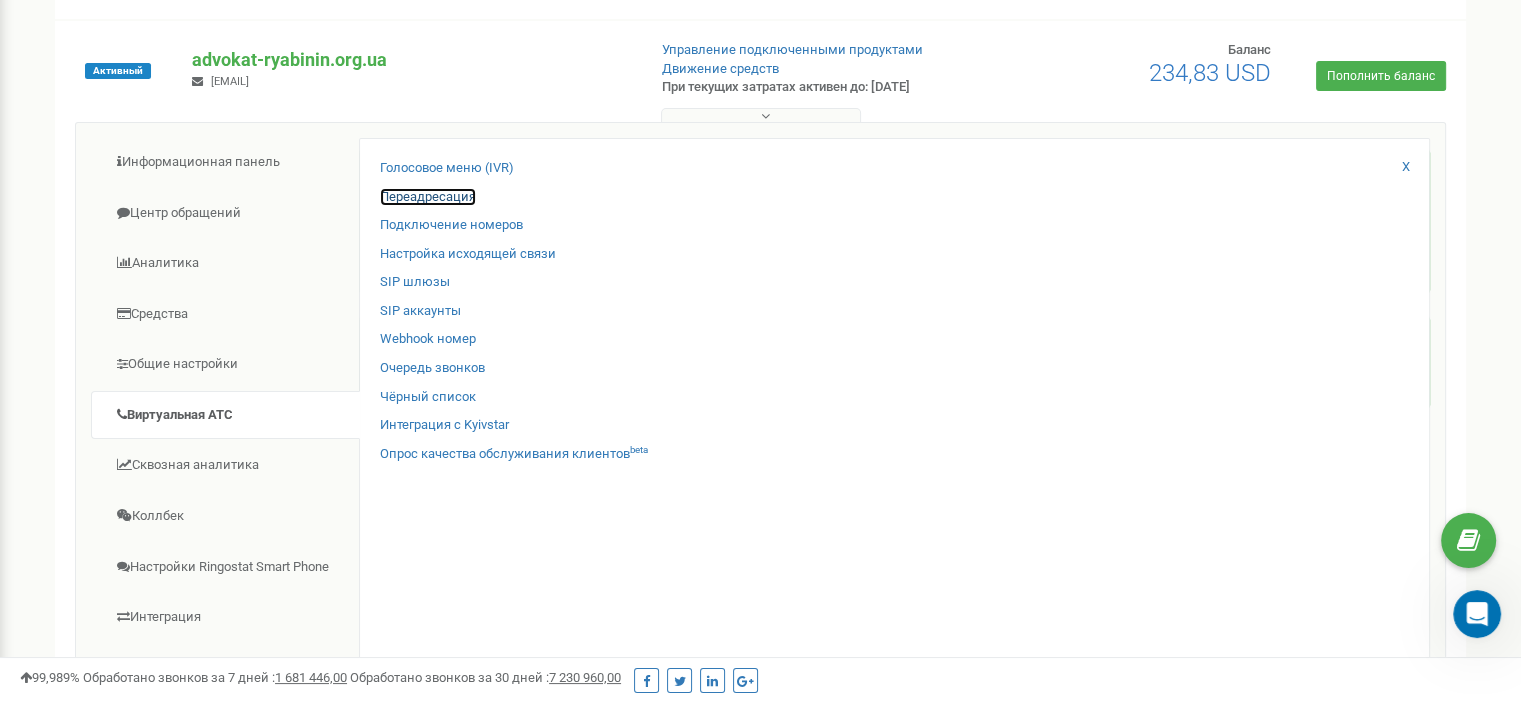 click on "Переадресация" at bounding box center (428, 197) 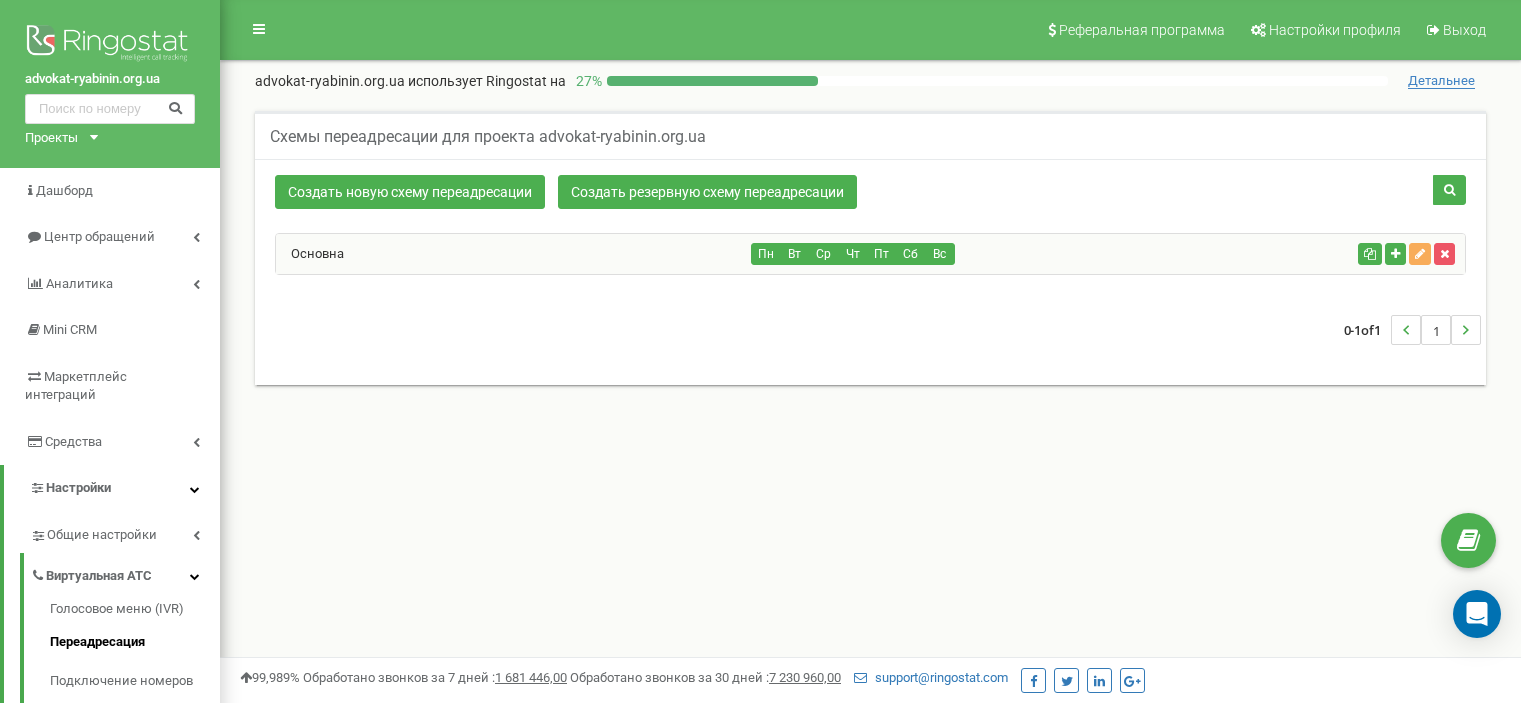 scroll, scrollTop: 0, scrollLeft: 0, axis: both 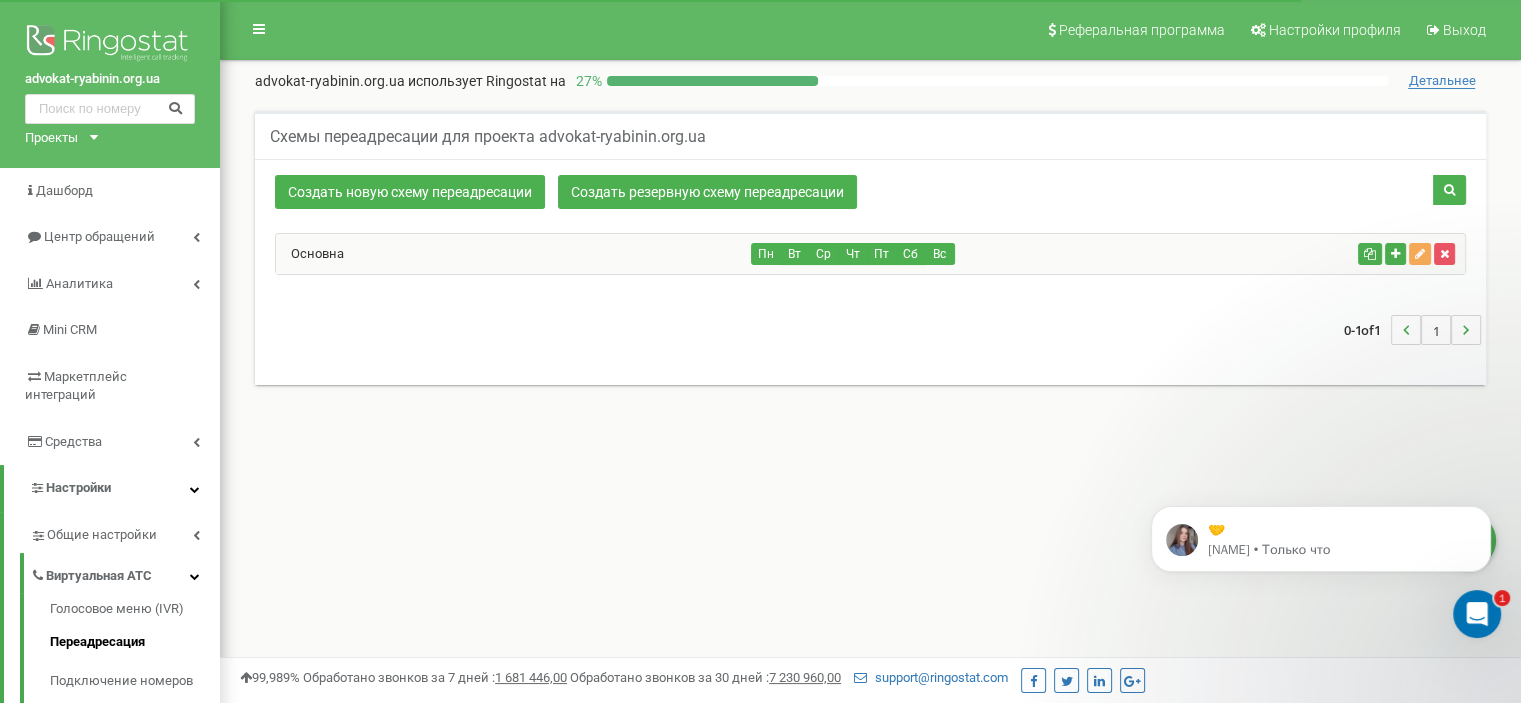 click on "Основна" at bounding box center (514, 254) 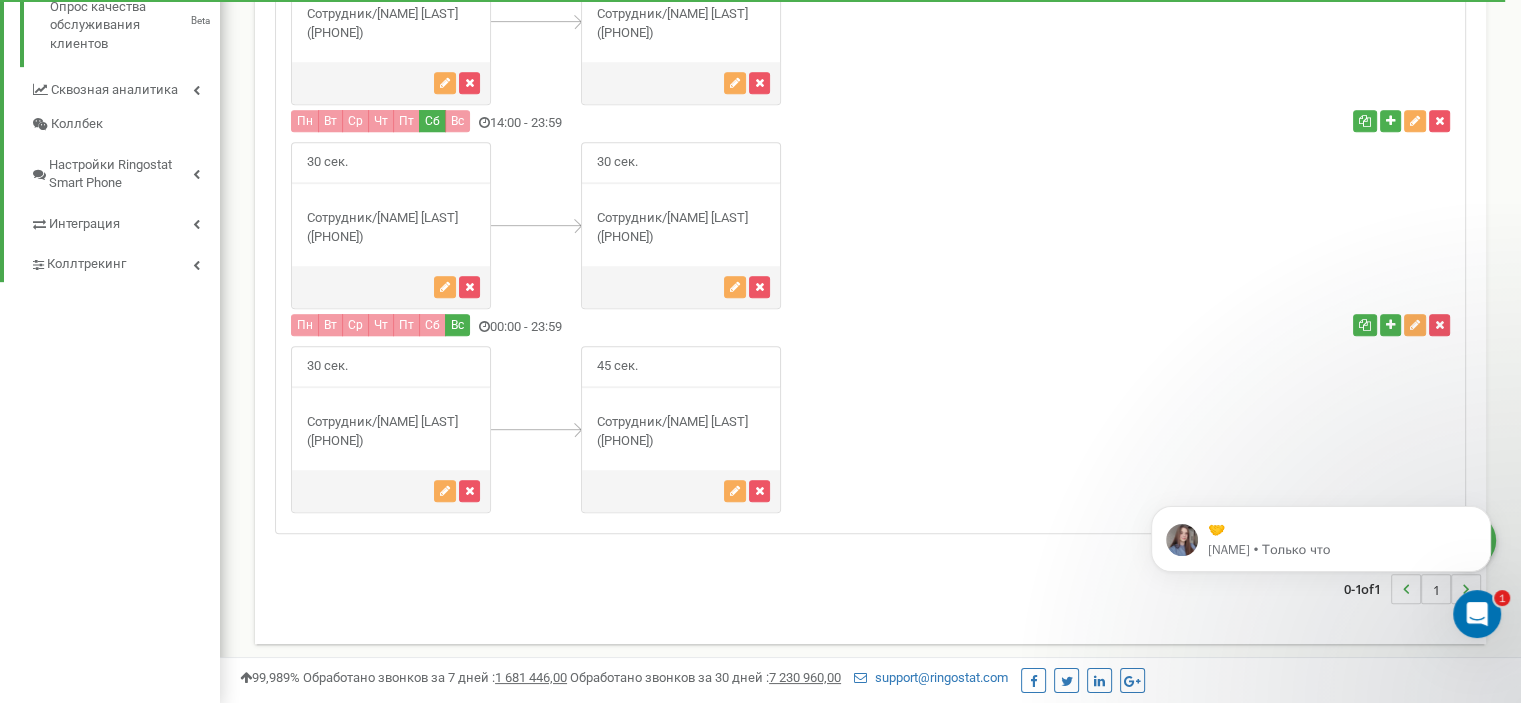 scroll, scrollTop: 196, scrollLeft: 0, axis: vertical 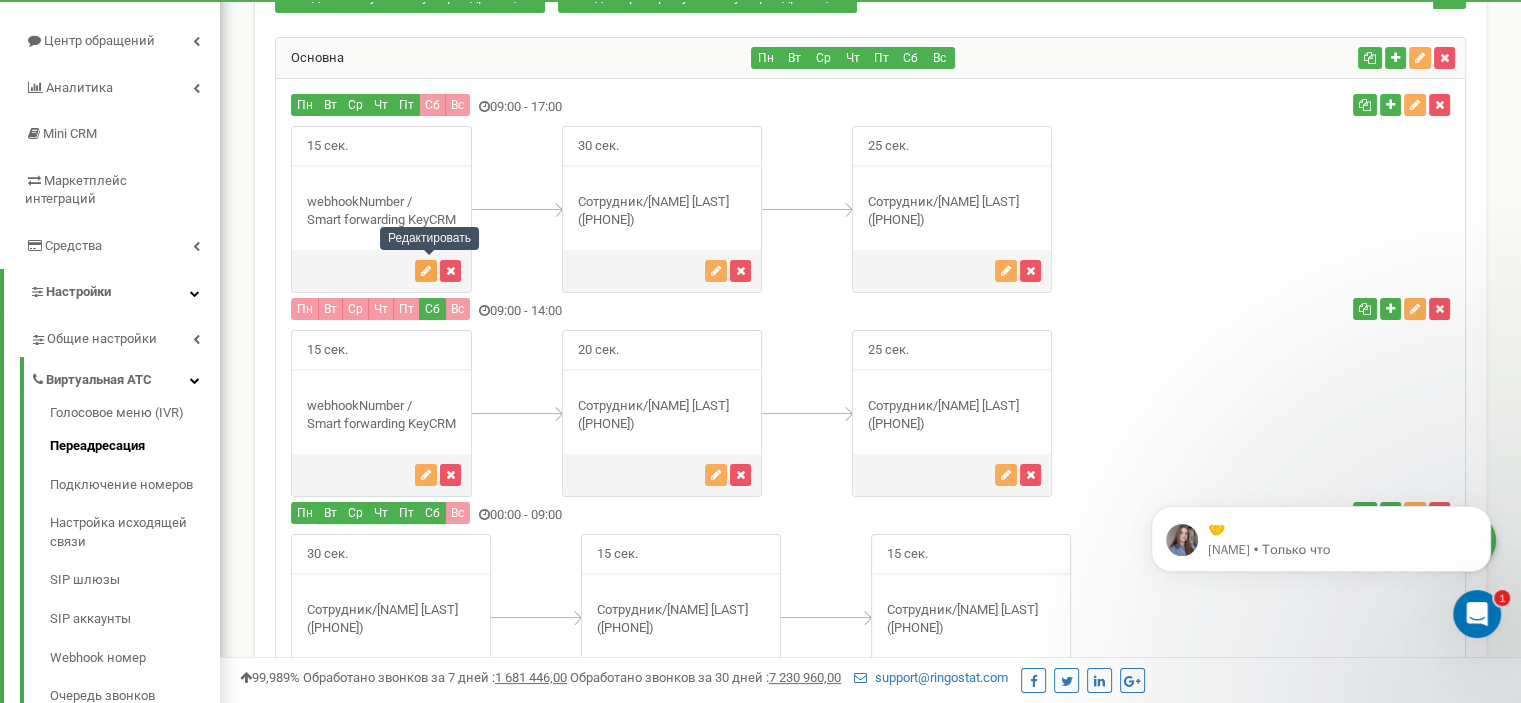 click at bounding box center [426, 271] 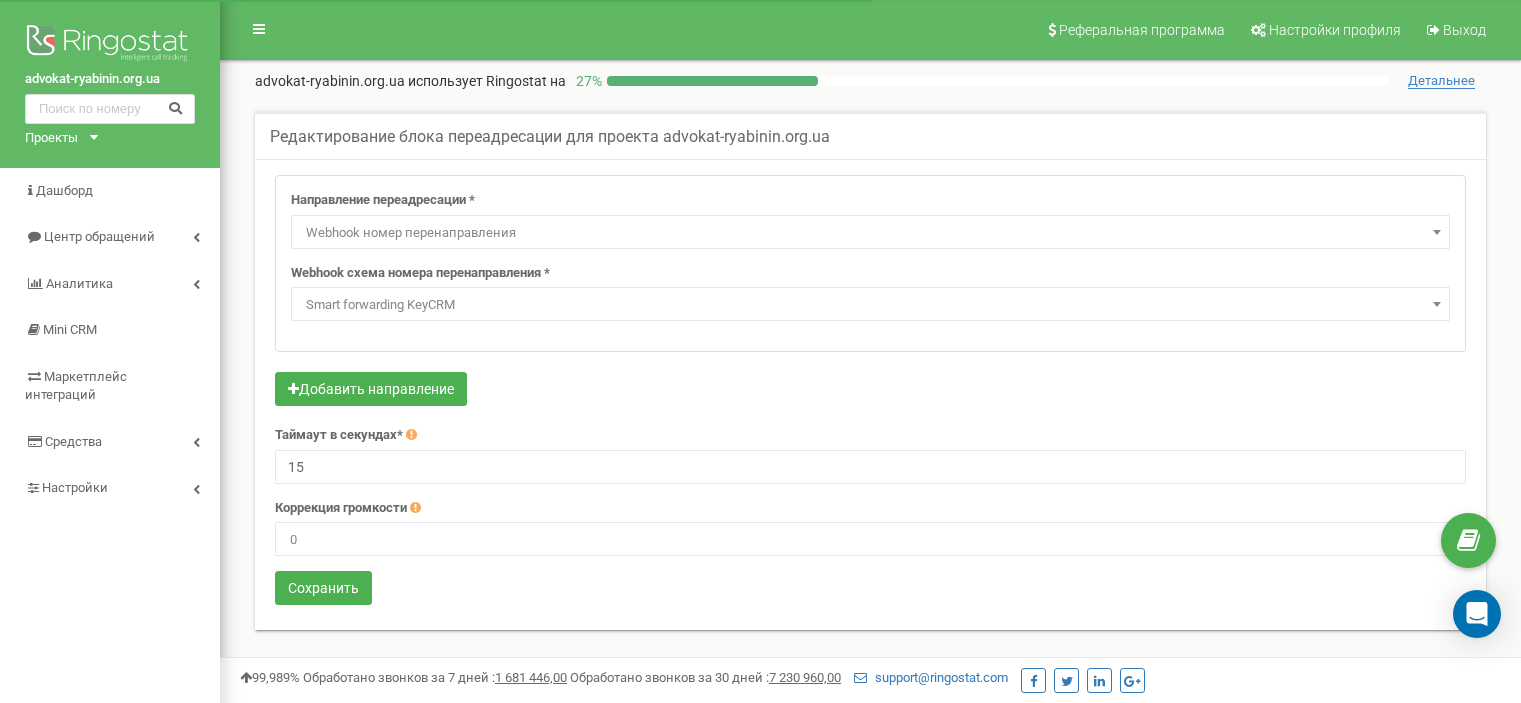 scroll, scrollTop: 0, scrollLeft: 0, axis: both 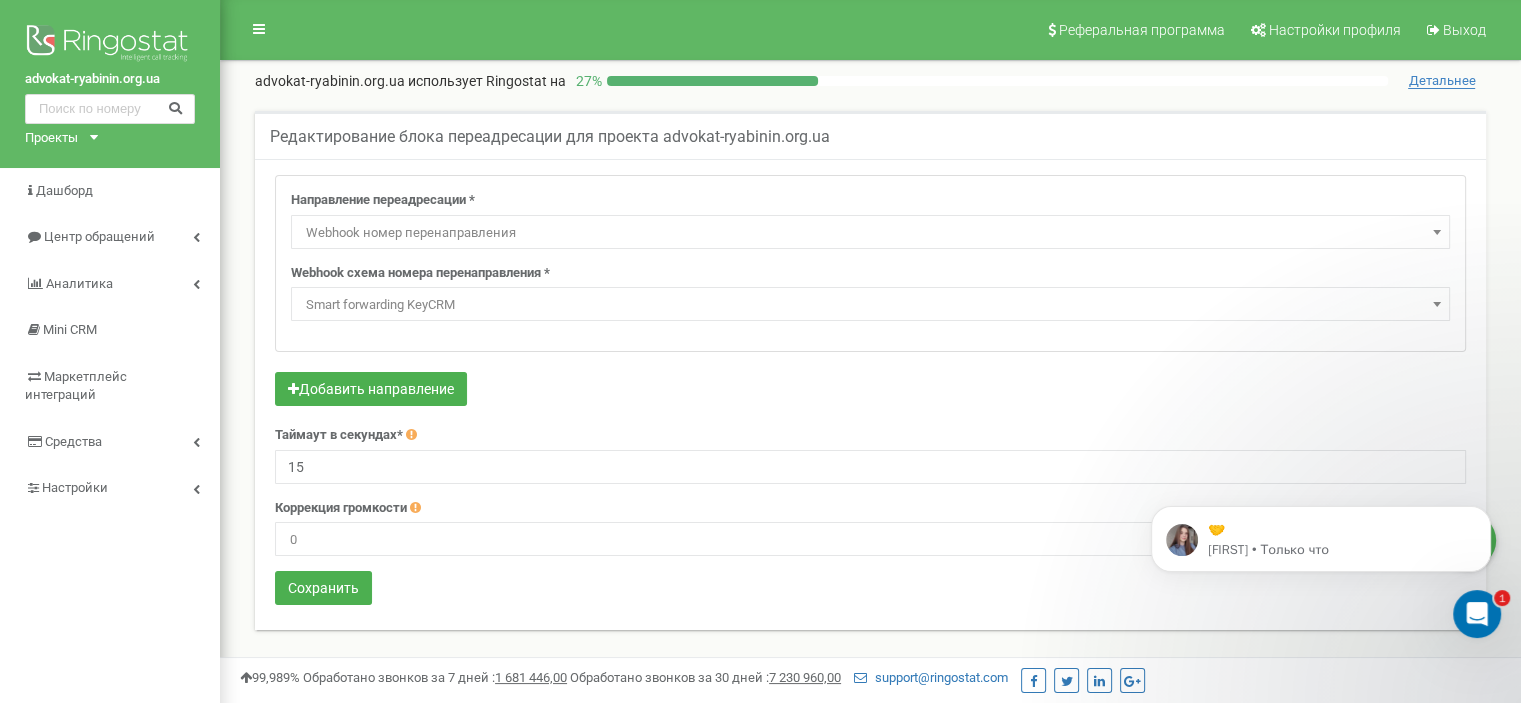 click on "Smart forwarding KeyCRM" at bounding box center (870, 305) 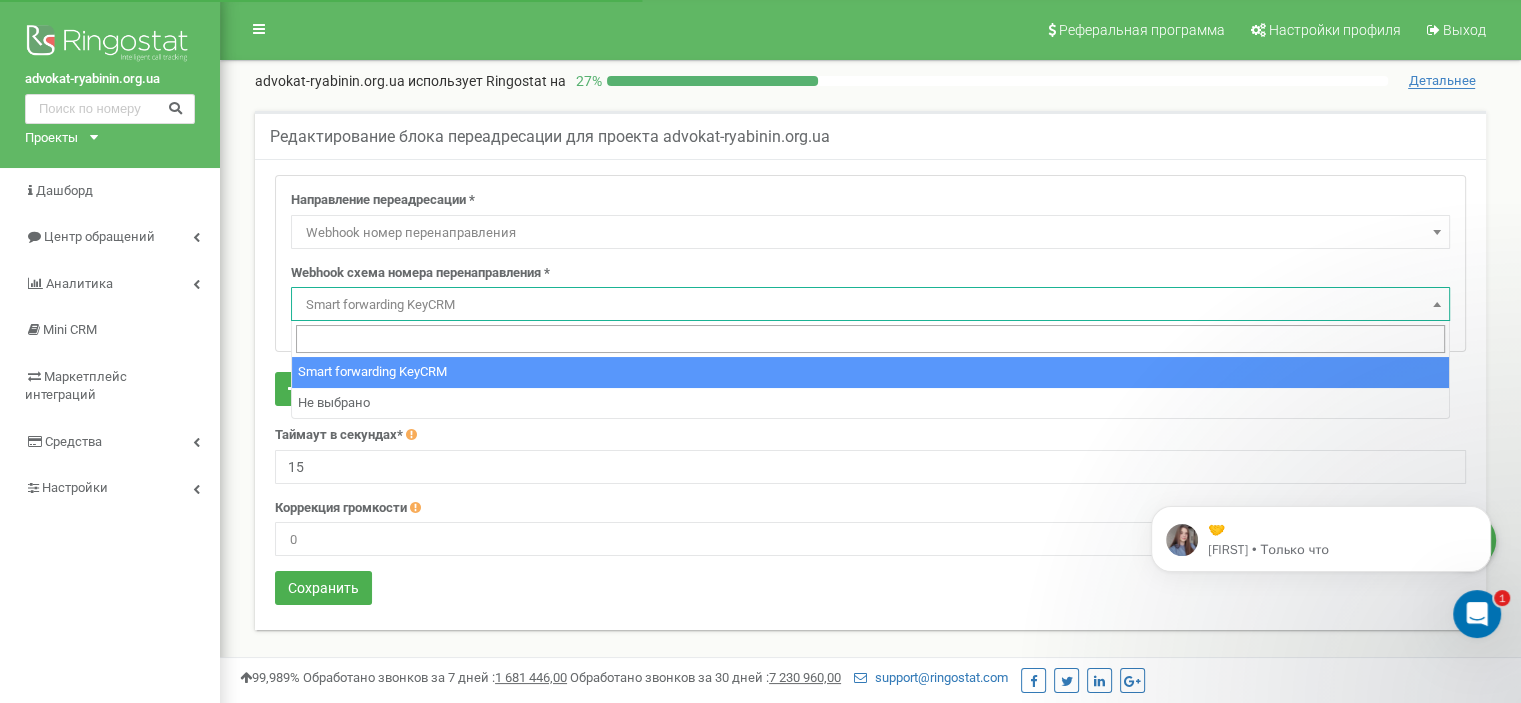 click on "Smart forwarding KeyCRM" at bounding box center [870, 305] 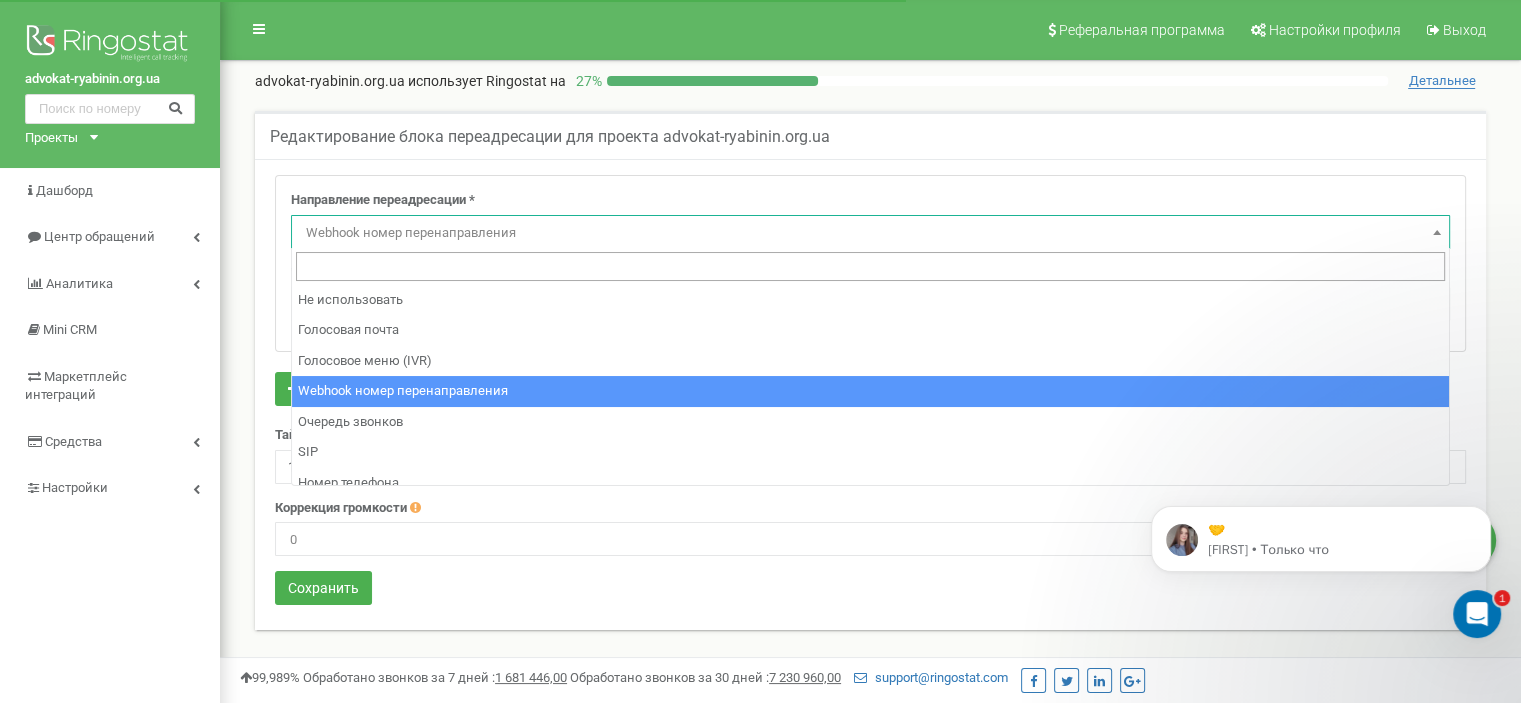 click on "Webhook номер перенаправления" at bounding box center (870, 233) 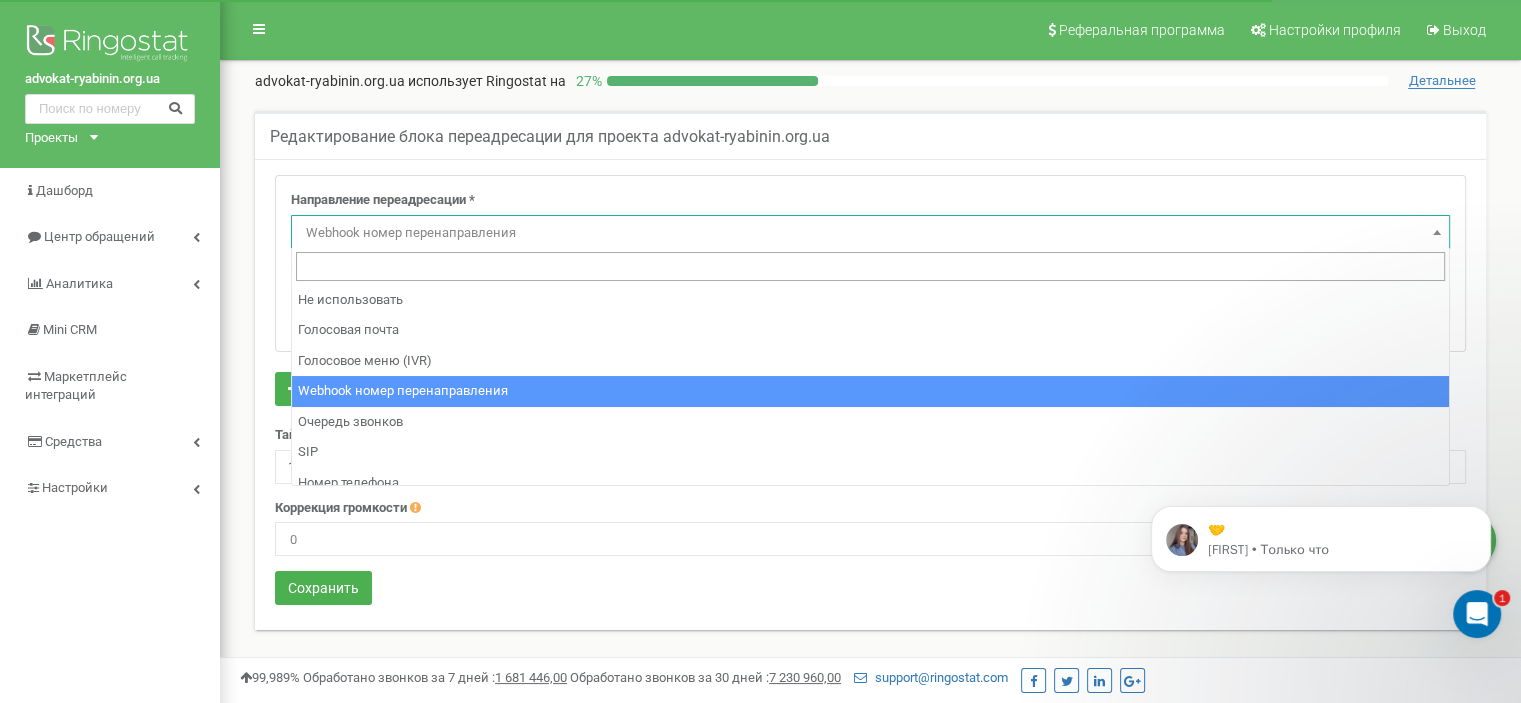 click on "Webhook номер перенаправления" at bounding box center (870, 233) 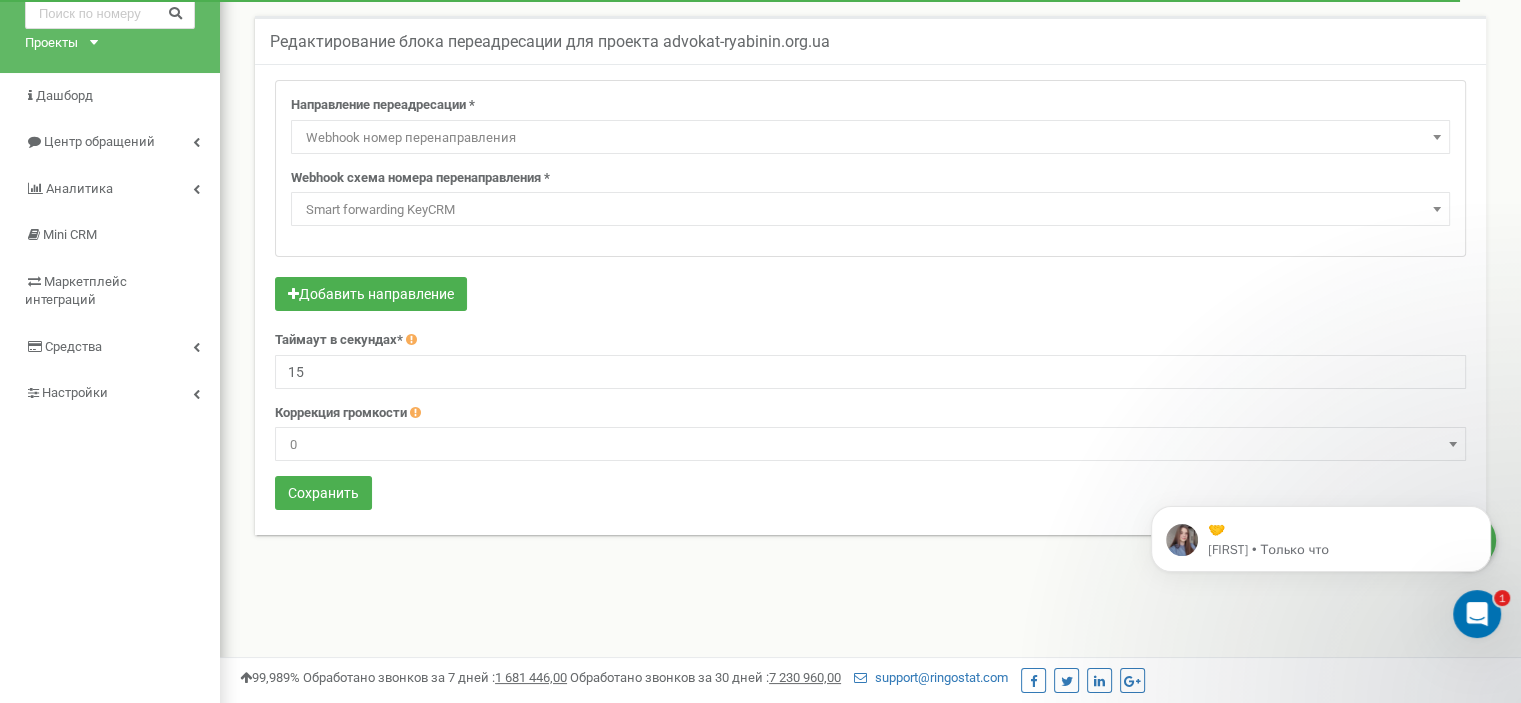 scroll, scrollTop: 0, scrollLeft: 0, axis: both 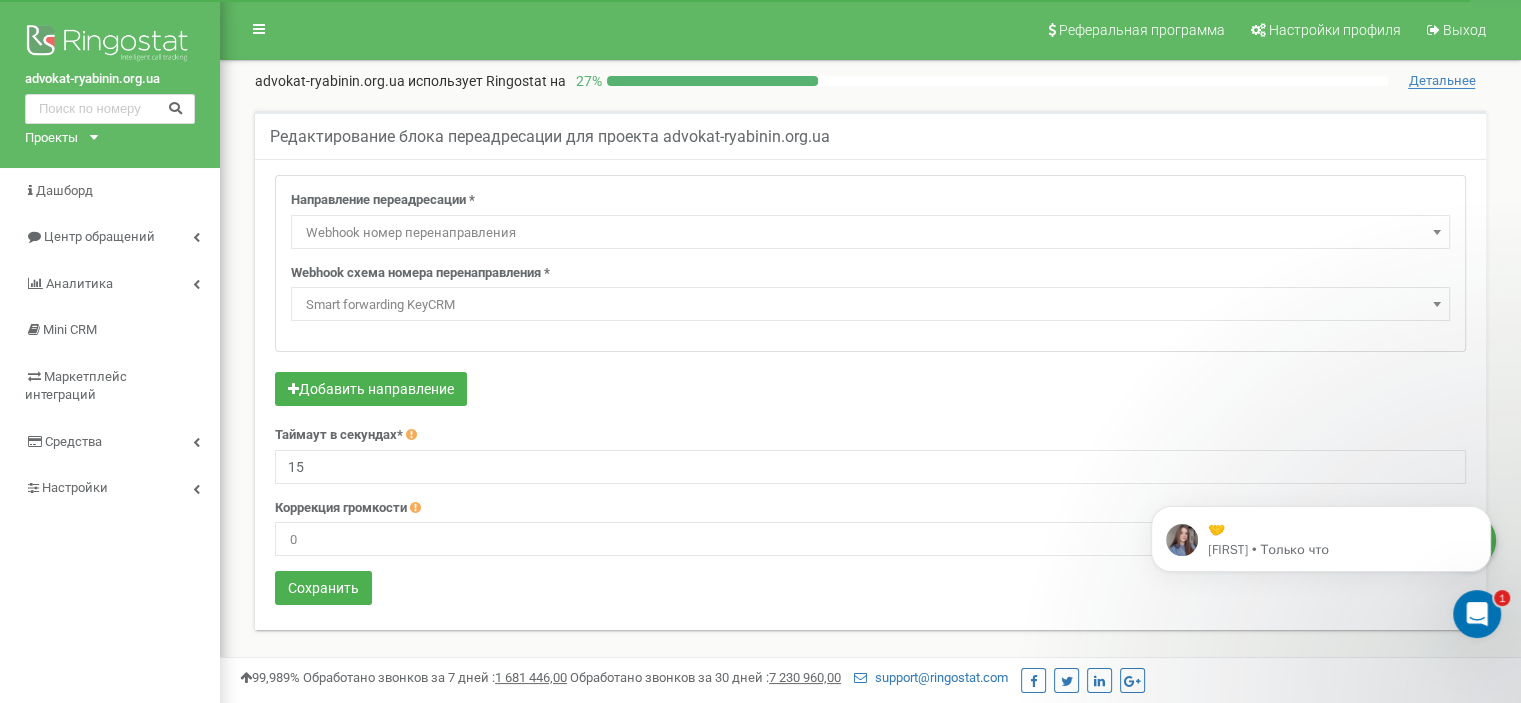 click on "Направление переадресации *
Не использовать
Голосовая почта
Голосовое меню (IVR)
Webhook номер перенаправления
Очередь звонков
SIP
Номер телефона
Внешний SIP
Ответственный менеджер по звонкам
Сотрудник
Отдел
Webhook номер перенаправления
Запись перед Голосовая почта *
Новое аудио Голосовая почта
Voicemail Standard audio non-working hours RU
Voicemail Standard audio in work time RU
Voicemail Standard audio in work time UK
Voicemail Standard audio in work time BG" at bounding box center (870, 263) 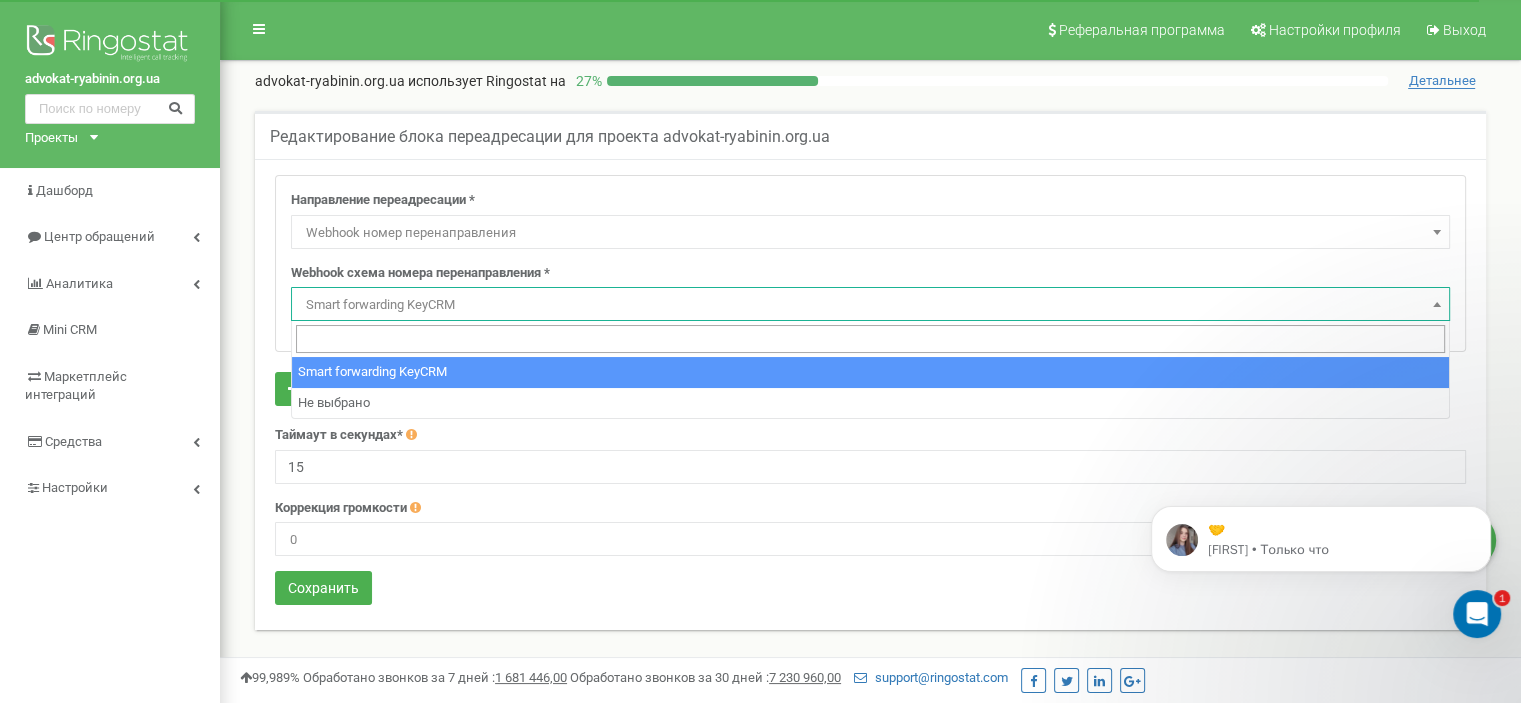 click on "Smart forwarding KeyCRM" at bounding box center (870, 305) 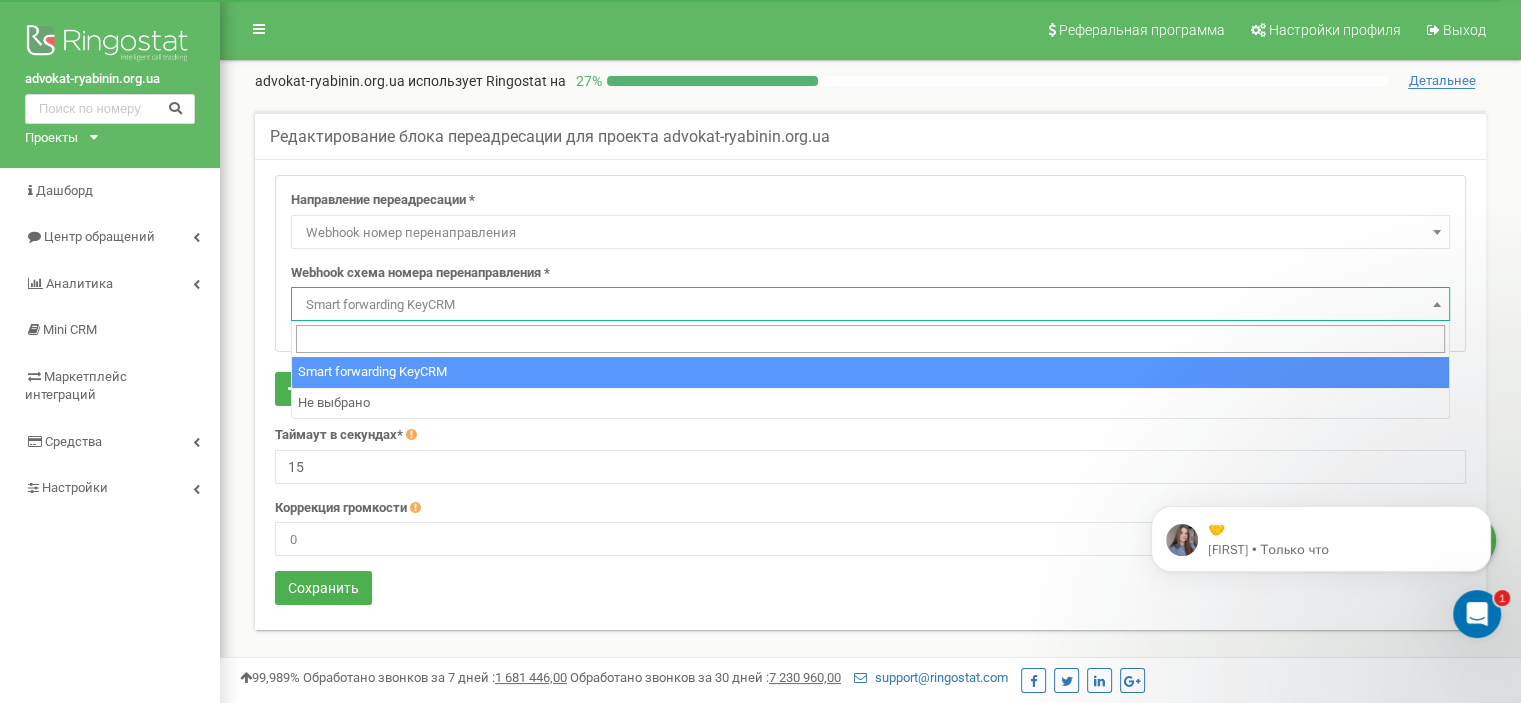 click on "Smart forwarding KeyCRM" at bounding box center [870, 305] 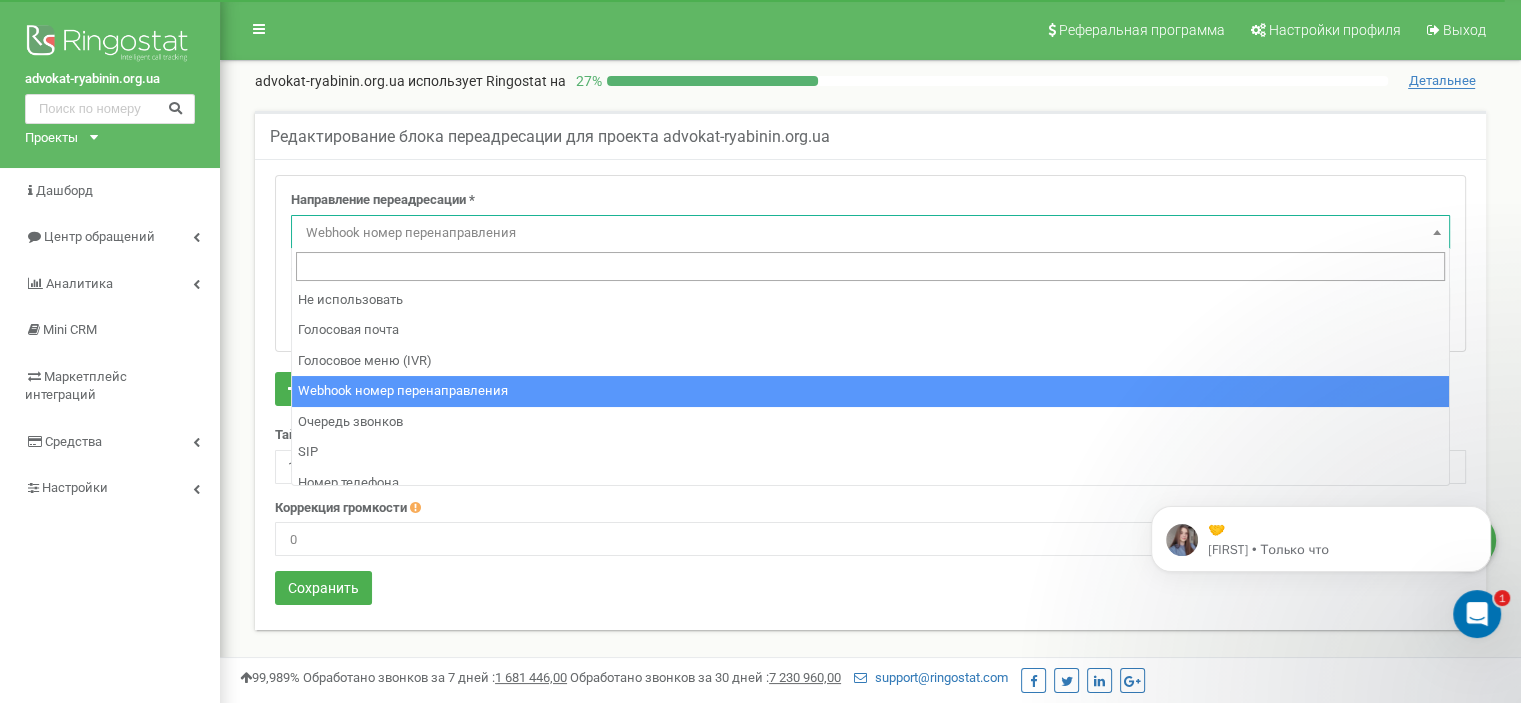 click on "Webhook номер перенаправления" at bounding box center (870, 233) 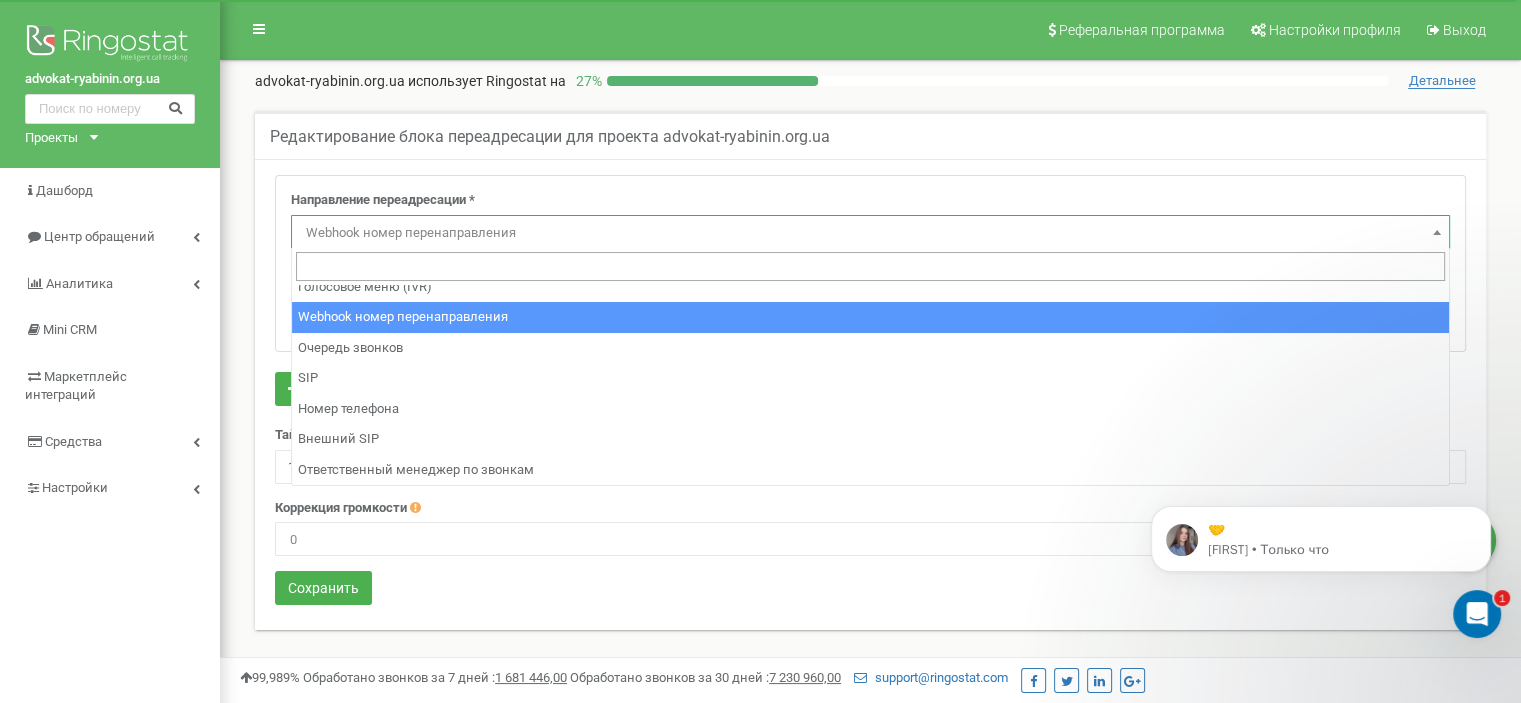 scroll, scrollTop: 100, scrollLeft: 0, axis: vertical 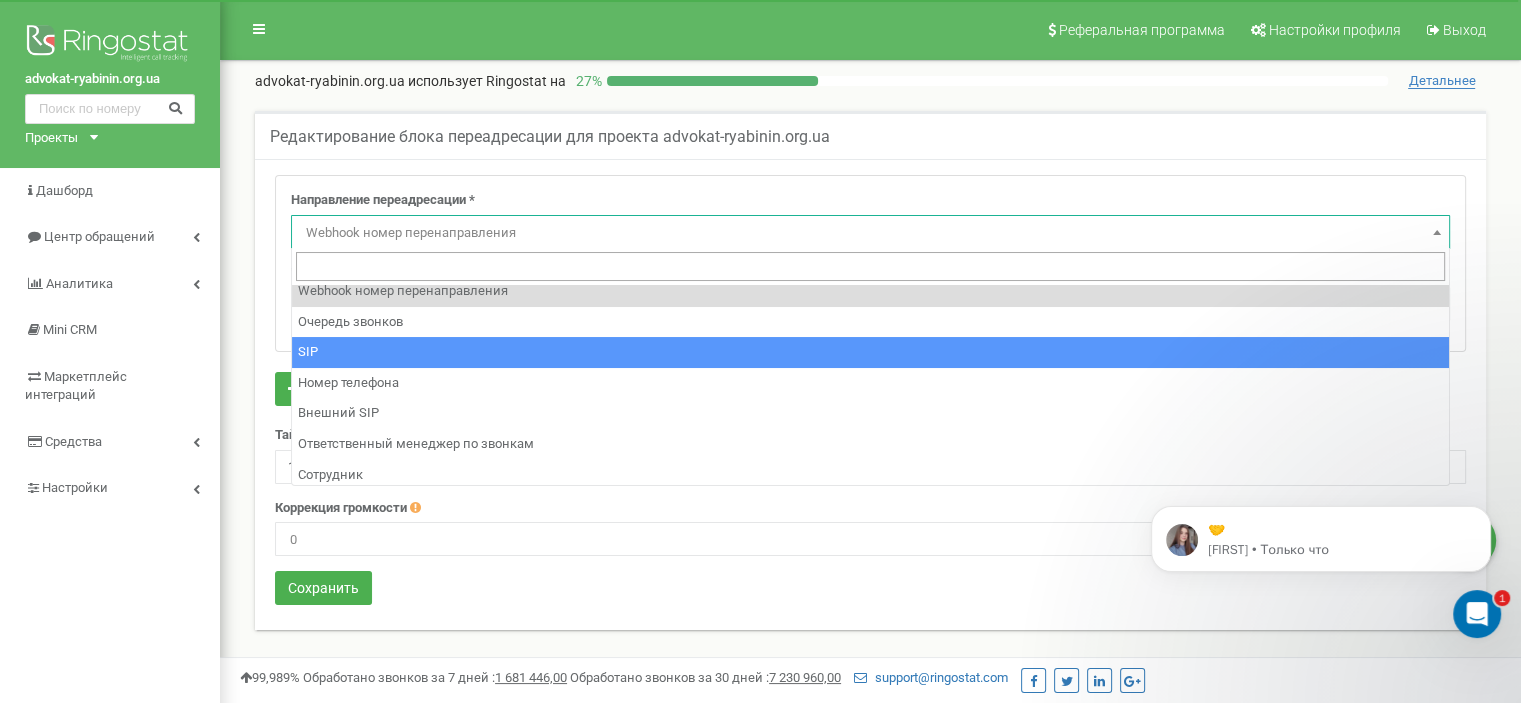 select on "SIP" 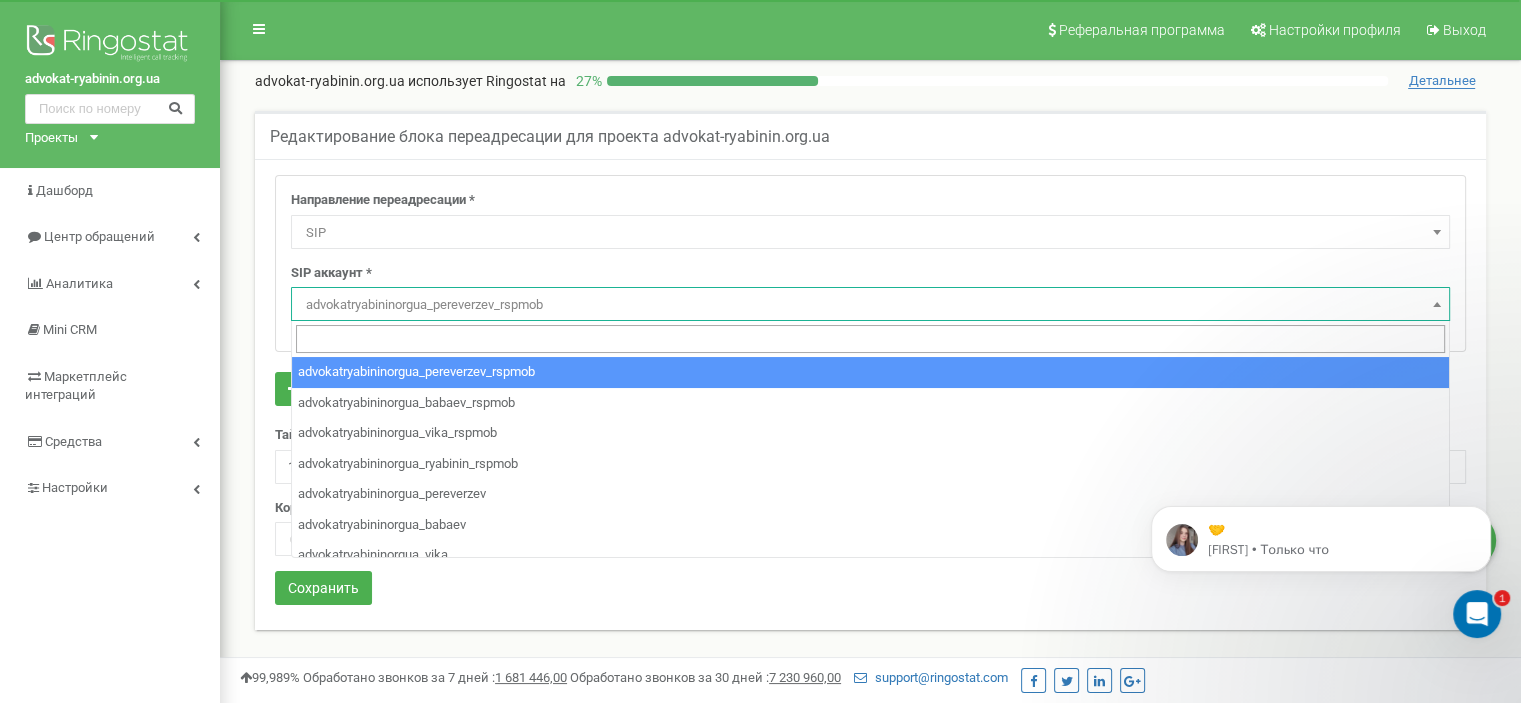 click on "advokatryabininorgua_pereverzev_rspmob" at bounding box center (870, 305) 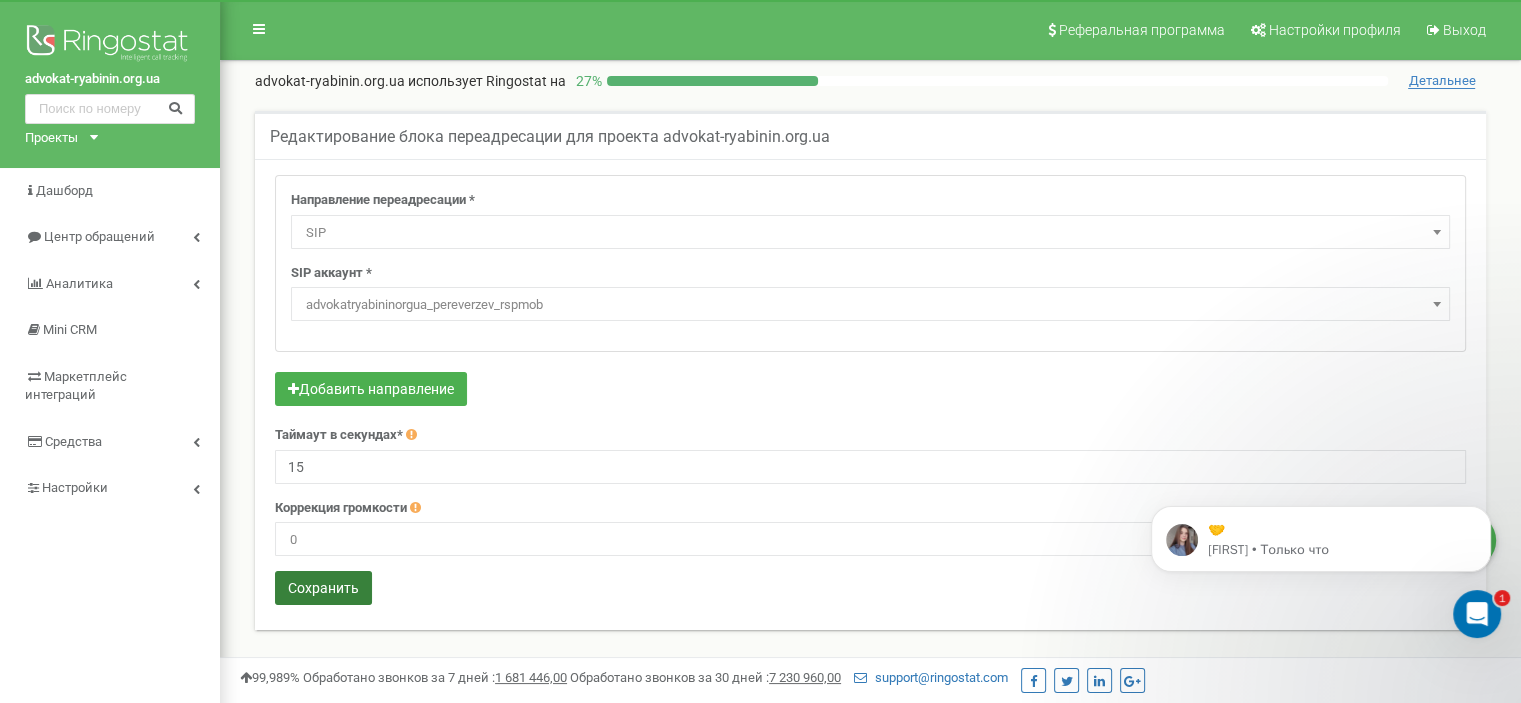 click on "Сохранить" at bounding box center [323, 588] 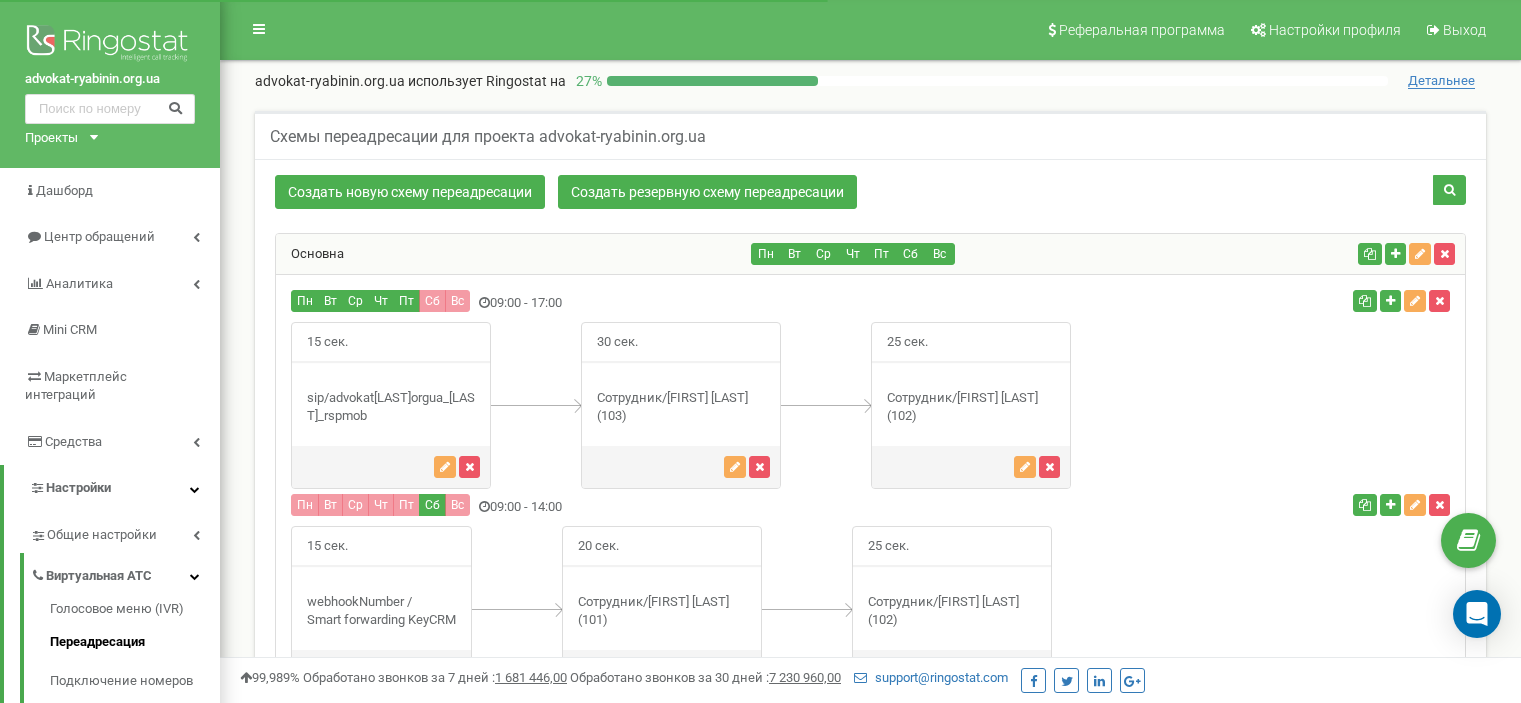 scroll, scrollTop: 272, scrollLeft: 0, axis: vertical 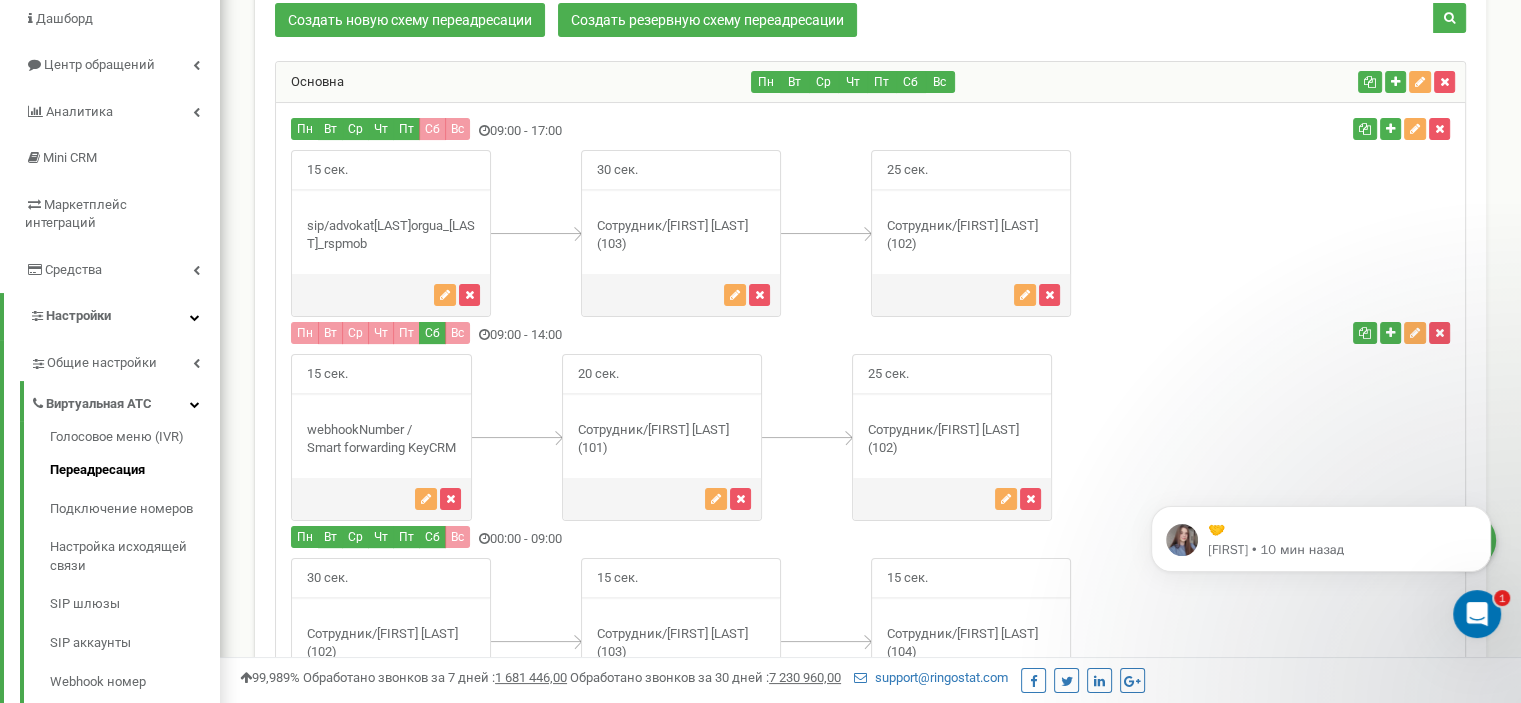 click on "15                                                                                    сек." at bounding box center [870, 437] 